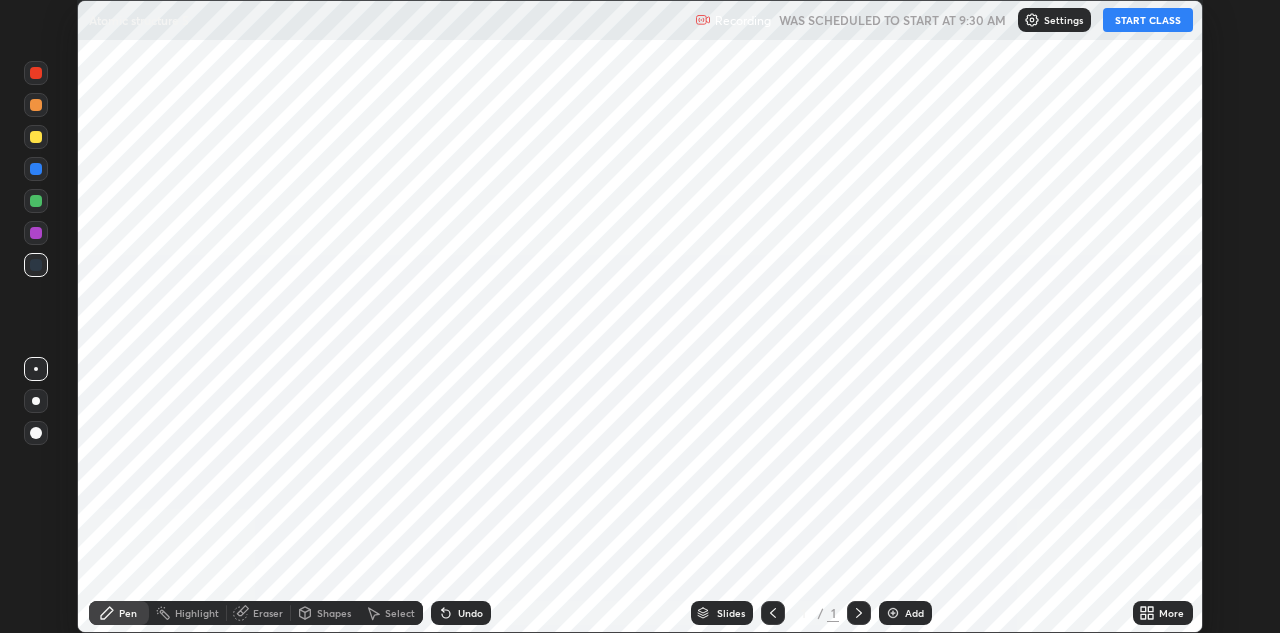scroll, scrollTop: 0, scrollLeft: 0, axis: both 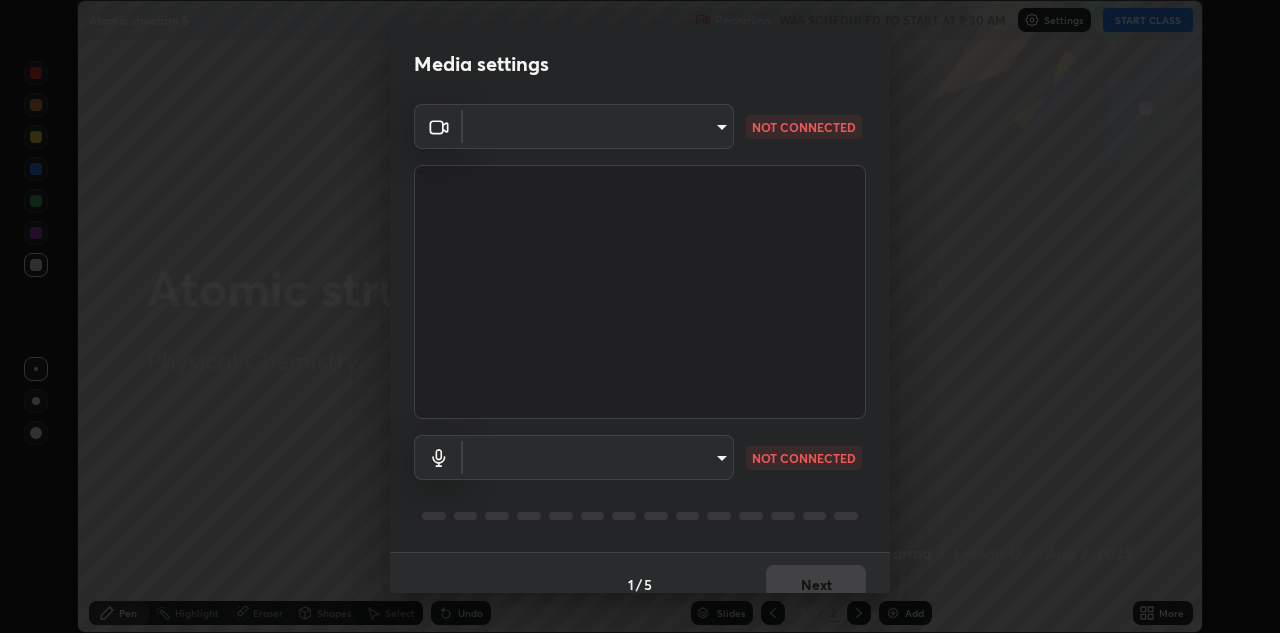 type on "c32f2d133d2fe4ebed6028c3ab396e6b2dbe6072f46fd66d39e62de35b14fd4d" 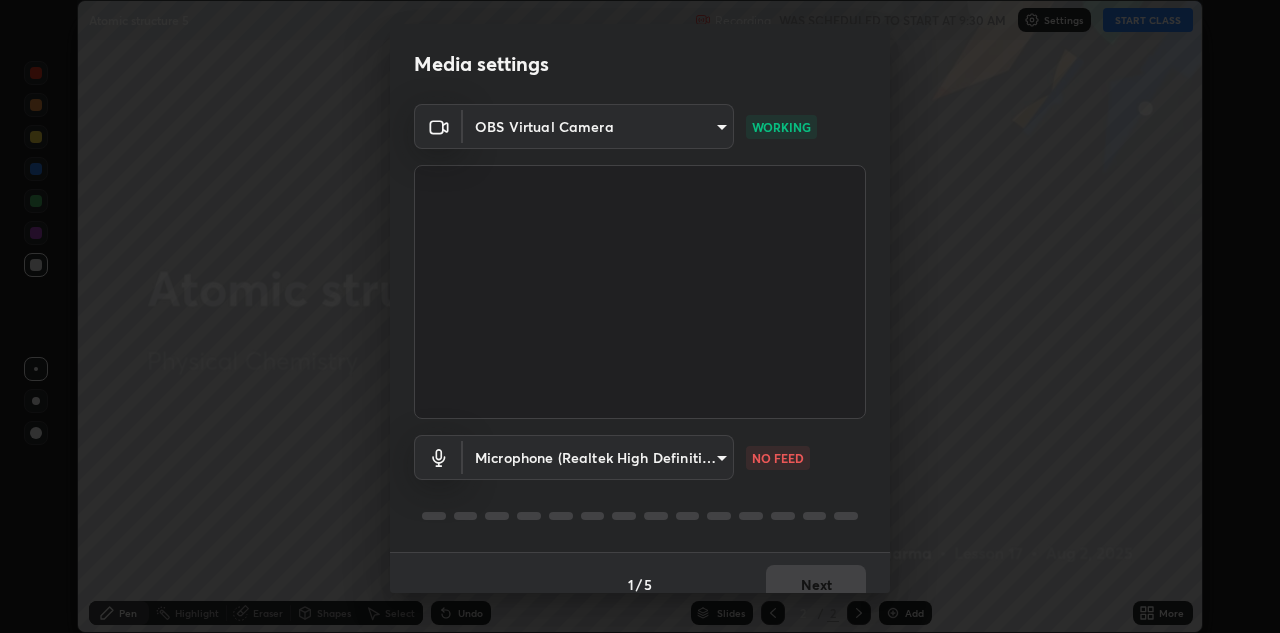 scroll, scrollTop: 23, scrollLeft: 0, axis: vertical 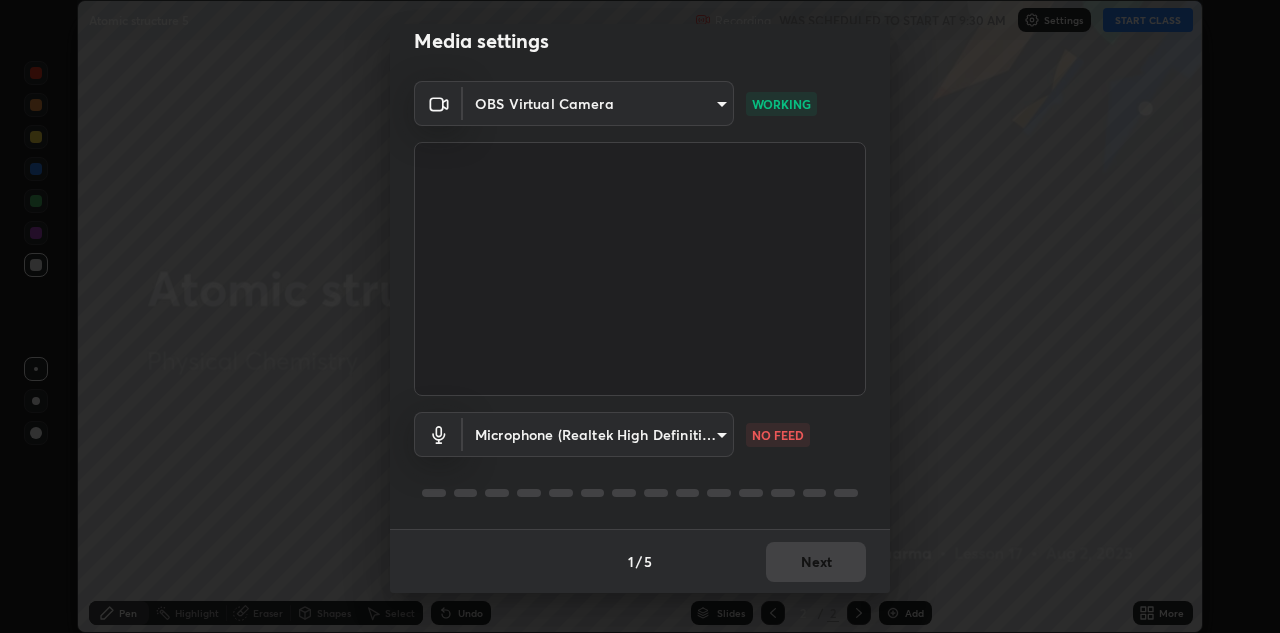 click on "Erase all Atomic structure 5 Recording WAS SCHEDULED TO START AT  9:30 AM Settings START CLASS Setting up your live class Atomic structure 5 • L17 of Physical Chemistry [FIRST] [LAST] Pen Highlight Eraser Shapes Select Undo Slides 2 / 2 Add More No doubts shared Encourage your learners to ask a doubt for better clarity Report an issue Reason for reporting Buffering Chat not working Audio - Video sync issue Educator video quality low ​ Attach an image Report Media settings OBS Virtual Camera [HASH] WORKING Microphone (Realtek High Definition Audio) [HASH] NO FEED 1 / 5 Next" at bounding box center [640, 316] 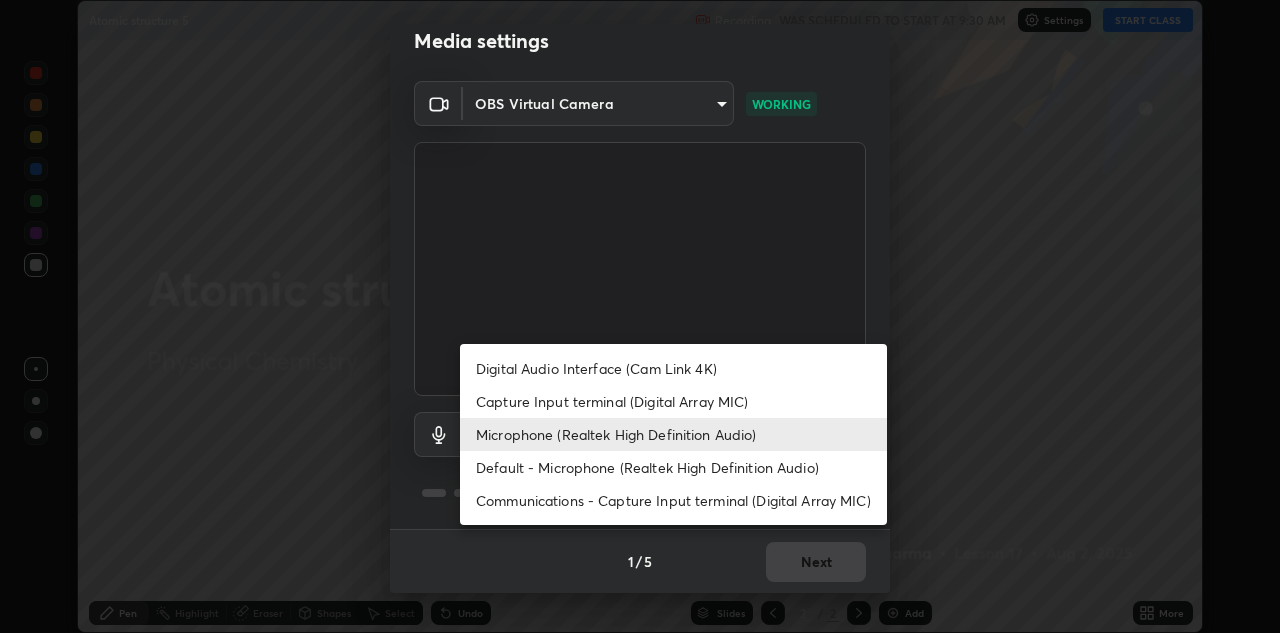 click on "Capture Input terminal (Digital Array MIC)" at bounding box center [673, 401] 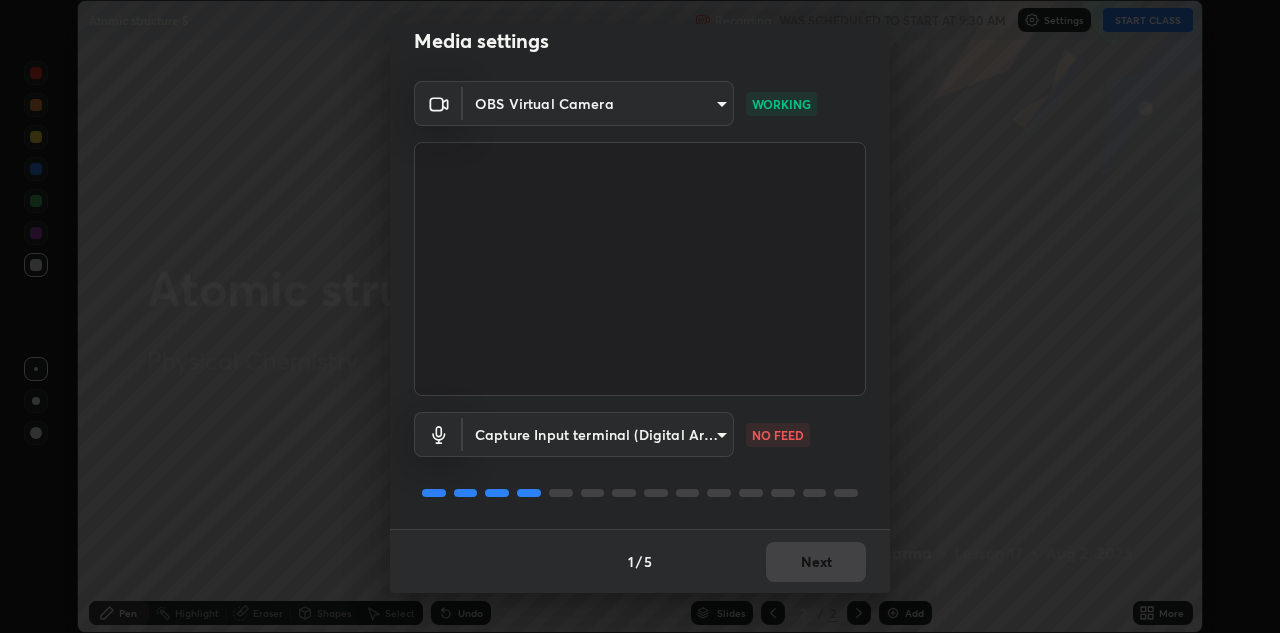 click on "Erase all Atomic structure 5 Recording WAS SCHEDULED TO START AT  9:30 AM Settings START CLASS Setting up your live class Atomic structure 5 • L17 of Physical Chemistry [FIRST] [LAST] Pen Highlight Eraser Shapes Select Undo Slides 2 / 2 Add More No doubts shared Encourage your learners to ask a doubt for better clarity Report an issue Reason for reporting Buffering Chat not working Audio - Video sync issue Educator video quality low ​ Attach an image Report Media settings OBS Virtual Camera [HASH] WORKING Capture Input terminal (Digital Array MIC) [HASH] NO FEED 1 / 5 Next" at bounding box center [640, 316] 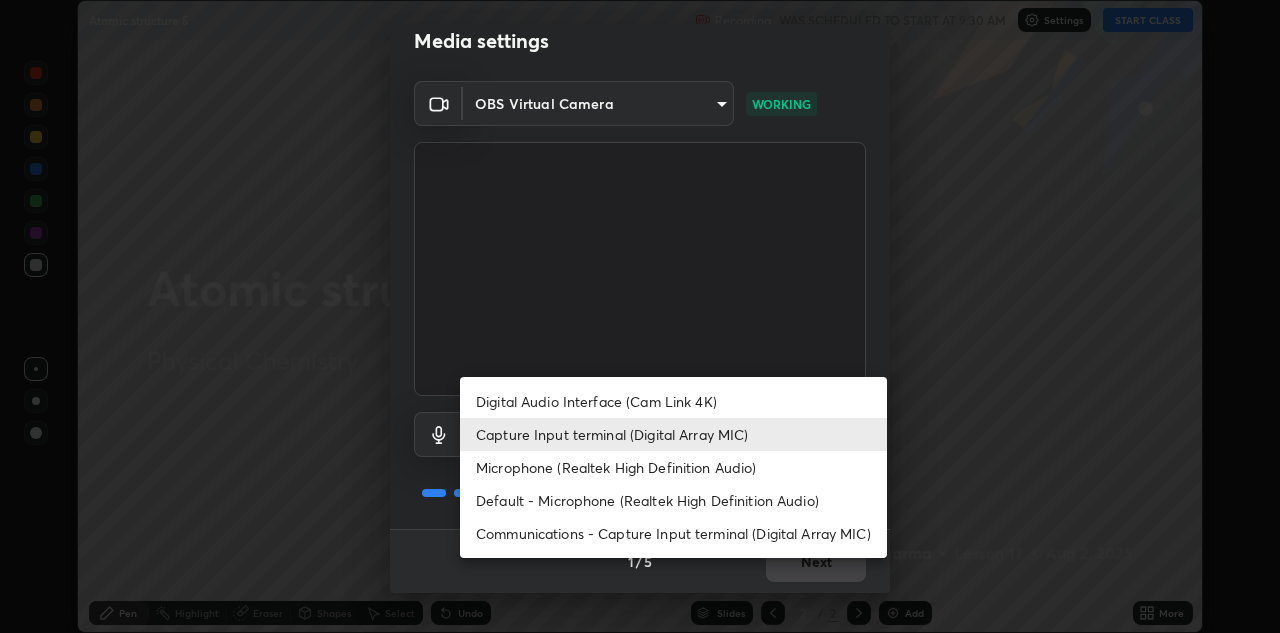 click on "Microphone (Realtek High Definition Audio)" at bounding box center [673, 467] 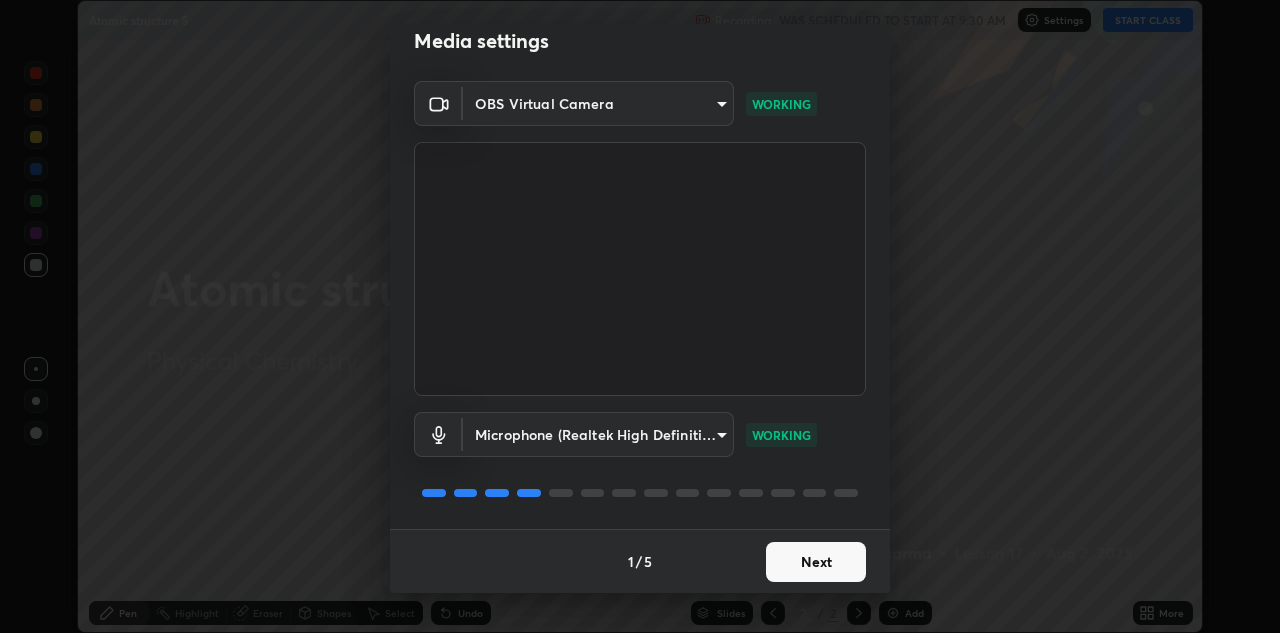 click on "Next" at bounding box center [816, 562] 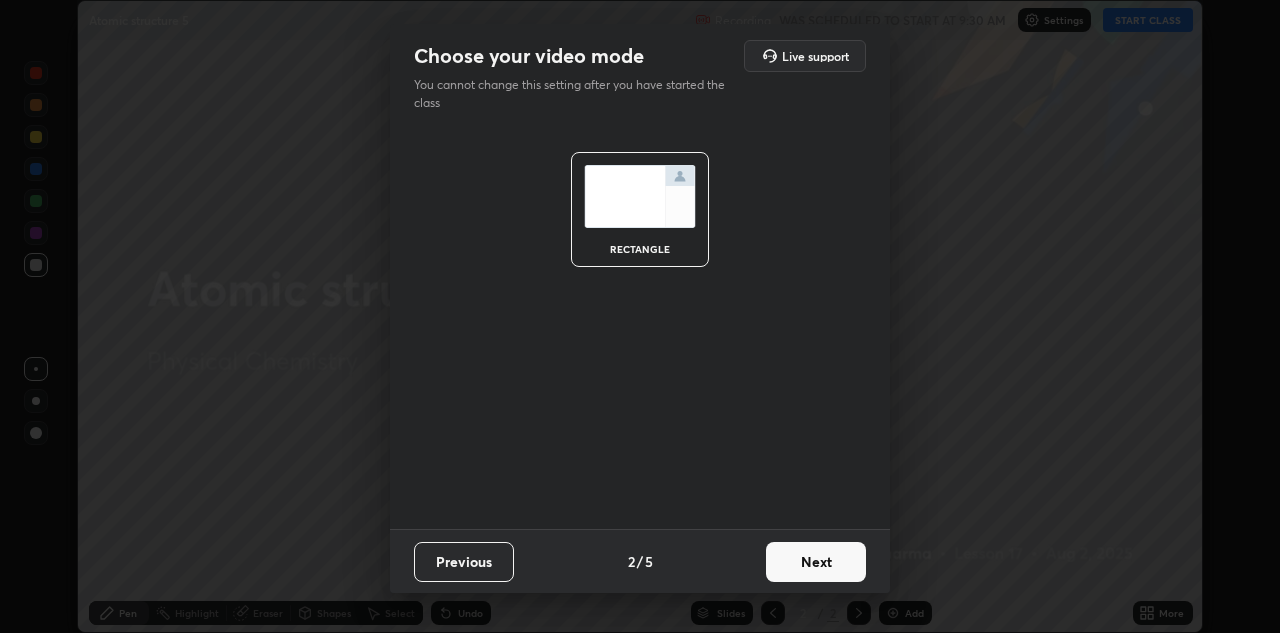 scroll, scrollTop: 0, scrollLeft: 0, axis: both 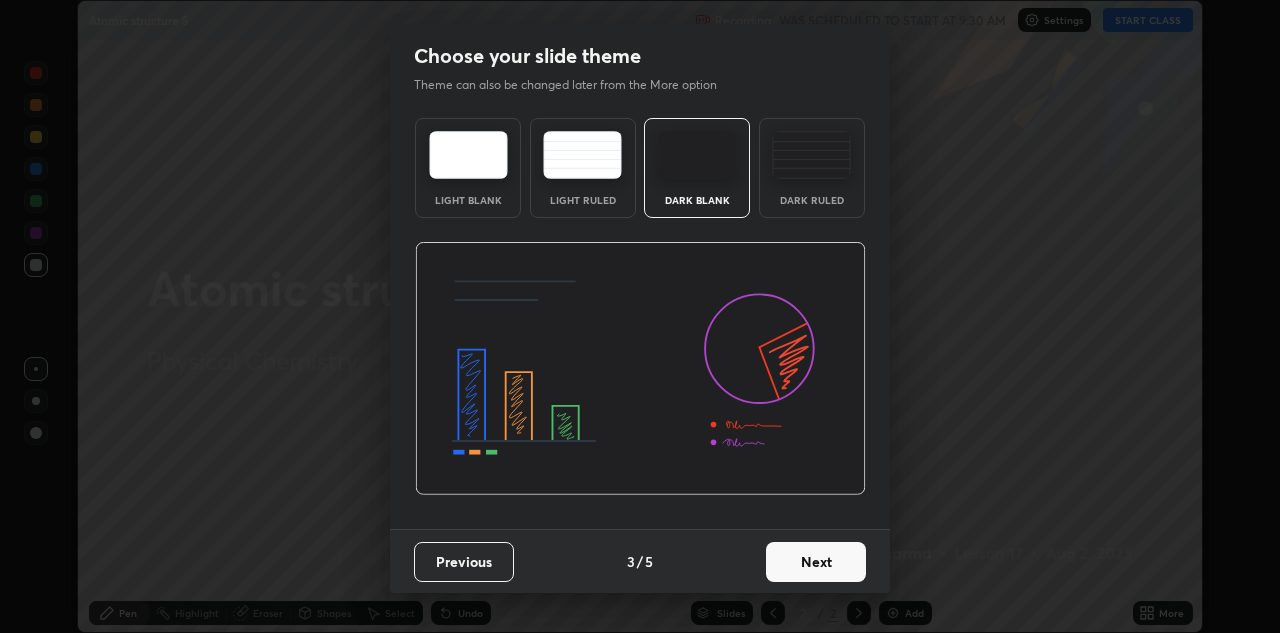 click on "Next" at bounding box center (816, 562) 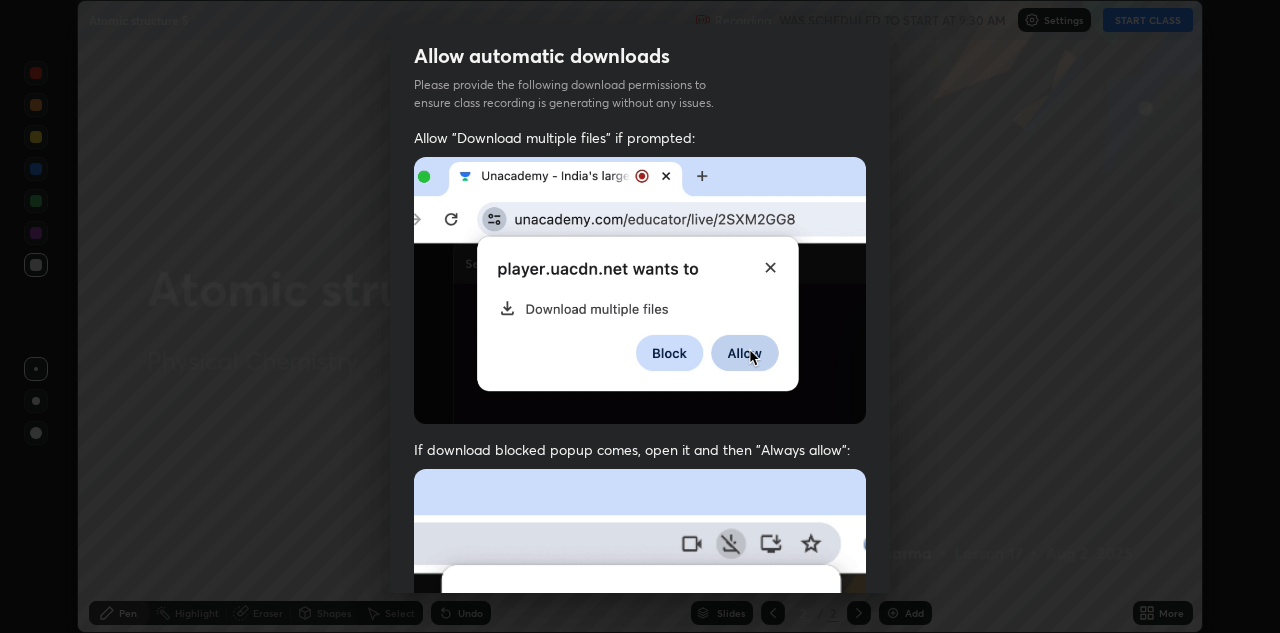 click at bounding box center (640, 687) 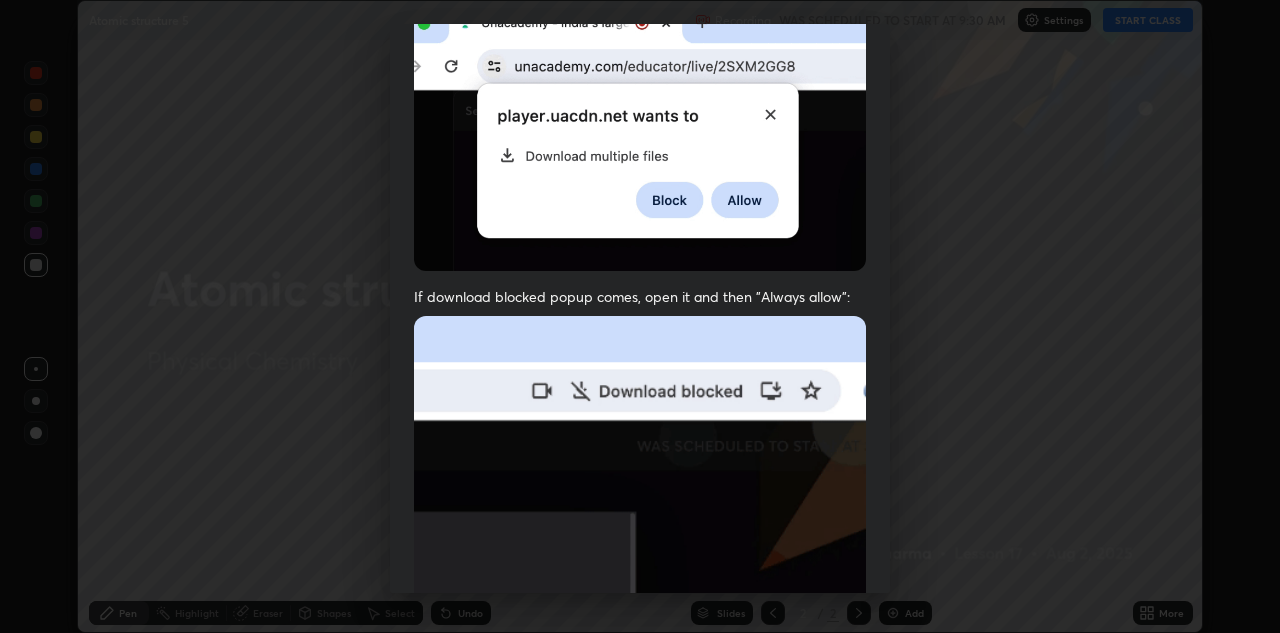 scroll, scrollTop: 381, scrollLeft: 0, axis: vertical 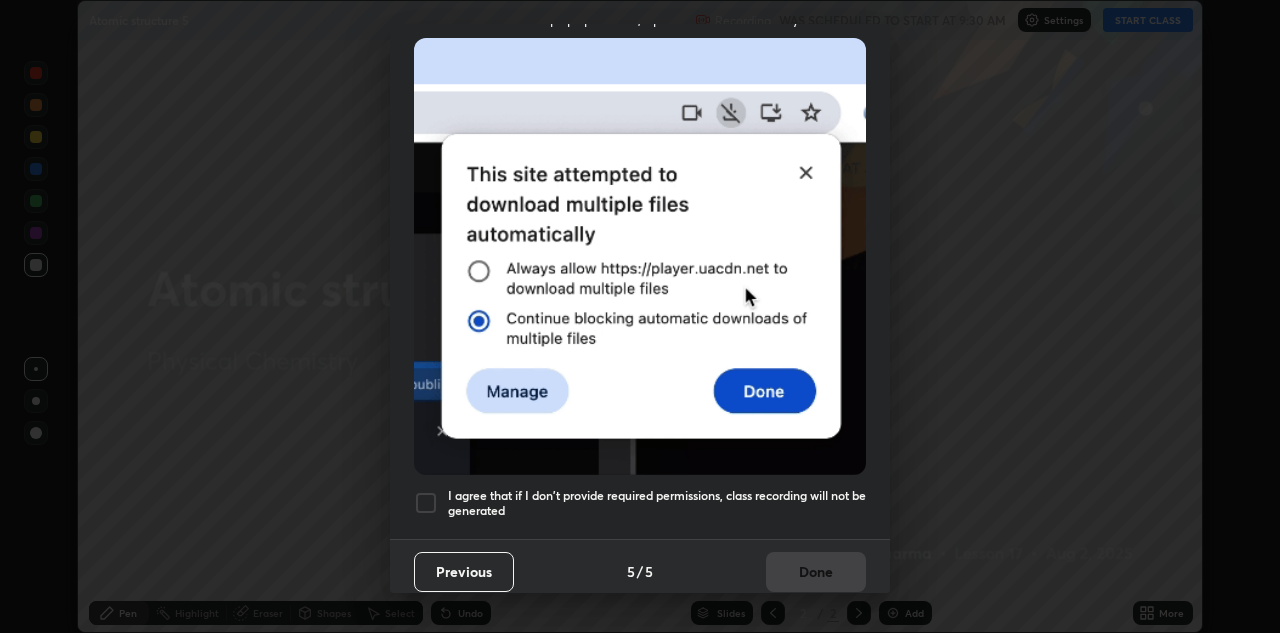 click on "I agree that if I don't provide required permissions, class recording will not be generated" at bounding box center [657, 503] 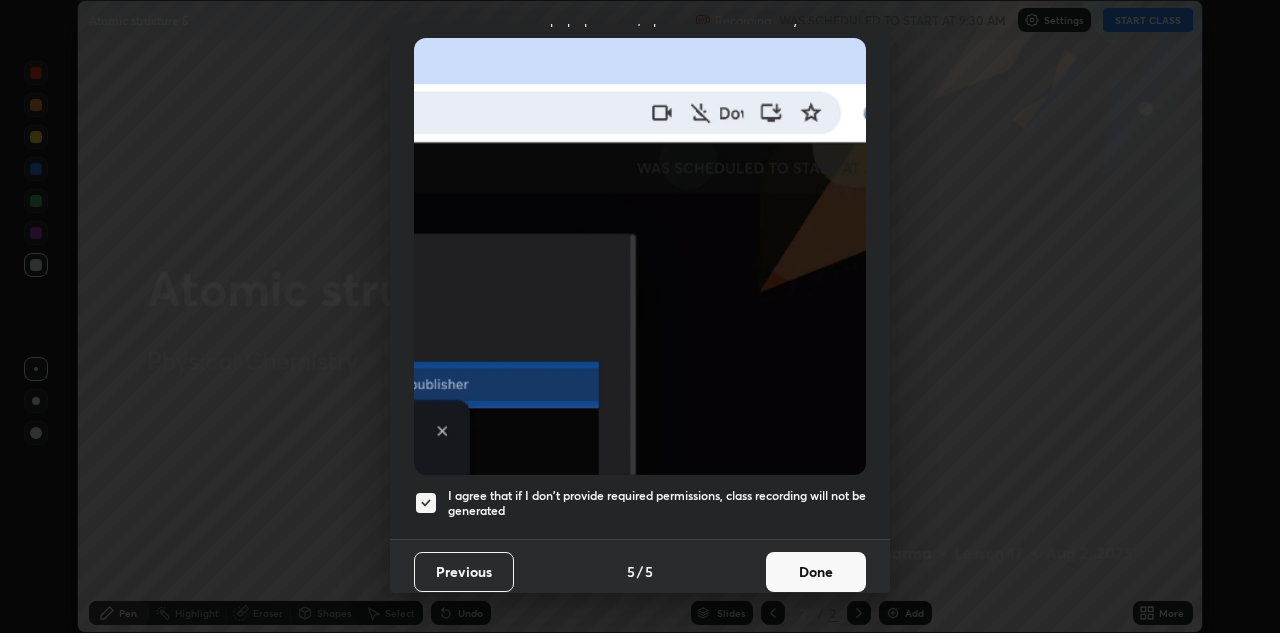 click on "Done" at bounding box center [816, 572] 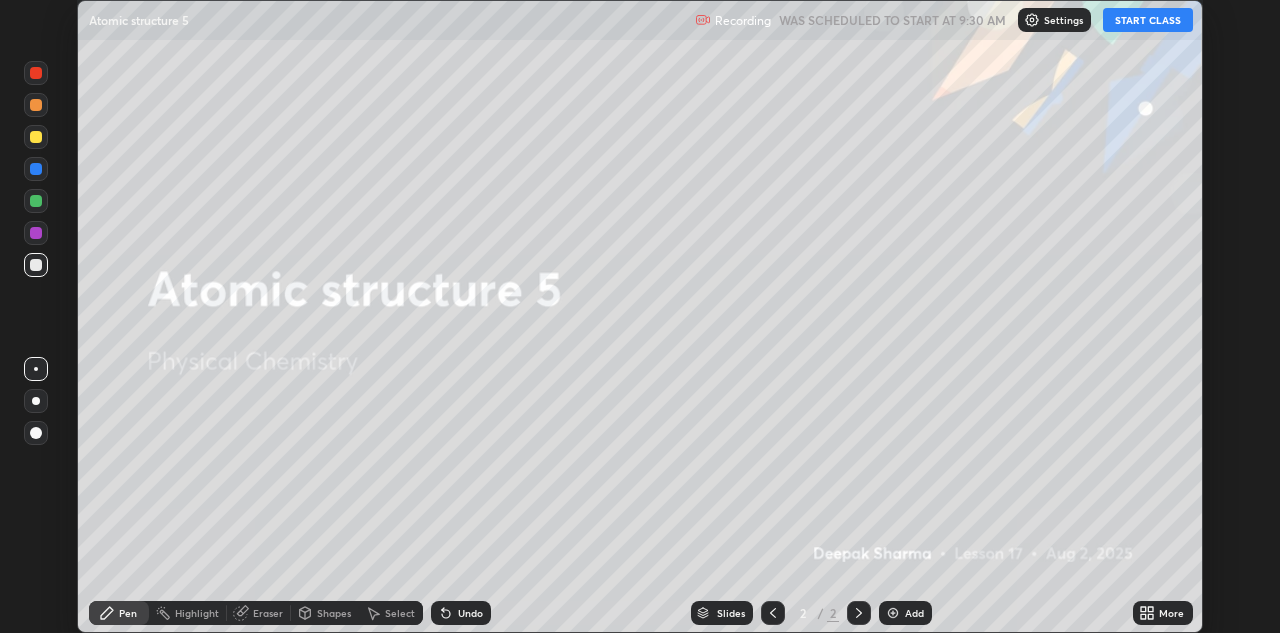 click on "START CLASS" at bounding box center [1148, 20] 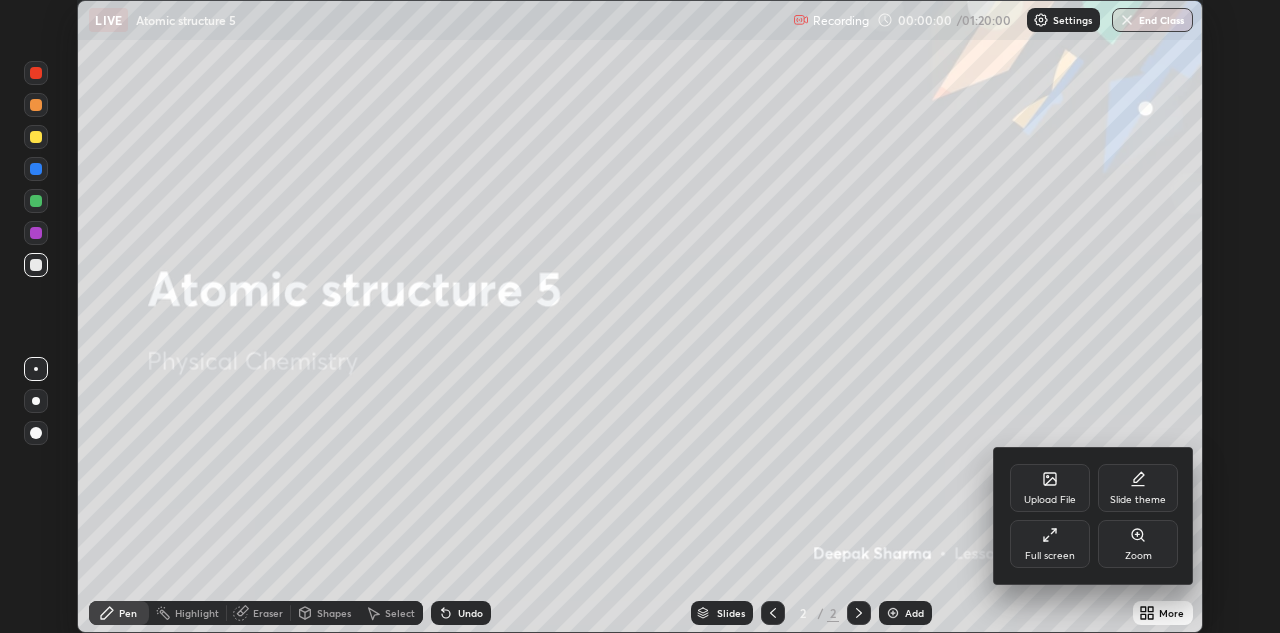 click on "Full screen" at bounding box center (1050, 544) 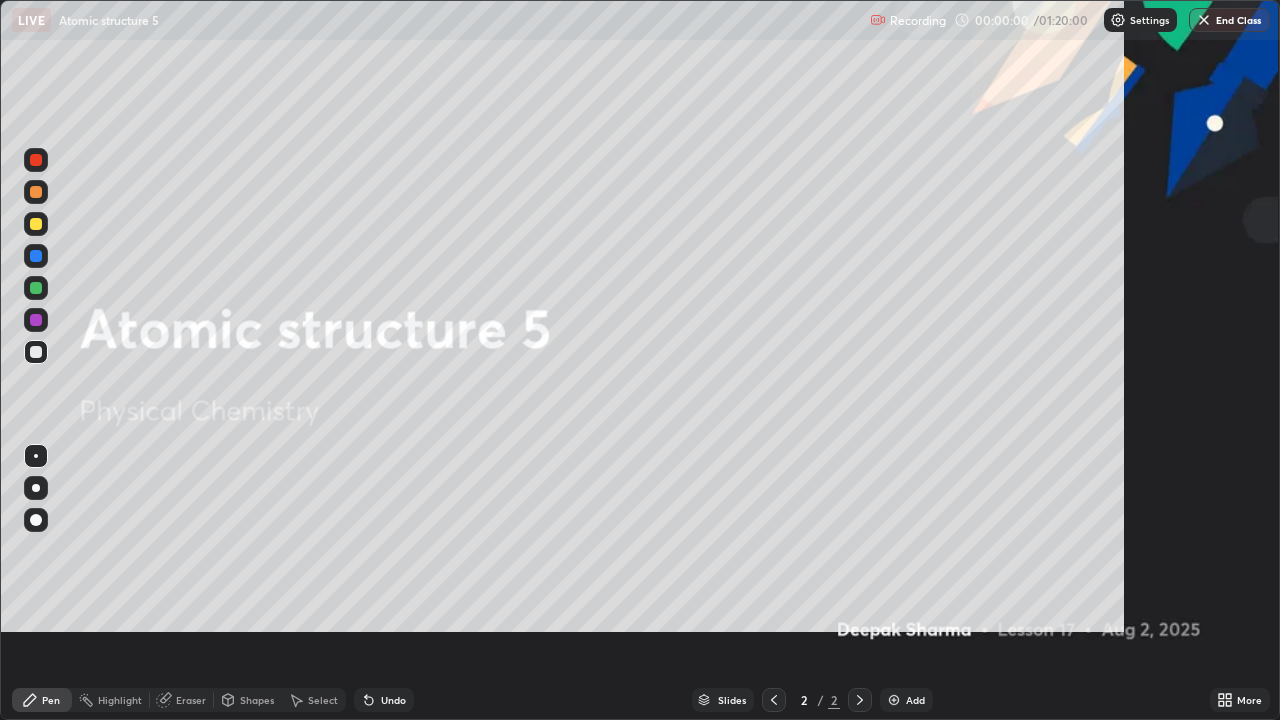 scroll, scrollTop: 99280, scrollLeft: 98720, axis: both 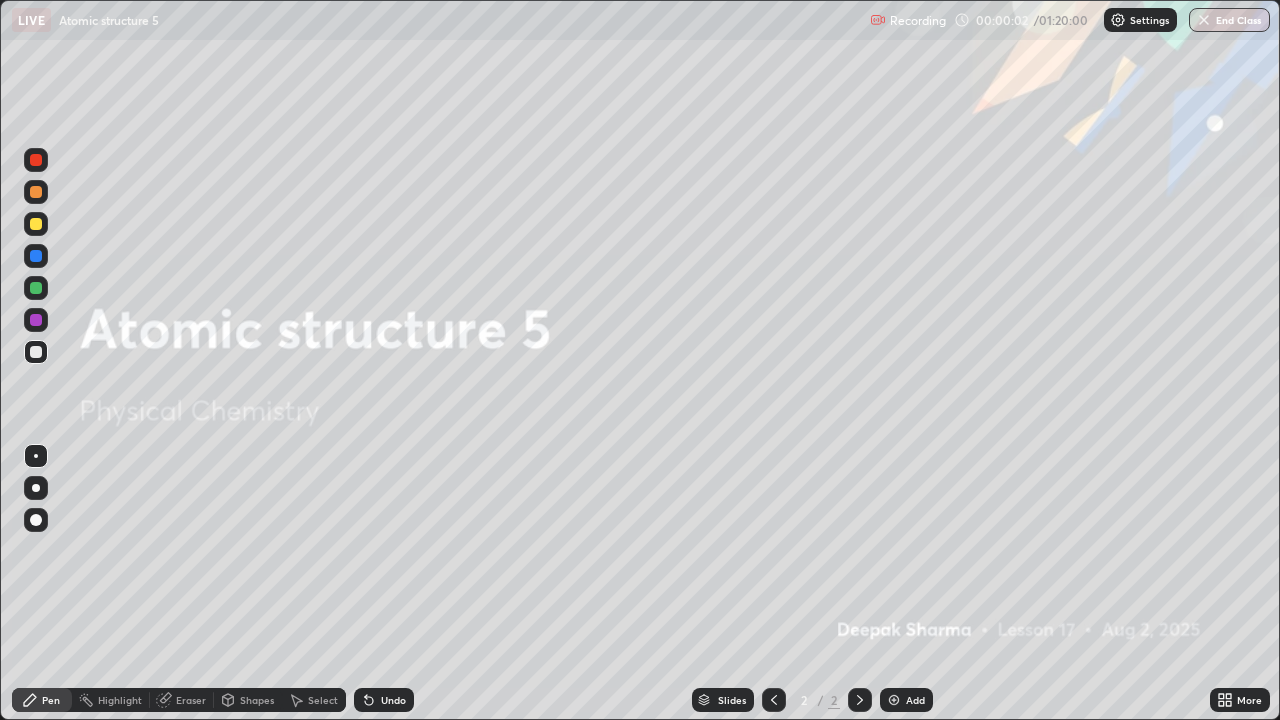 click on "Add" at bounding box center (906, 700) 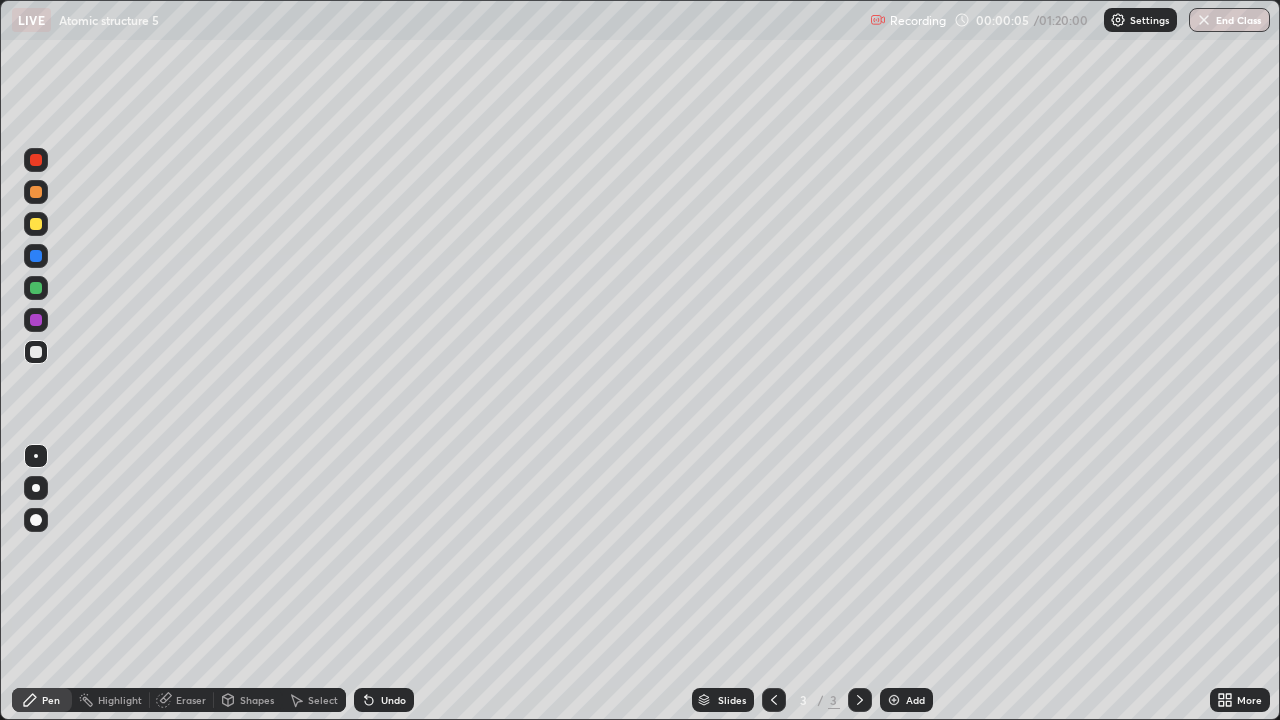 click at bounding box center (36, 224) 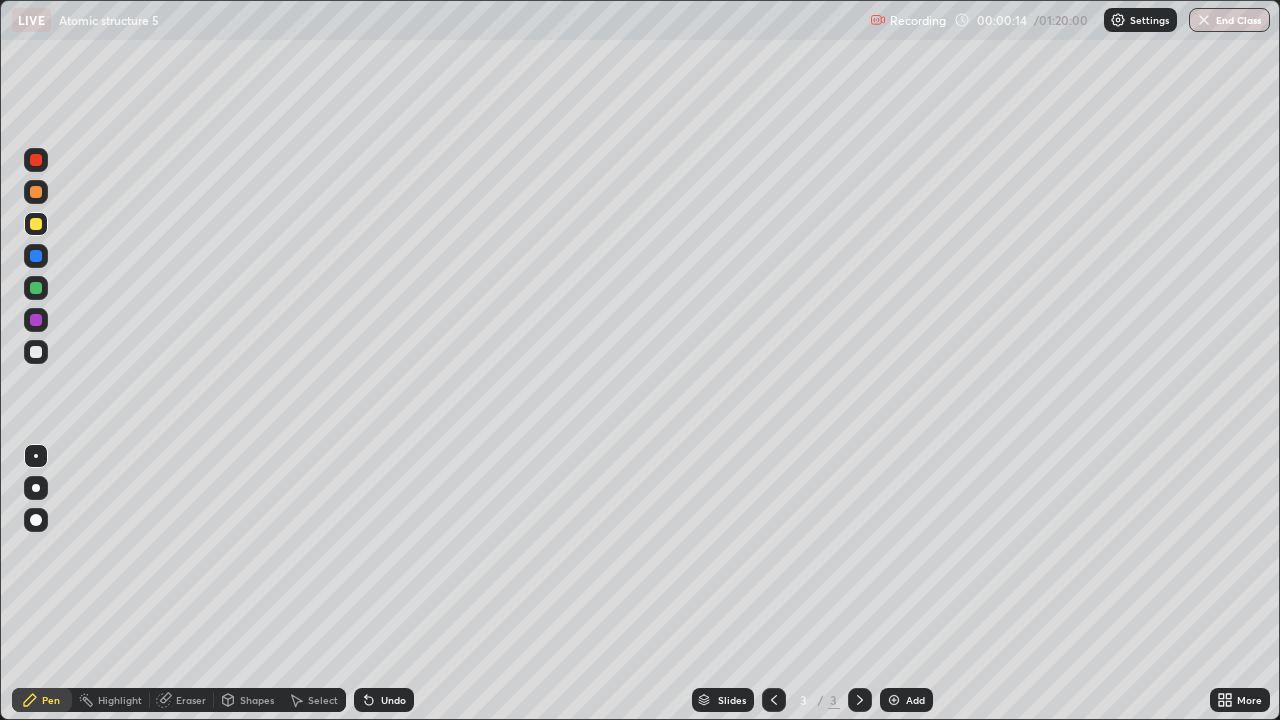 click on "Shapes" at bounding box center [257, 700] 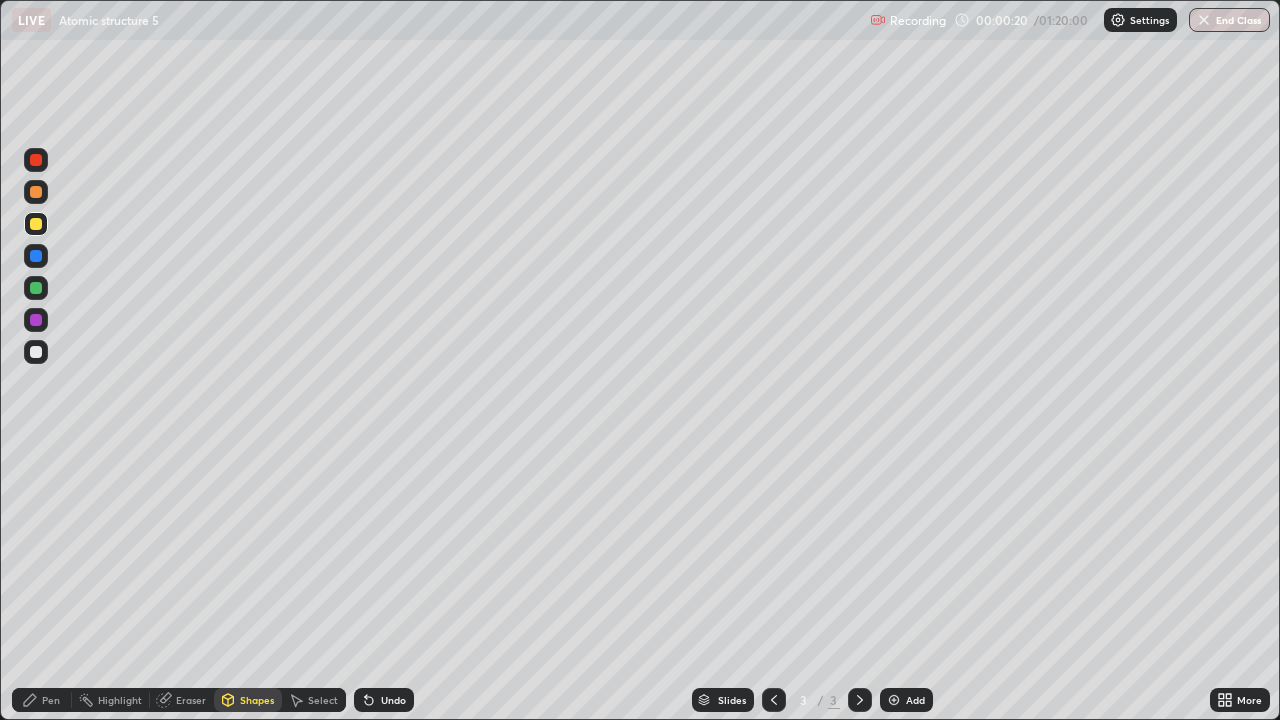 click 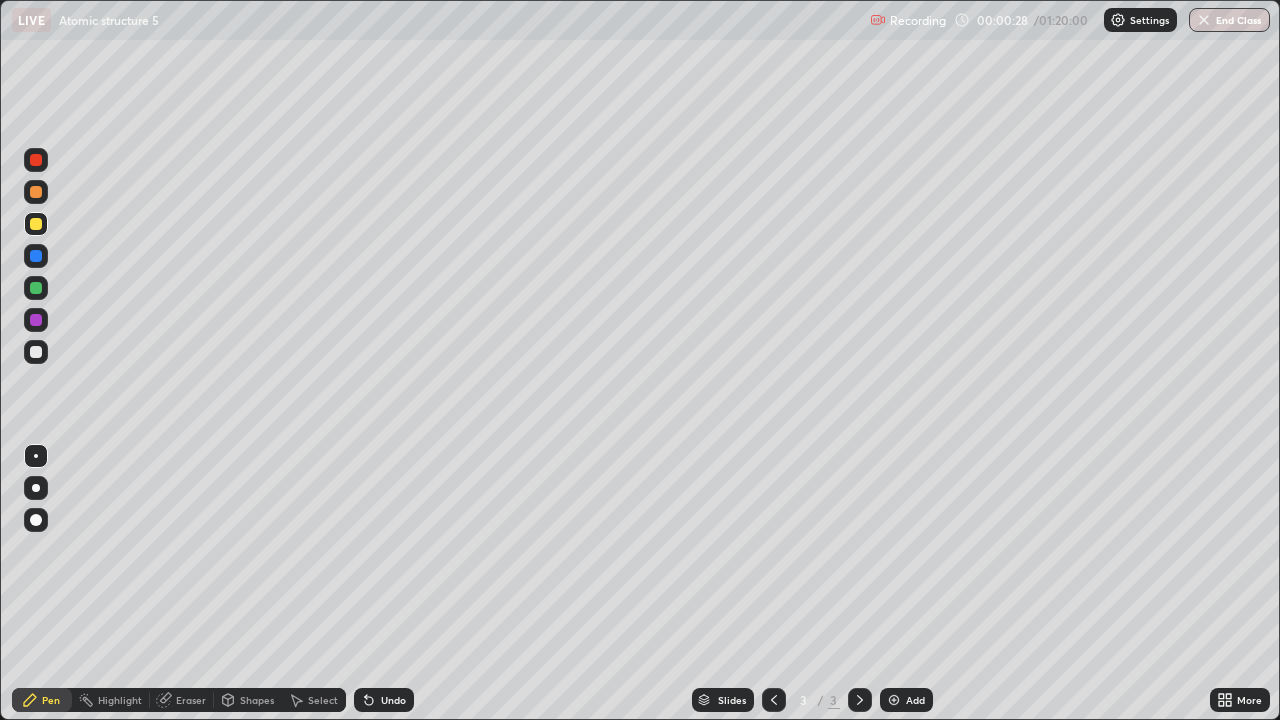 click at bounding box center [36, 288] 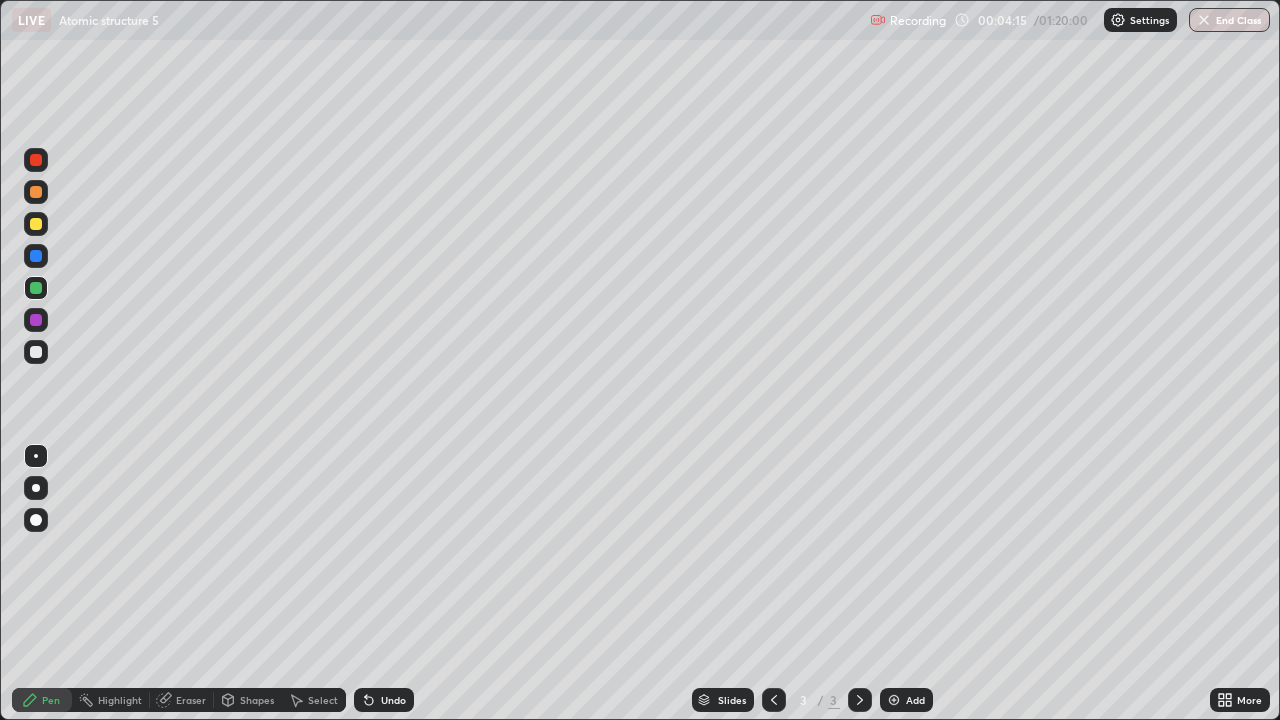 click on "Eraser" at bounding box center (191, 700) 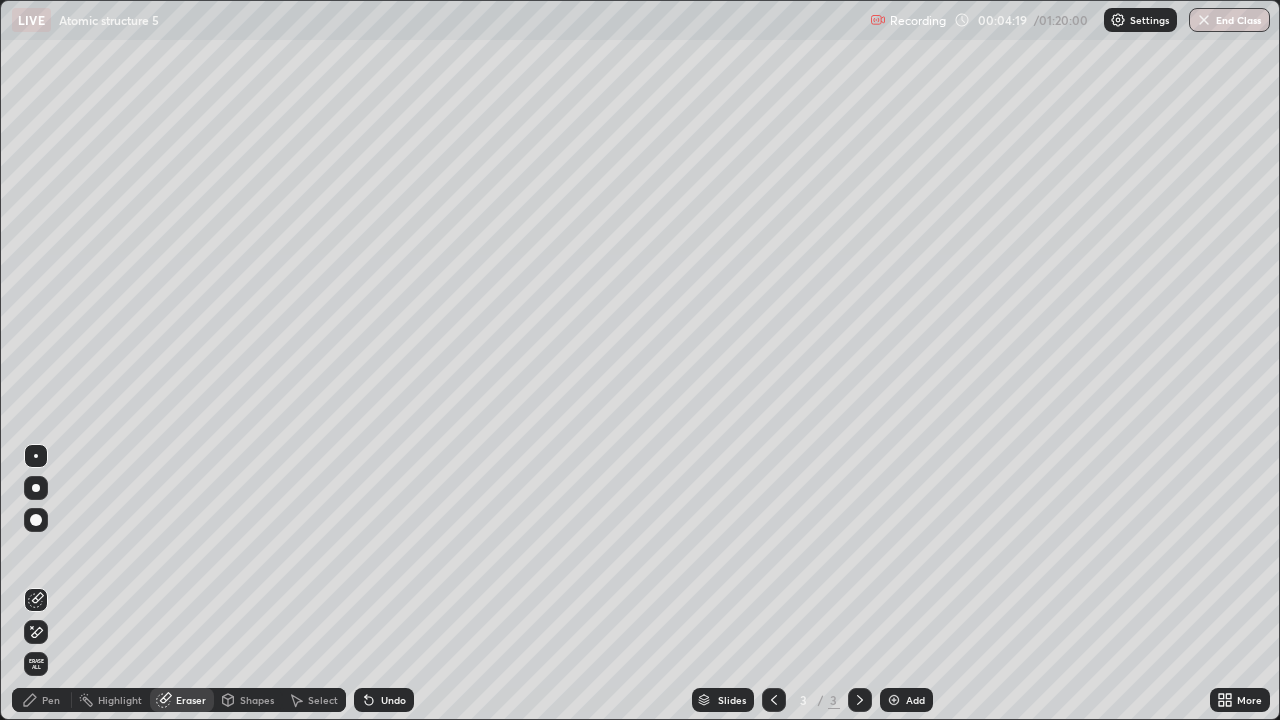 click 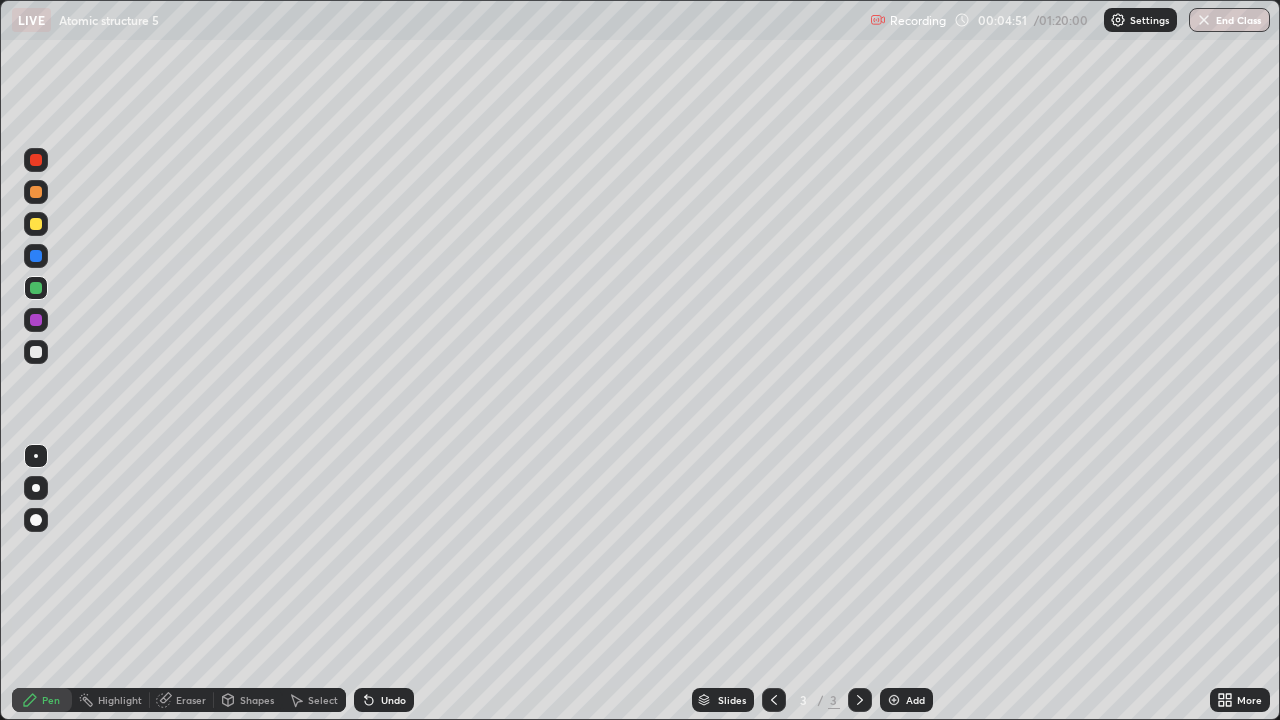 click on "Add" at bounding box center (915, 700) 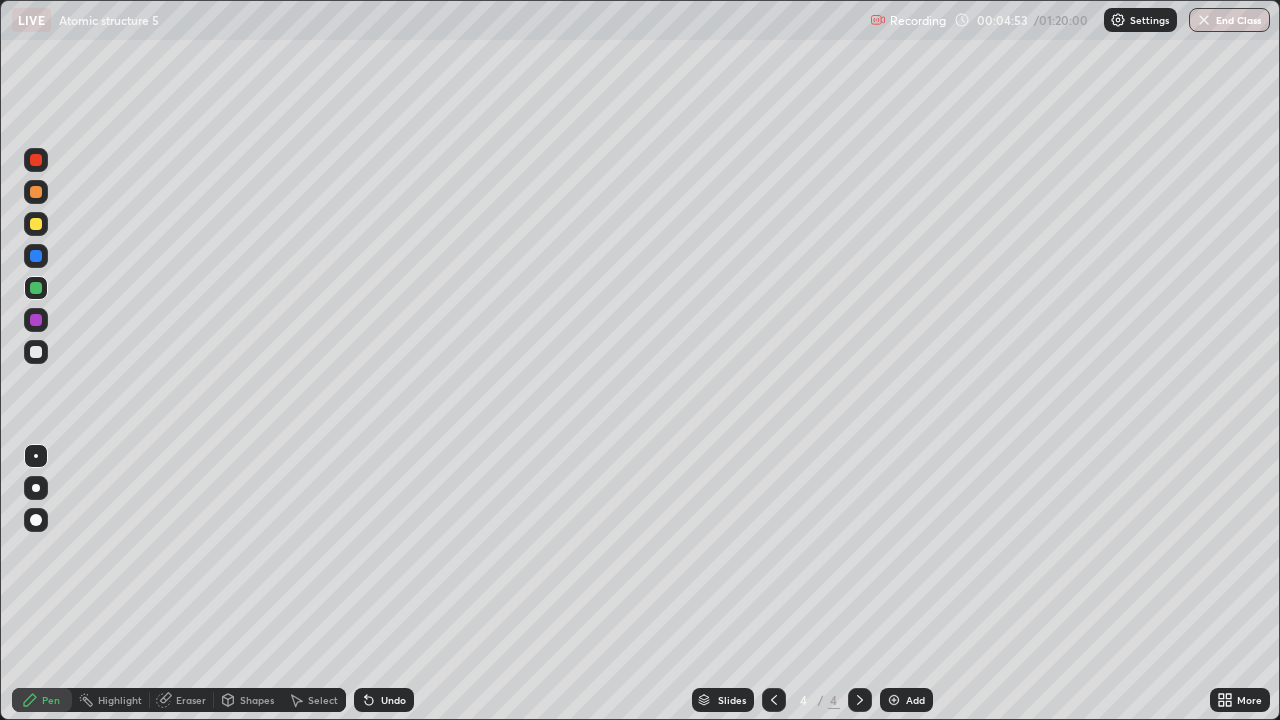 click at bounding box center [36, 224] 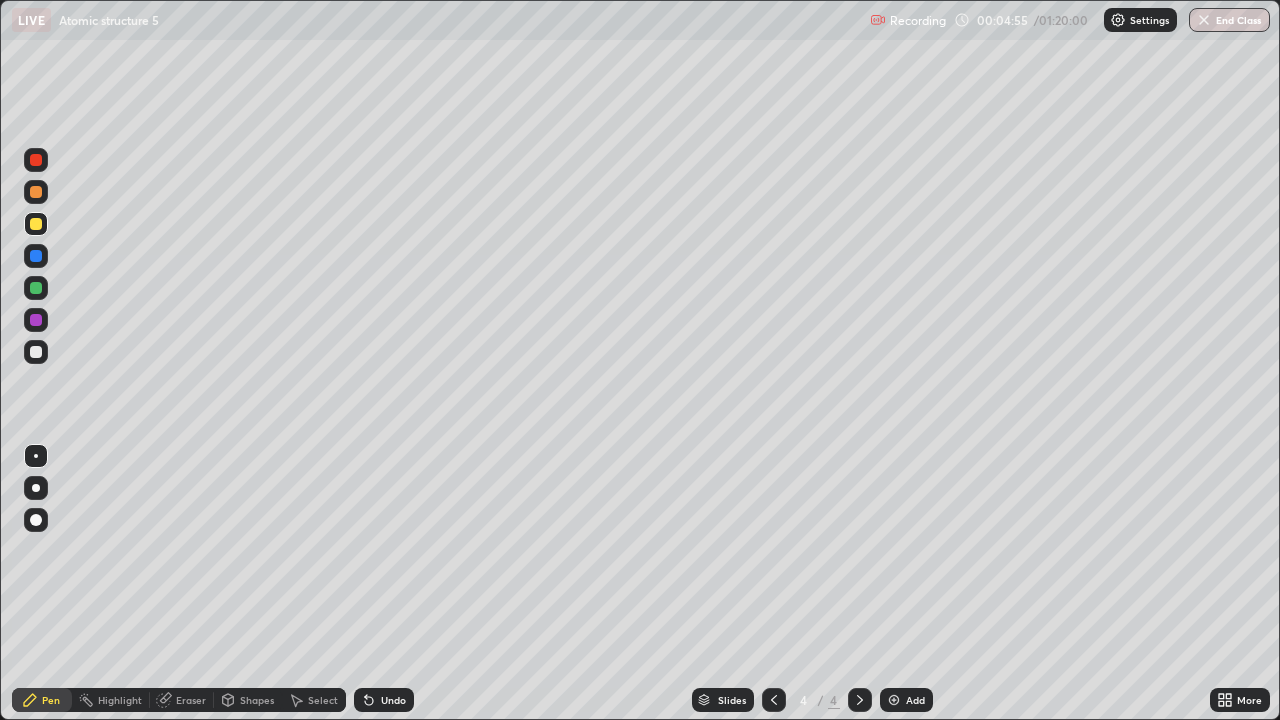 click on "Undo" at bounding box center (393, 700) 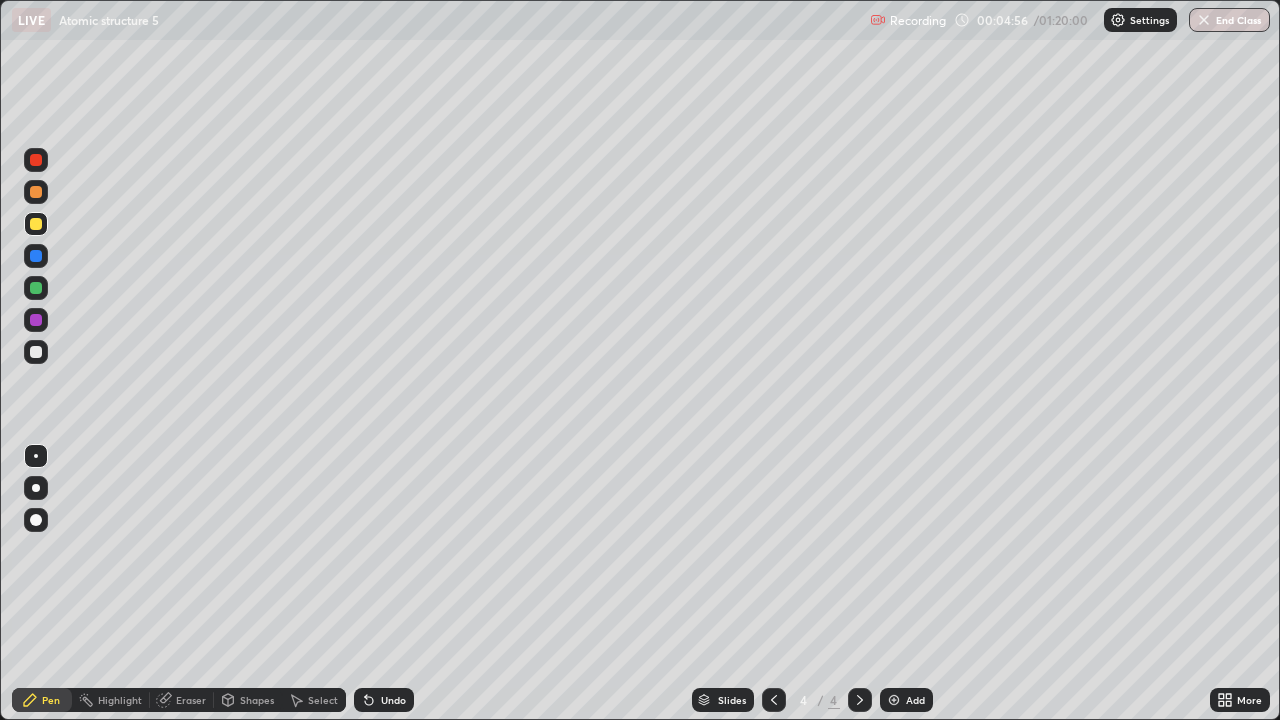 click on "Shapes" at bounding box center [257, 700] 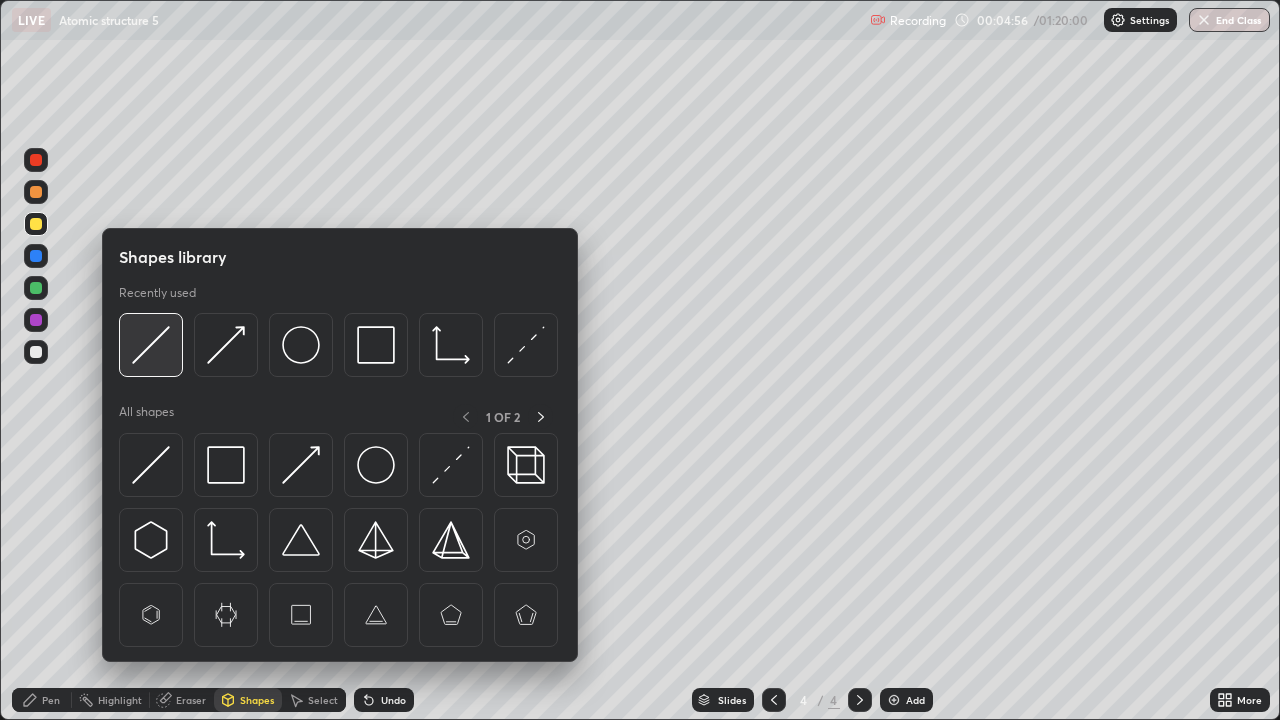 click at bounding box center (151, 345) 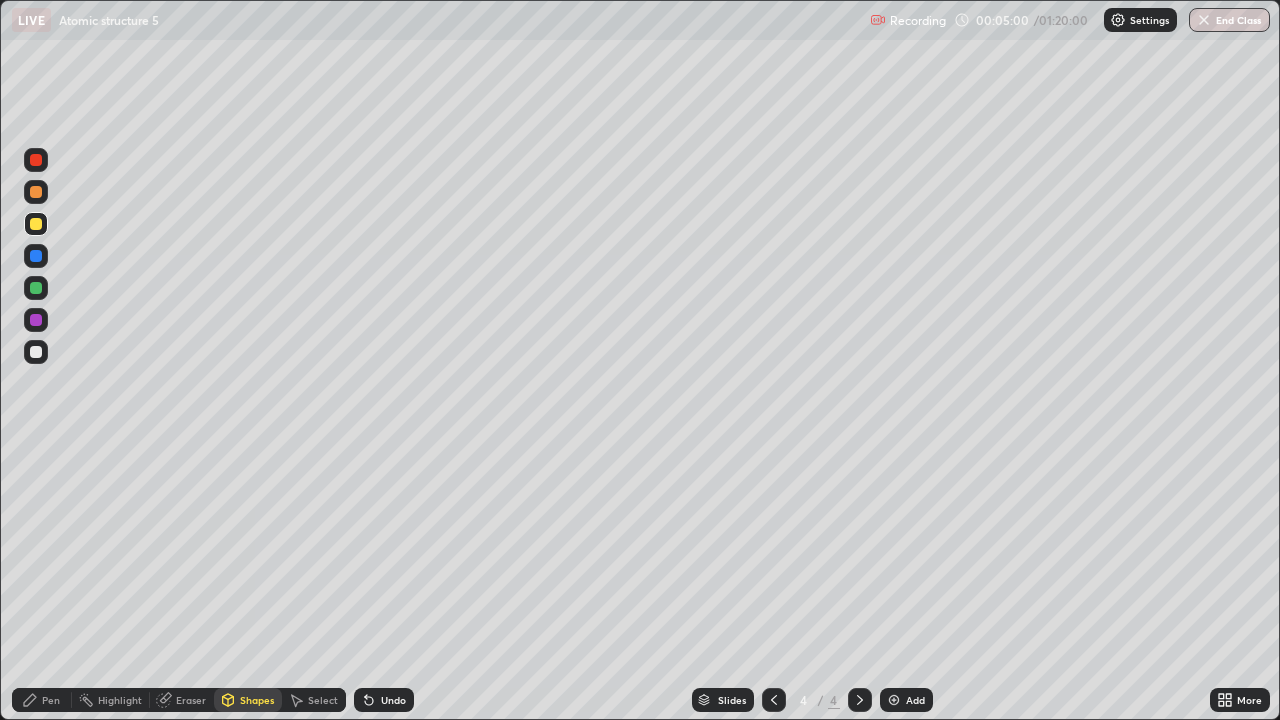 click 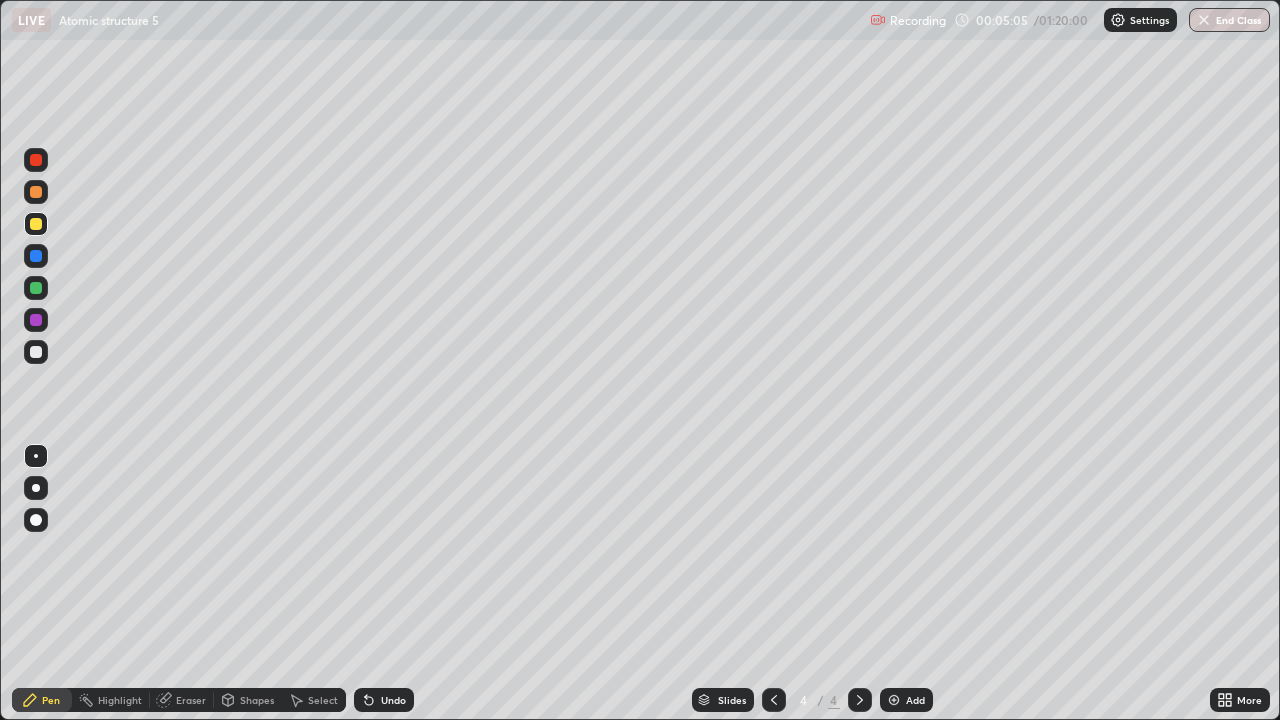 click at bounding box center (36, 160) 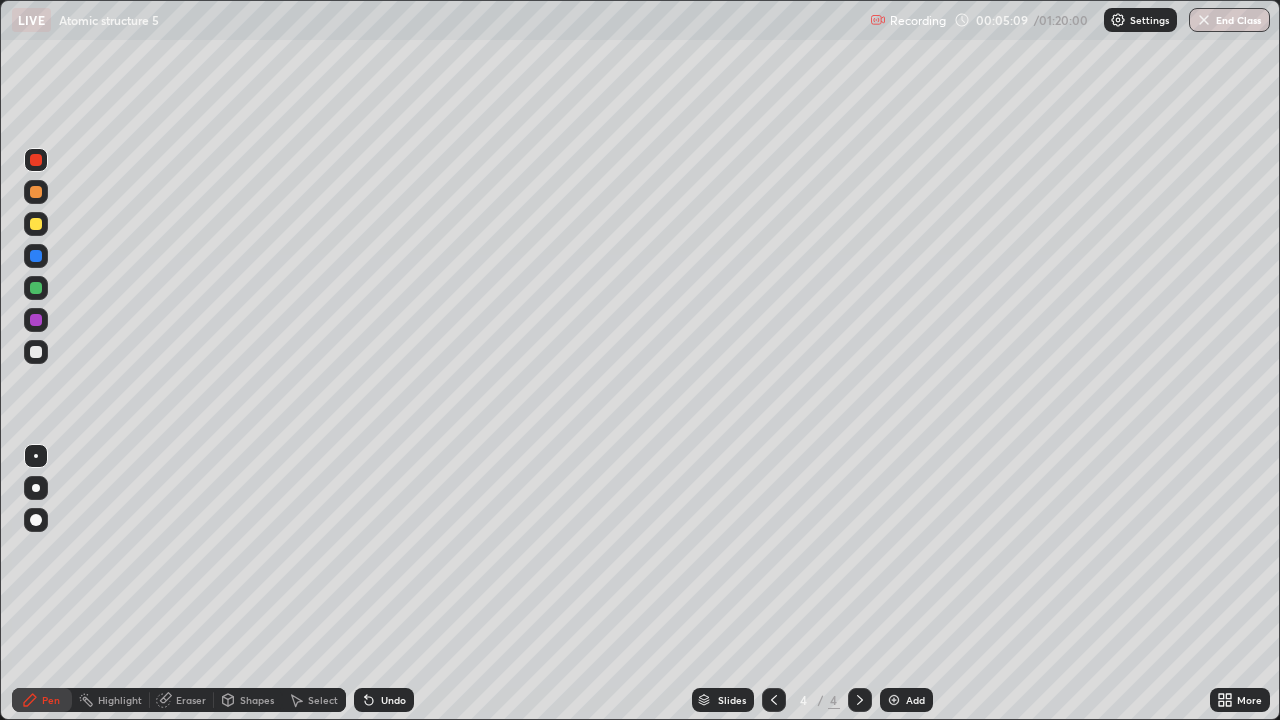 click at bounding box center [36, 288] 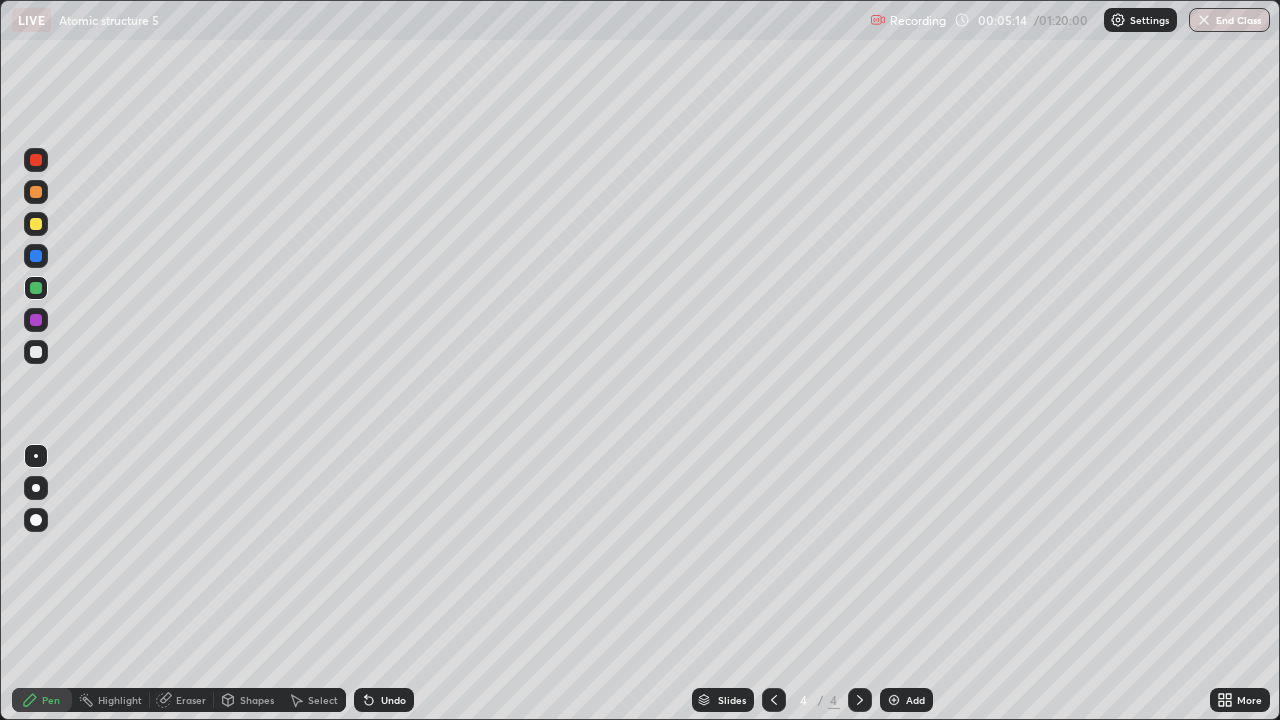 click at bounding box center [36, 352] 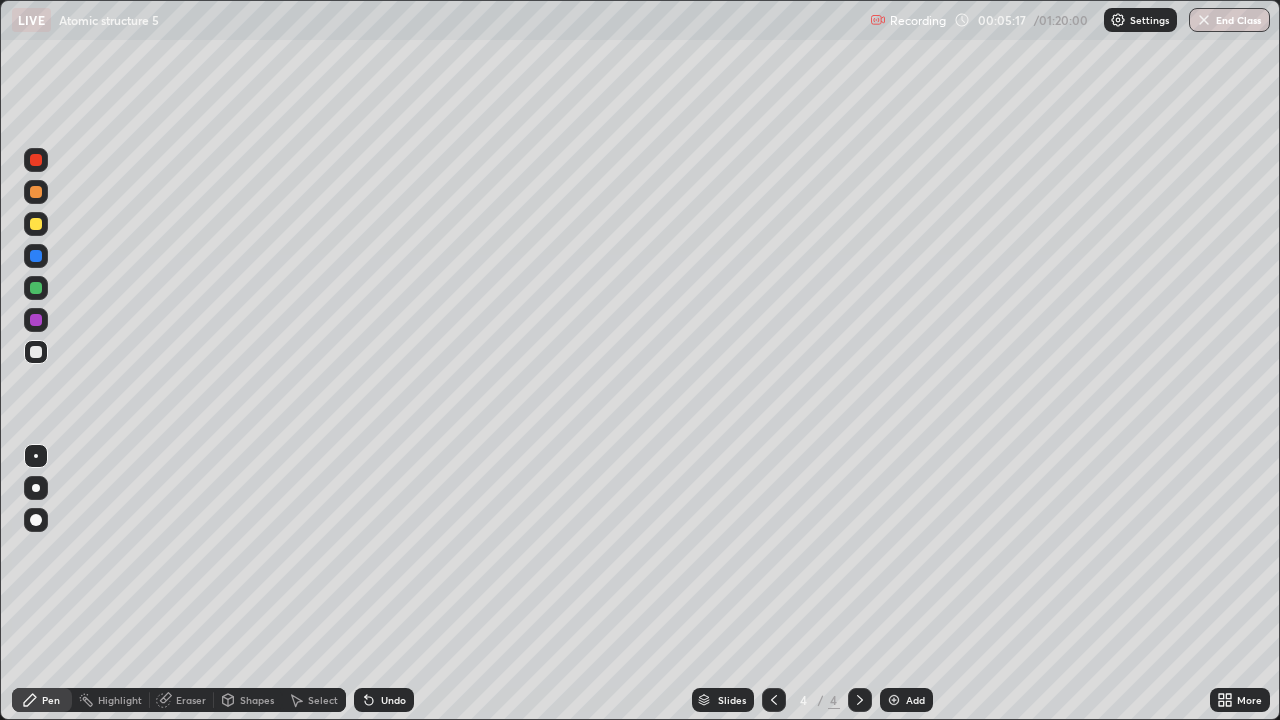 click at bounding box center (36, 320) 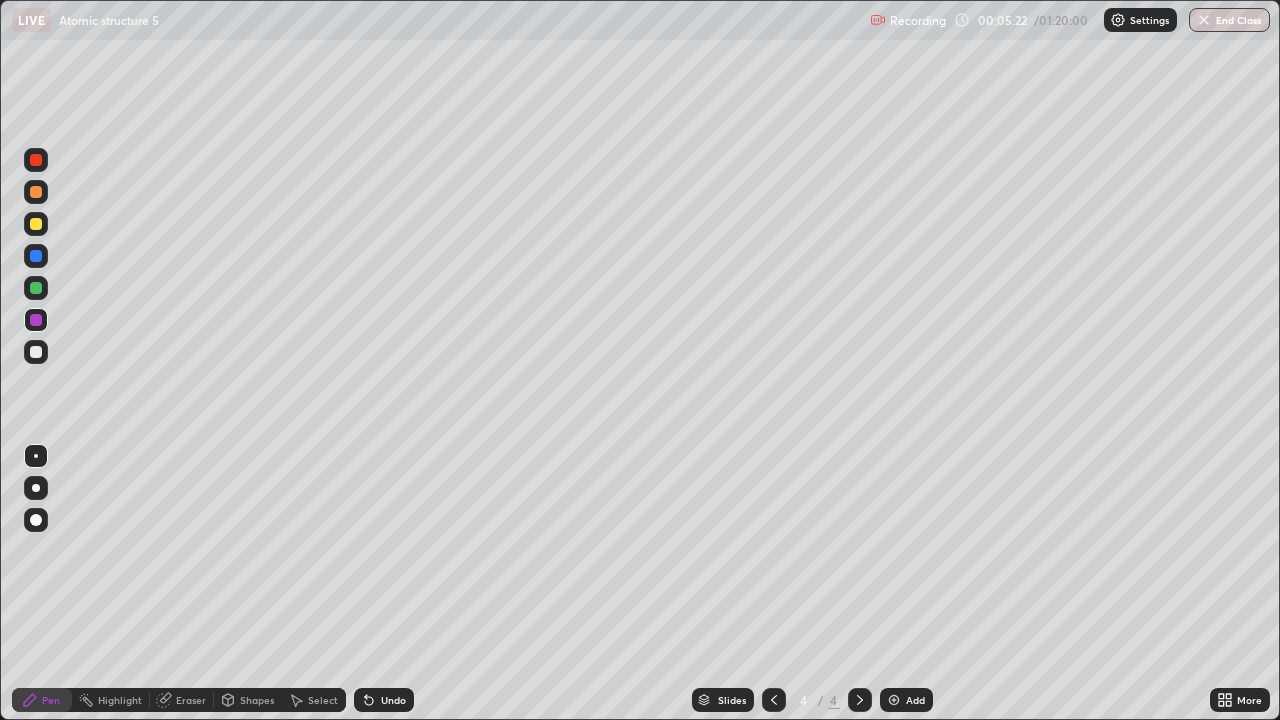 click at bounding box center (36, 352) 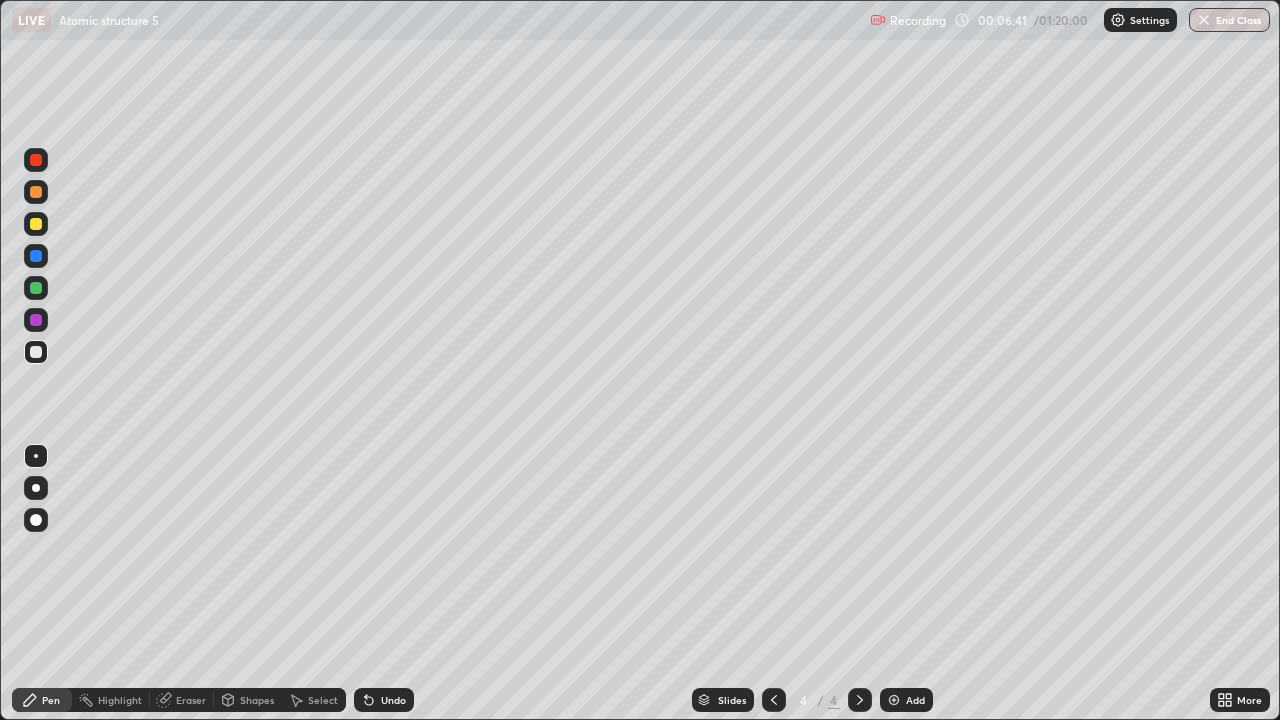 click at bounding box center [894, 700] 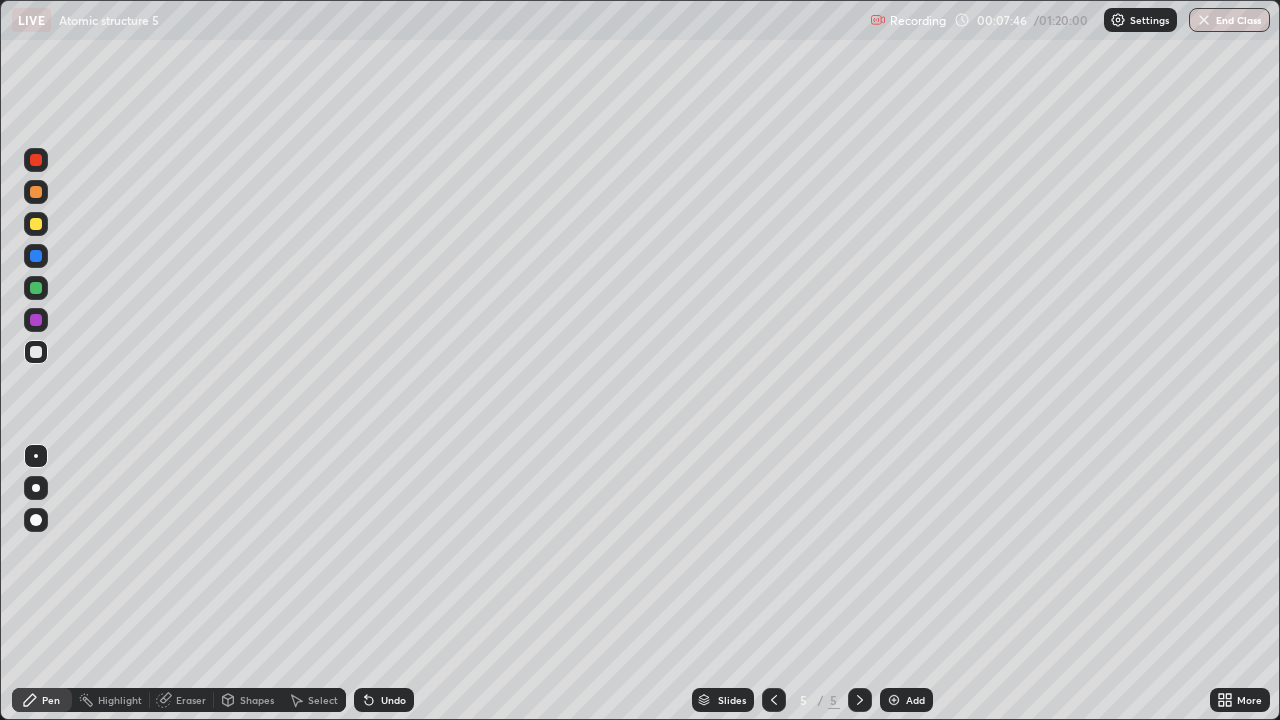 click 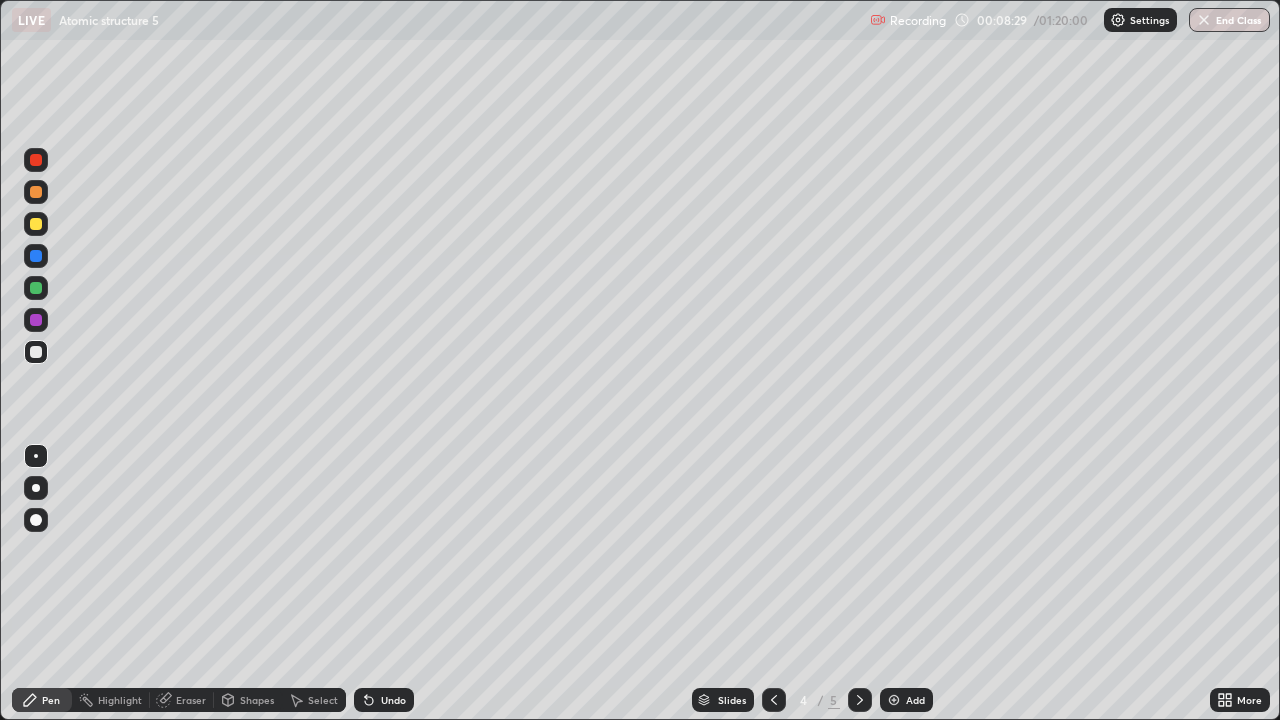 click 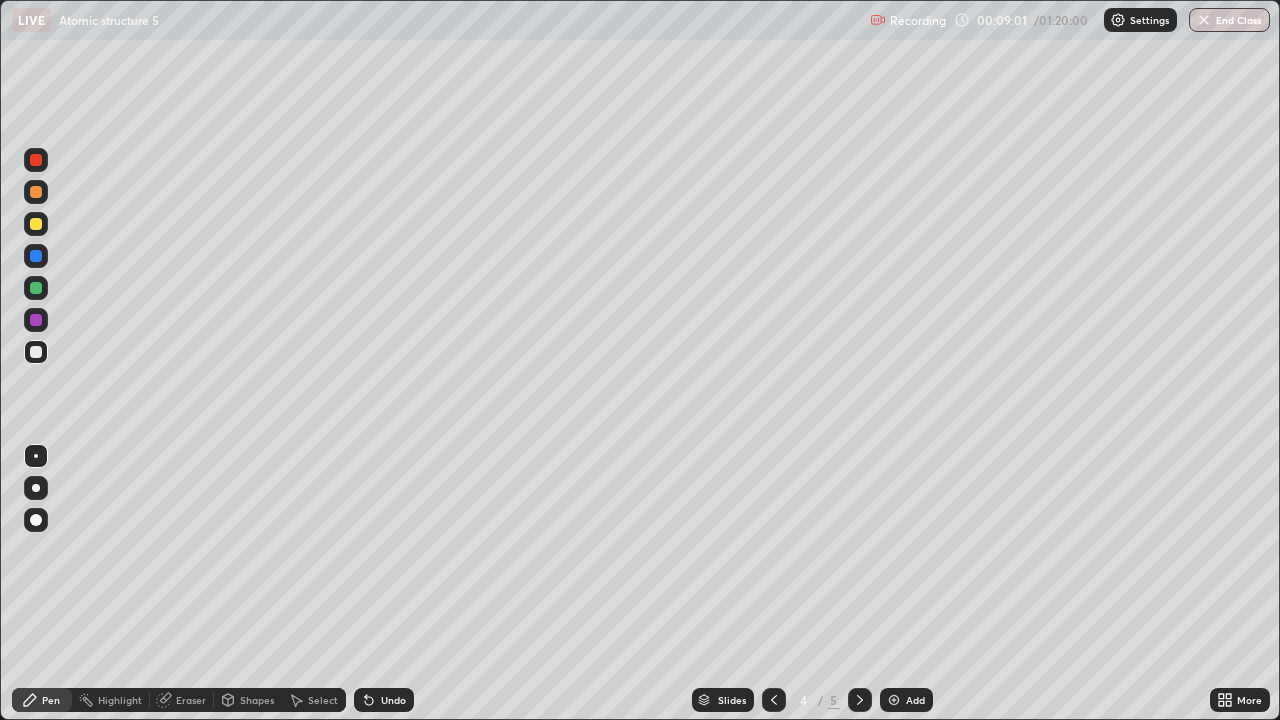 click at bounding box center [36, 192] 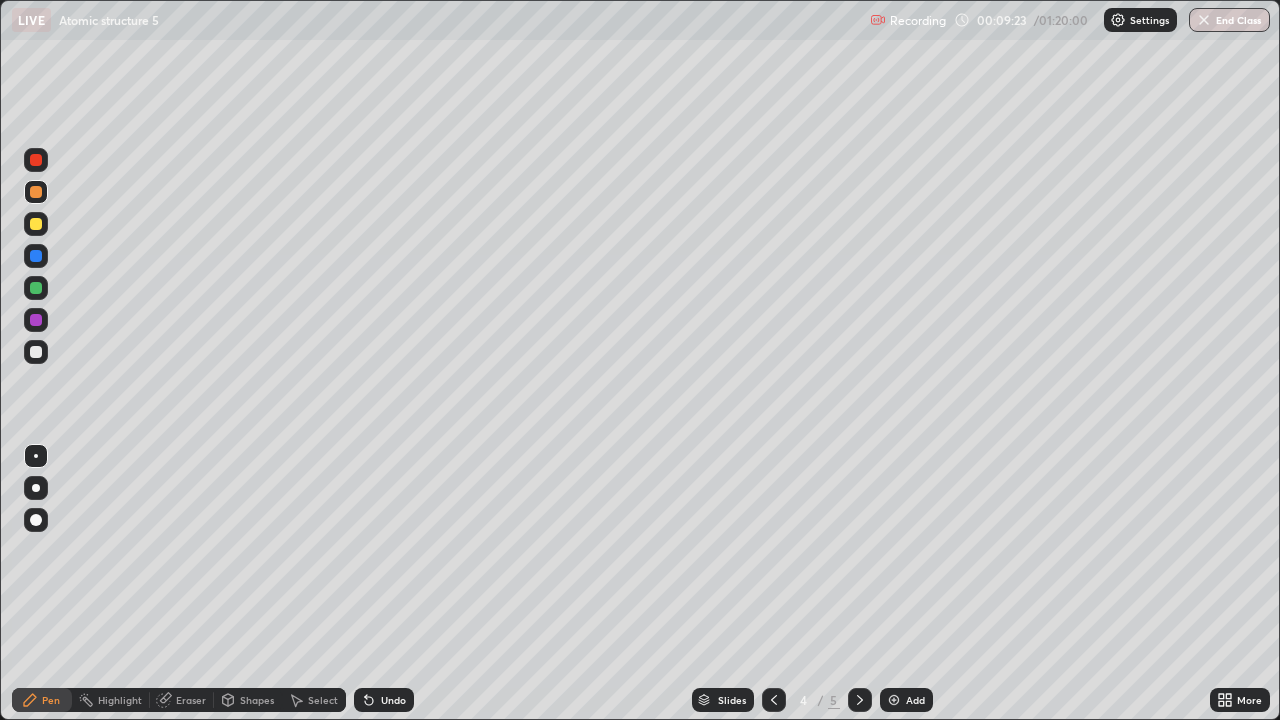 click at bounding box center (36, 256) 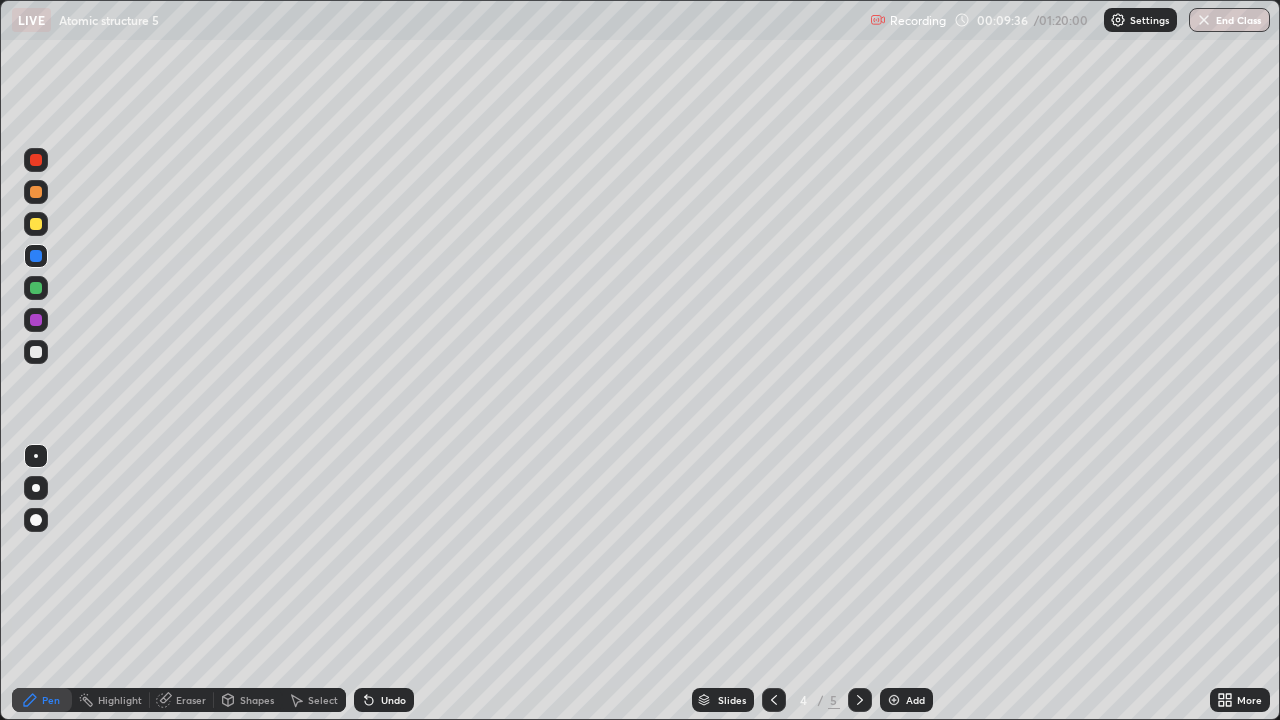 click at bounding box center (36, 352) 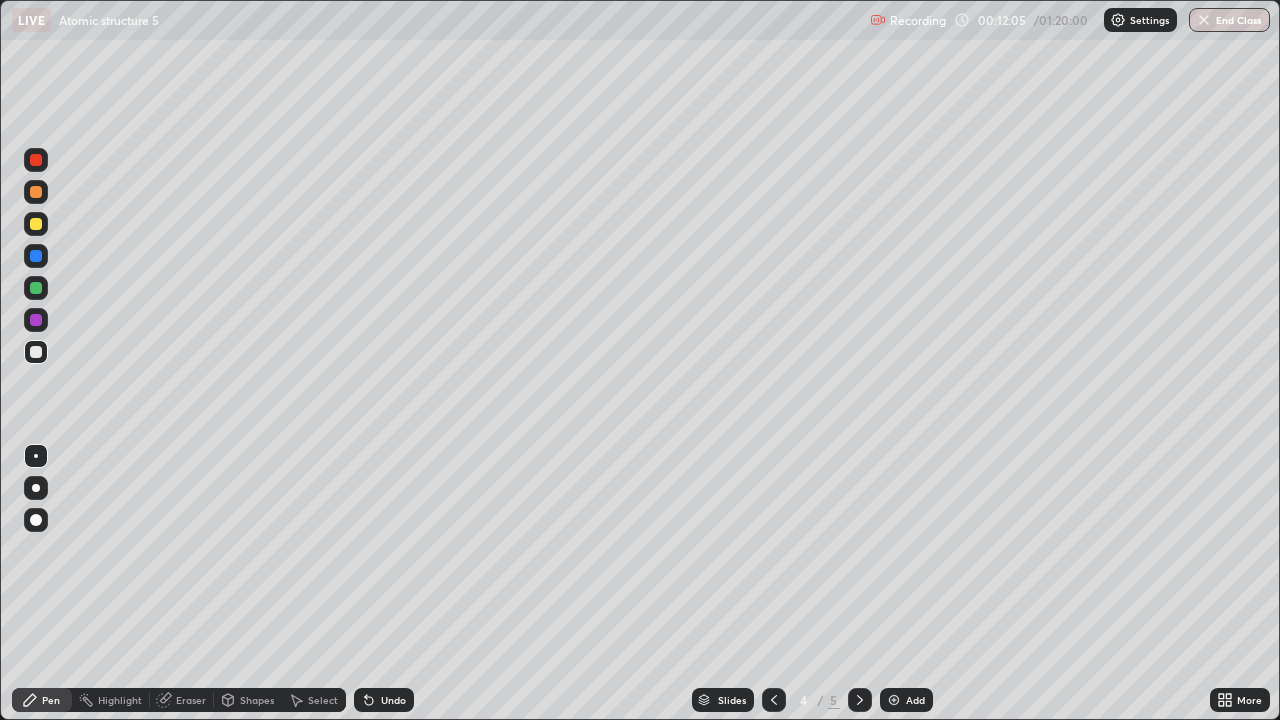 click 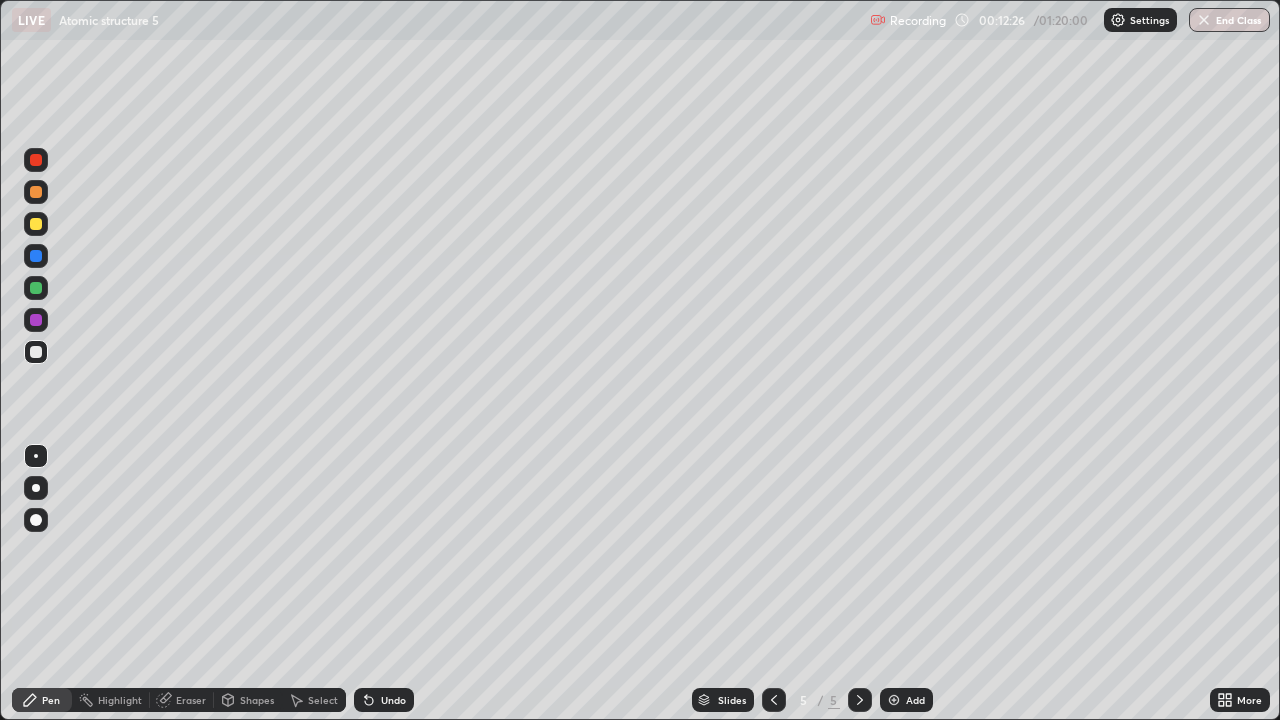 click at bounding box center [894, 700] 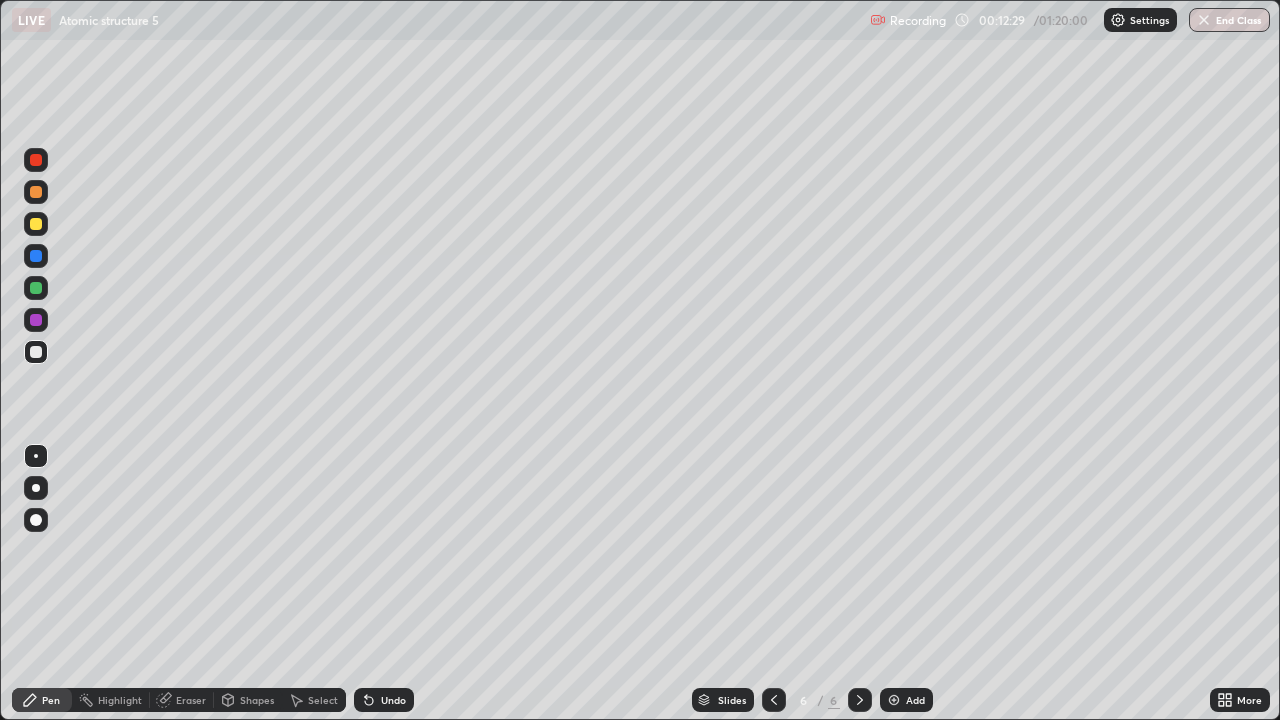 click at bounding box center (36, 224) 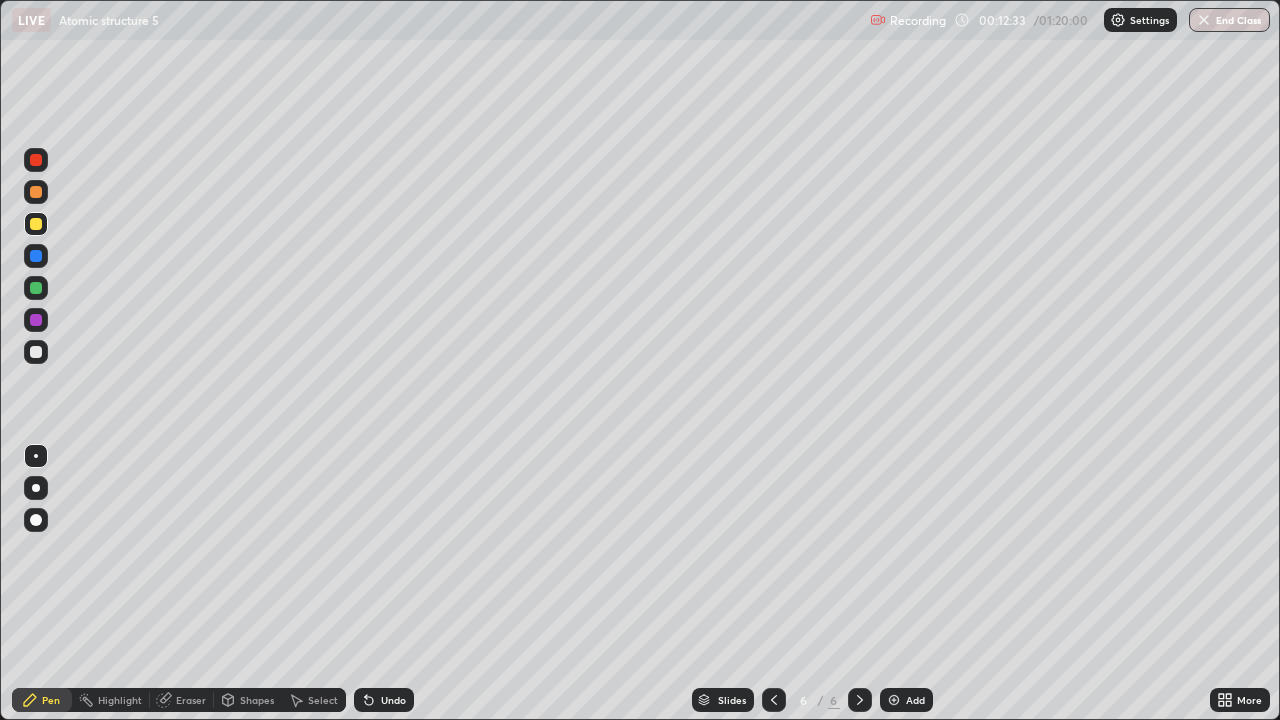 click at bounding box center [36, 288] 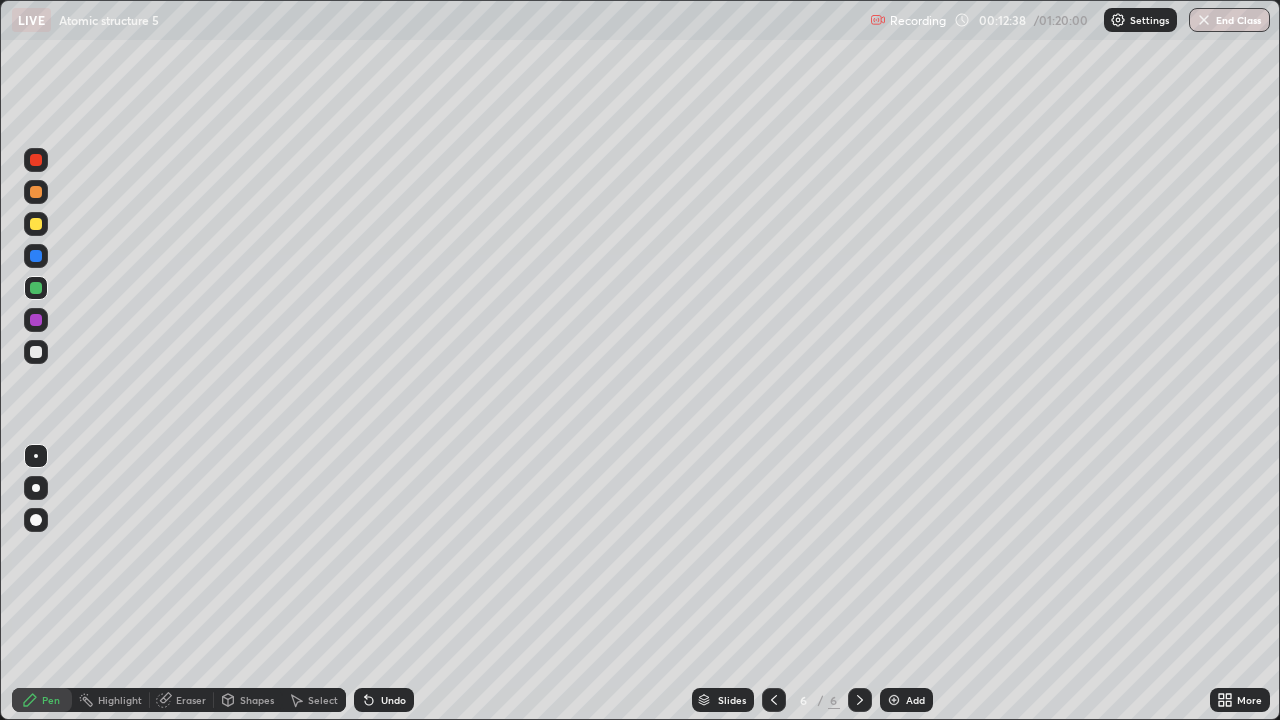 click at bounding box center (36, 352) 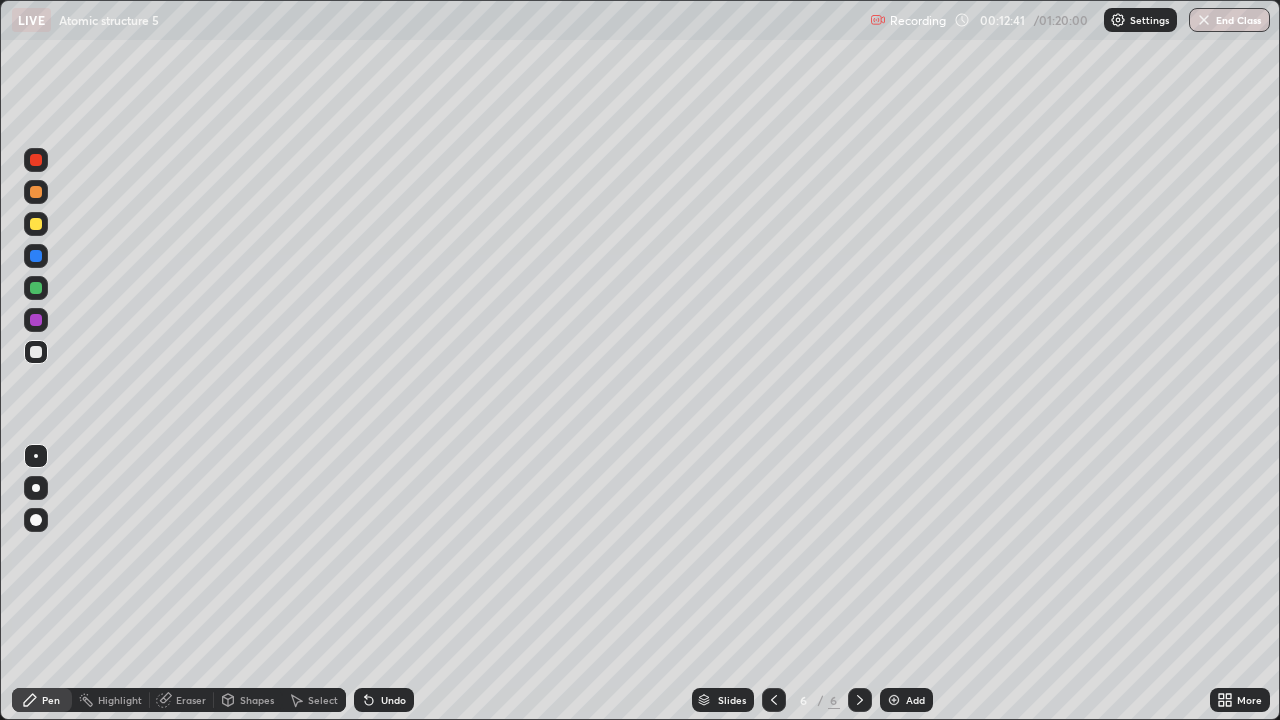 click at bounding box center (36, 160) 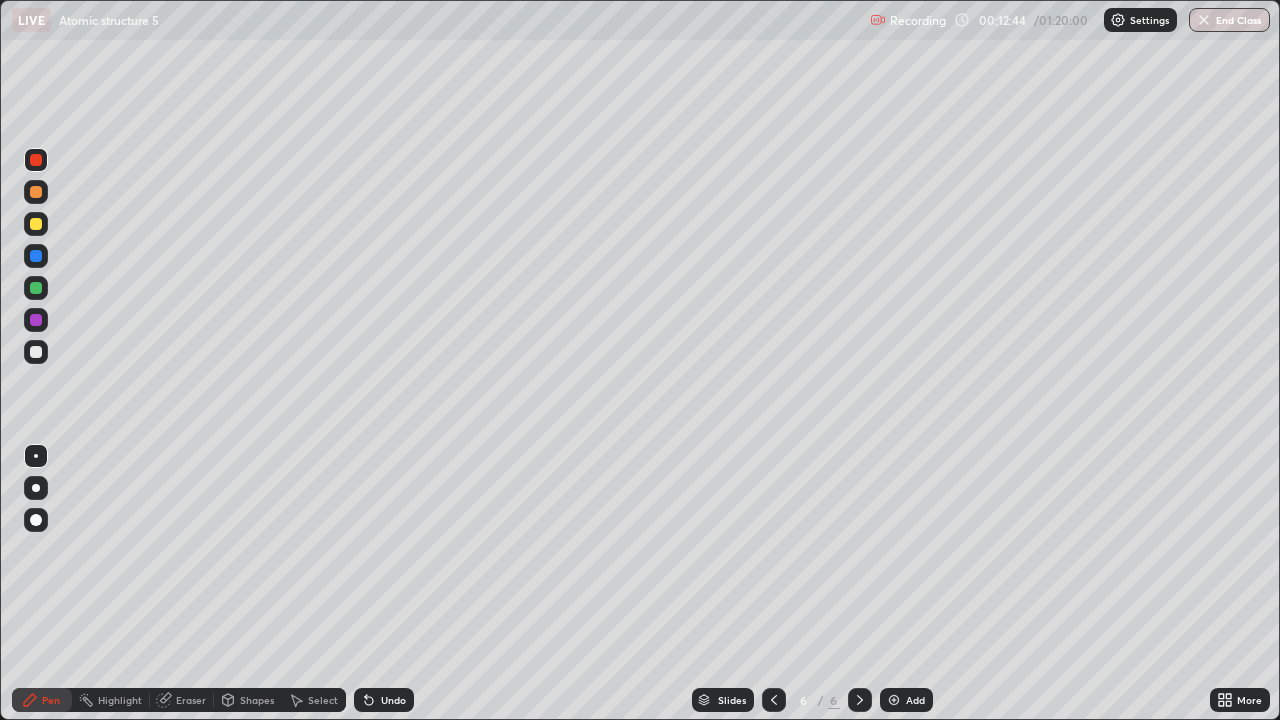 click at bounding box center (36, 320) 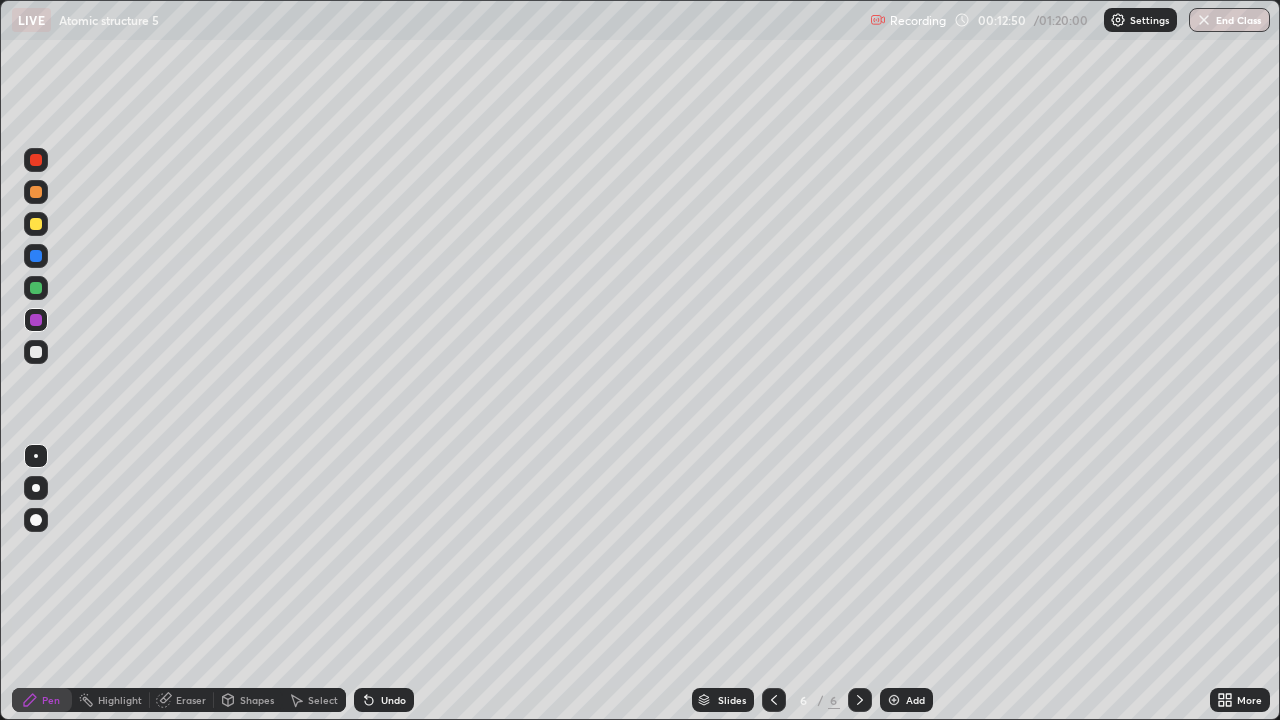 click at bounding box center (36, 192) 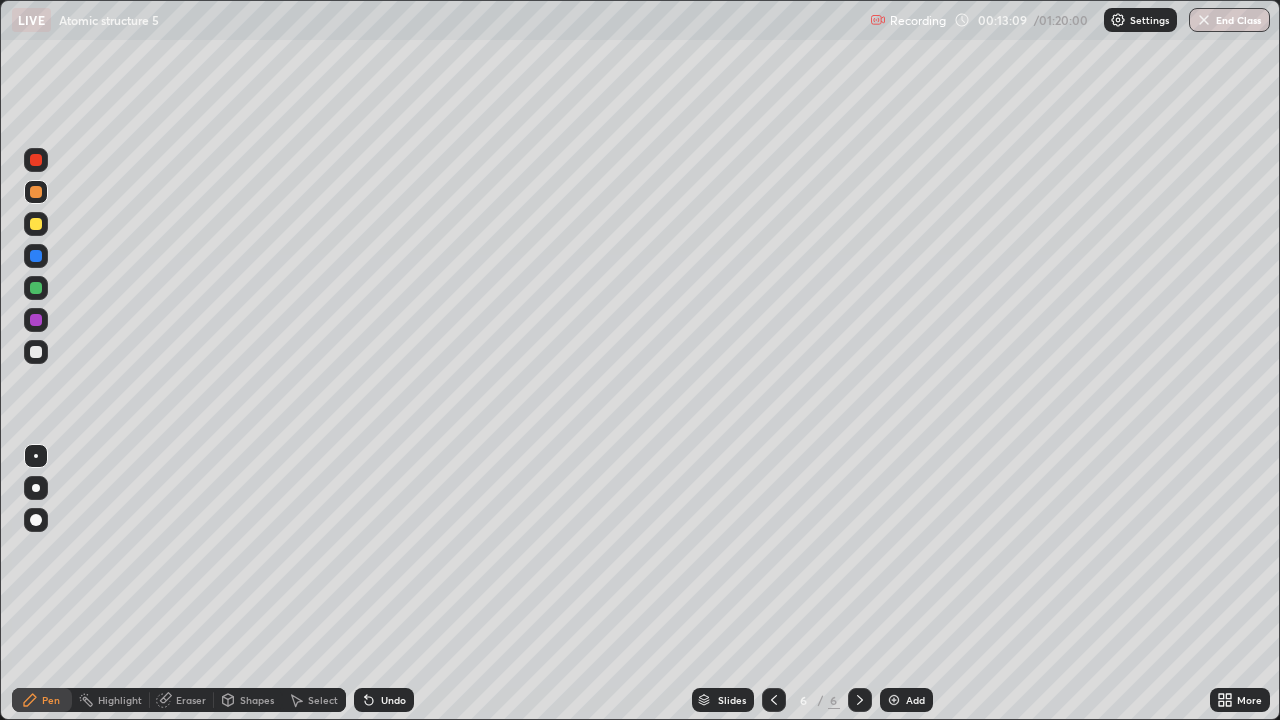 click at bounding box center (36, 352) 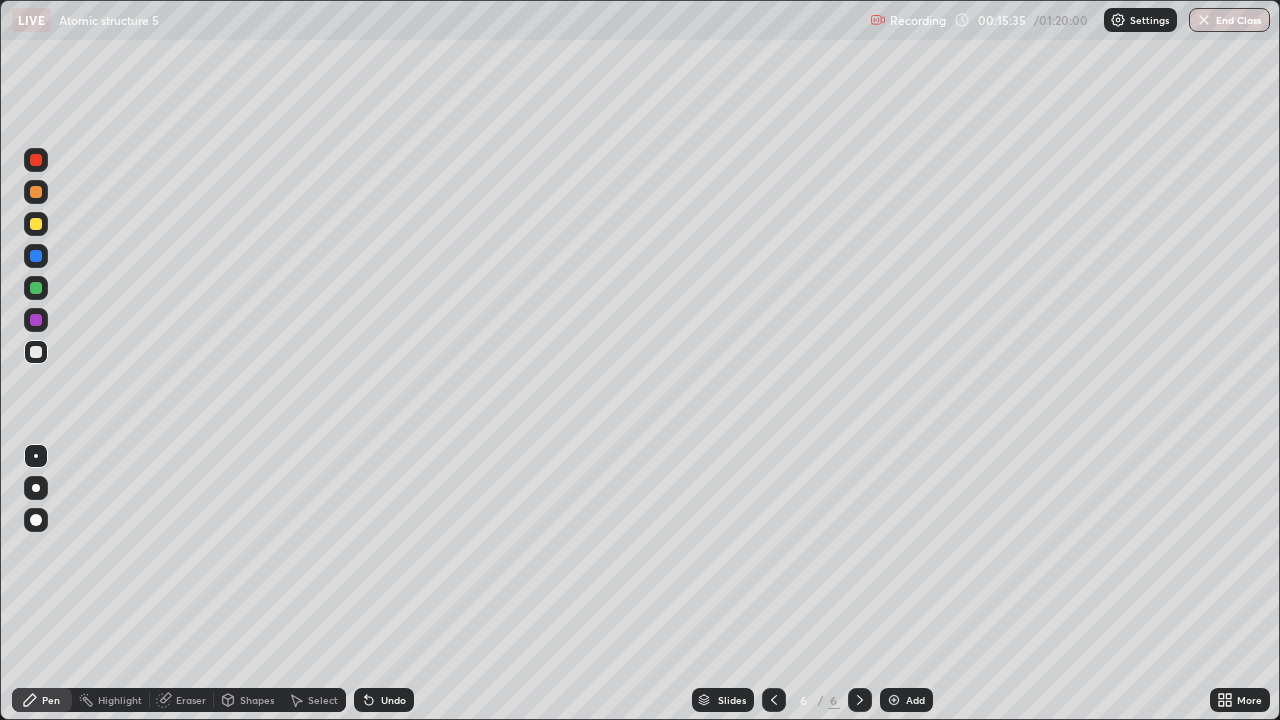 click 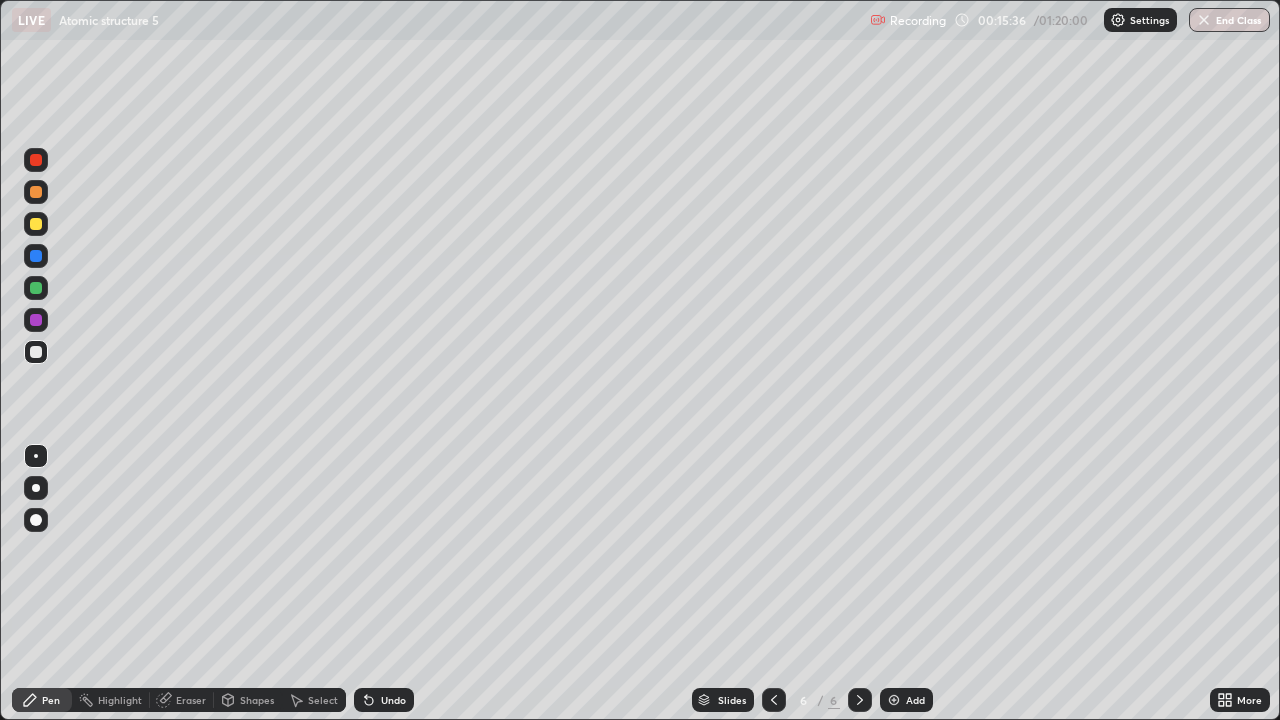 click on "Add" at bounding box center (906, 700) 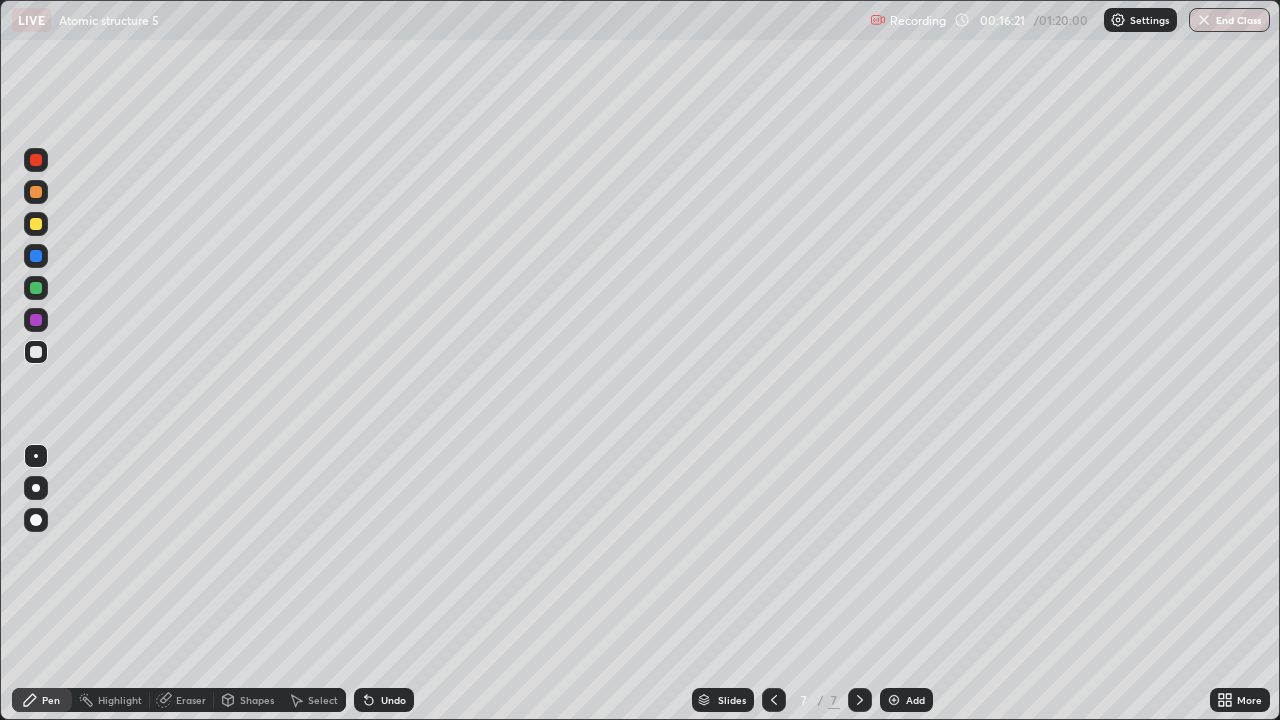 click 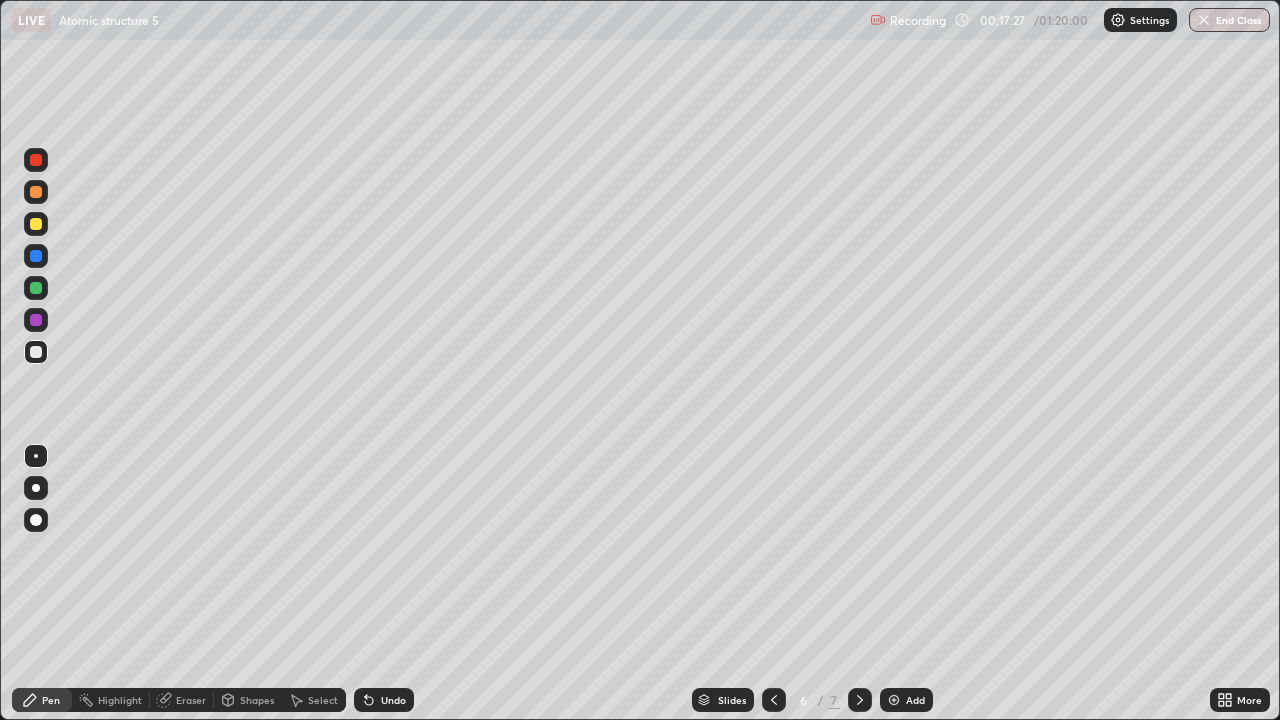 click at bounding box center [860, 700] 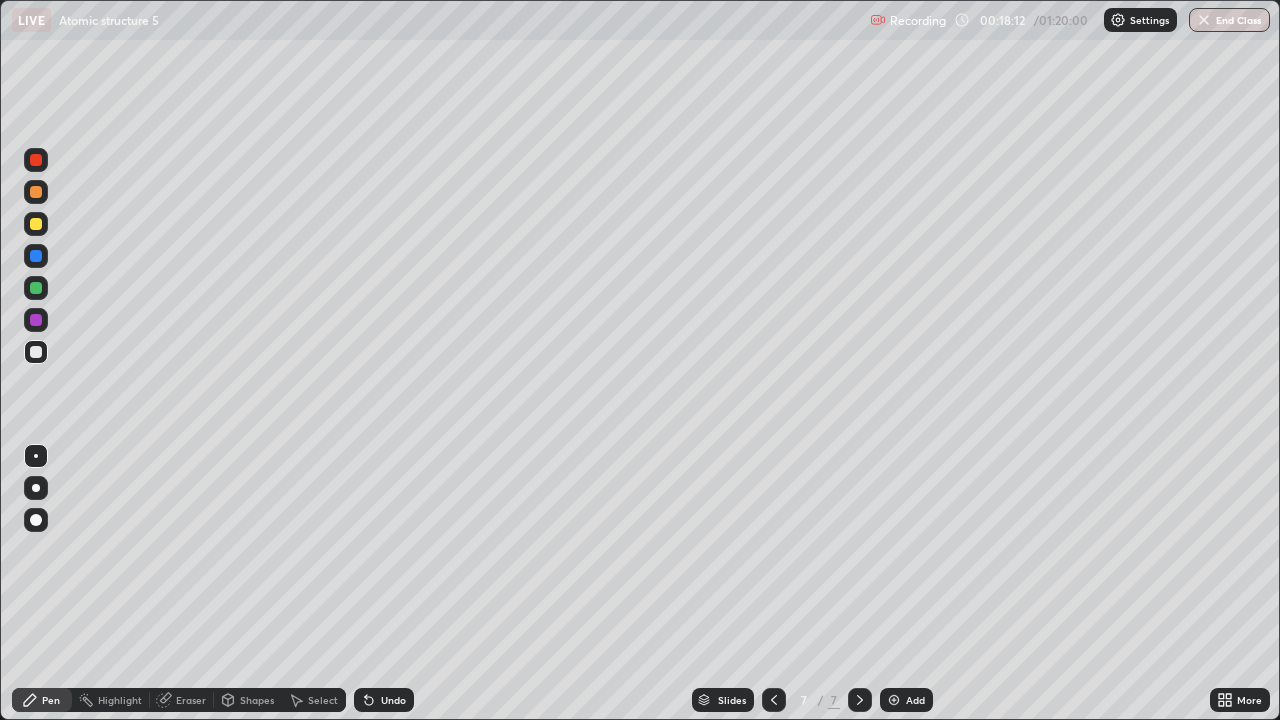 click 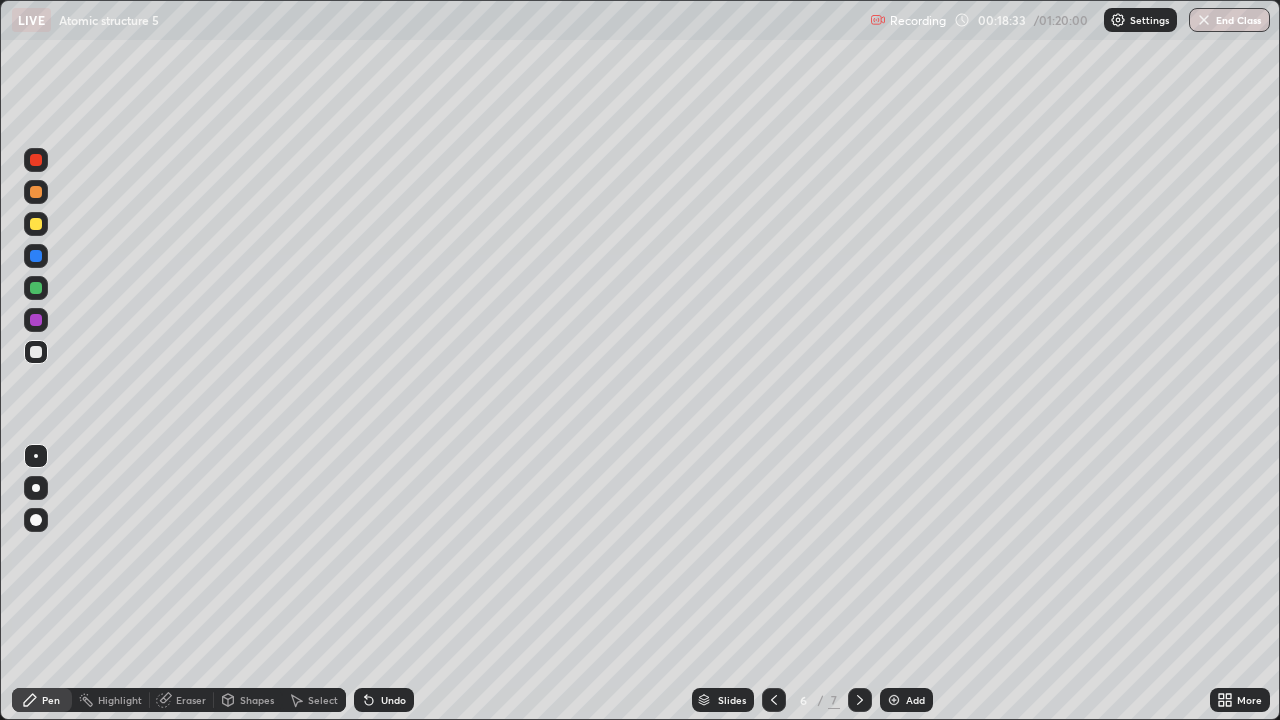 click 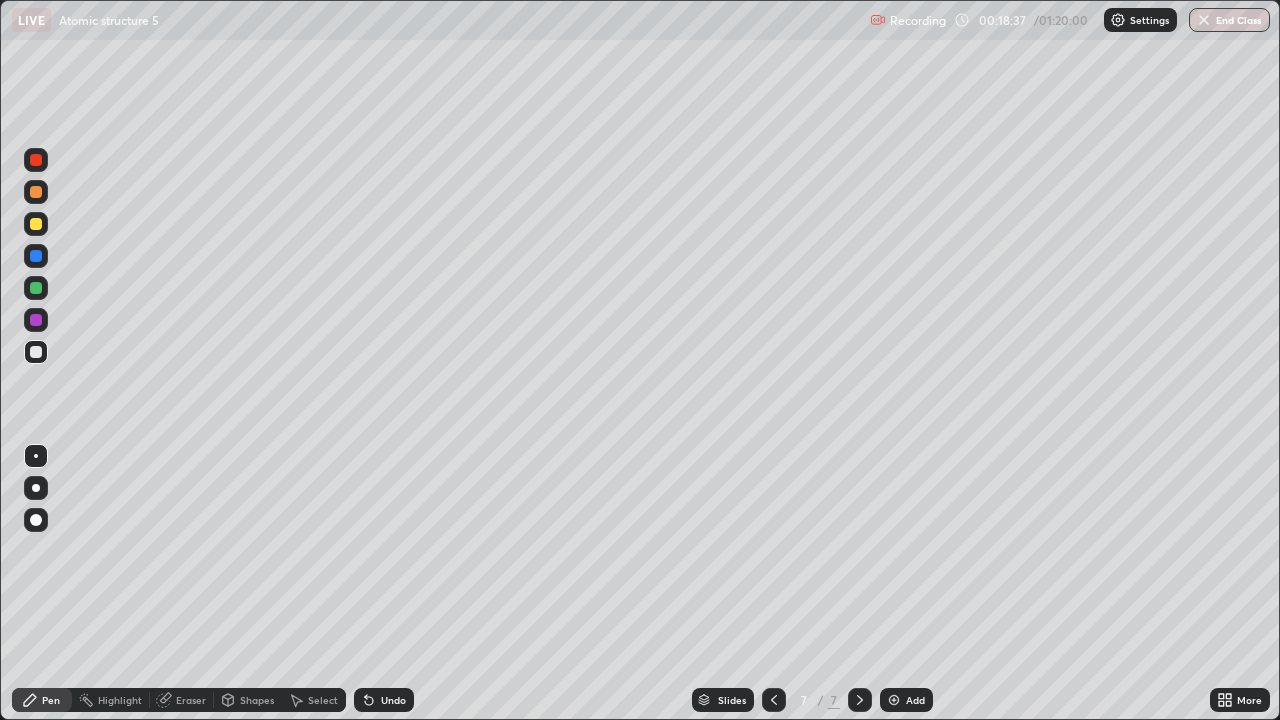 click 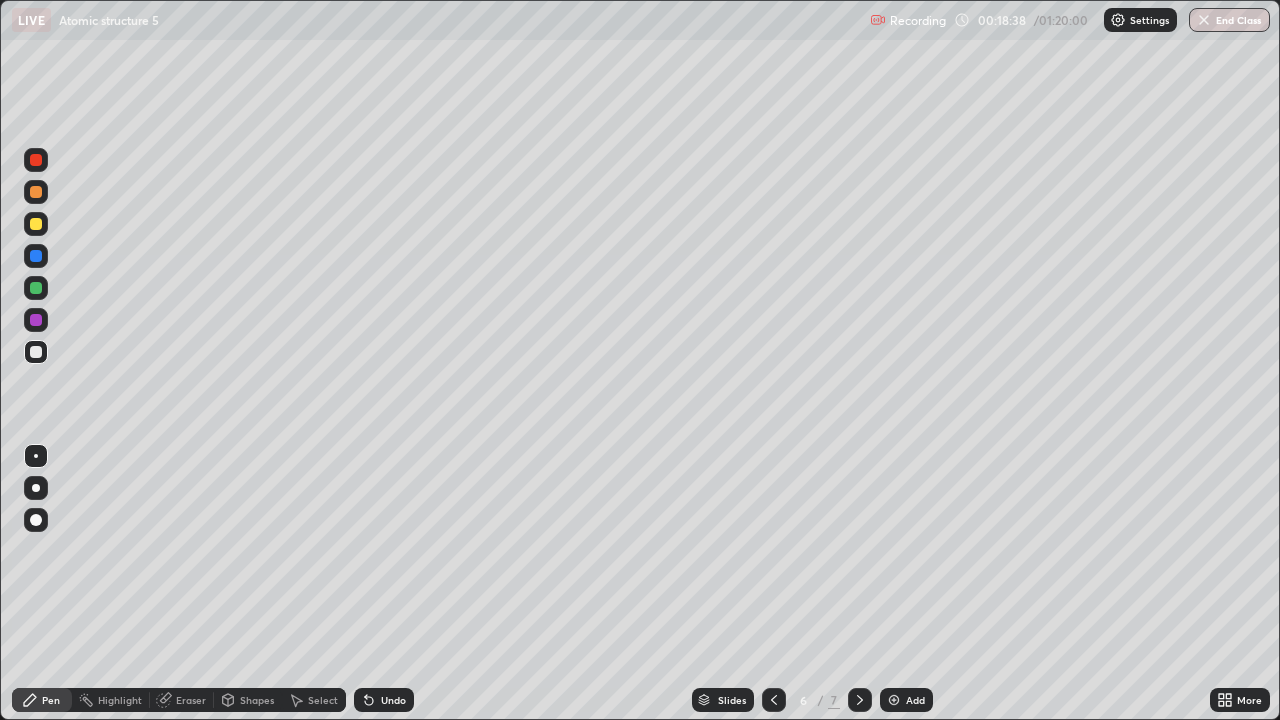 click 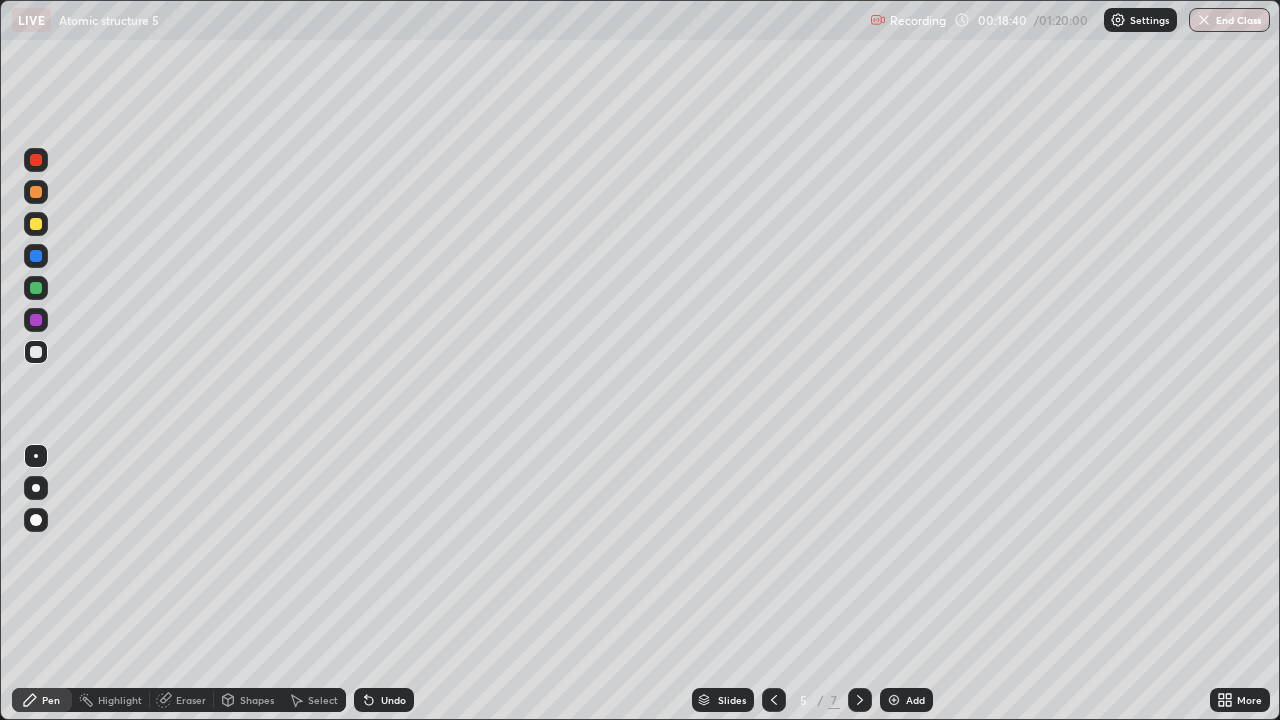 click 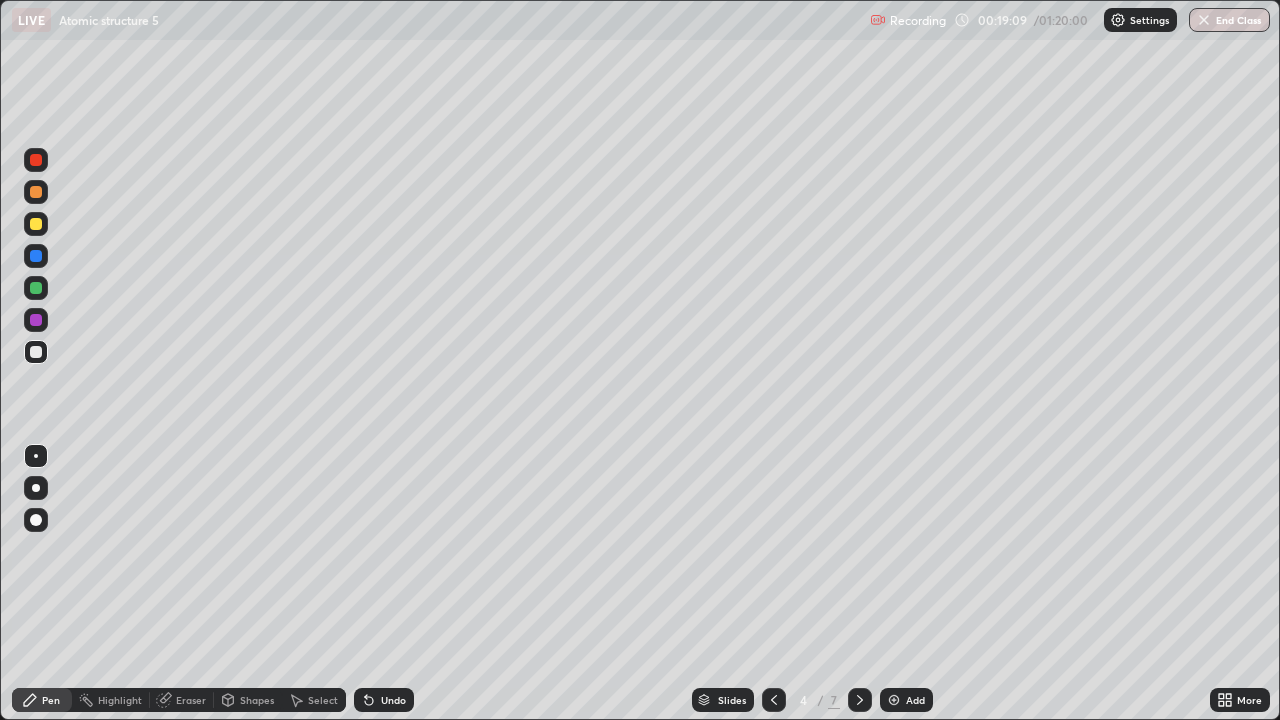 click 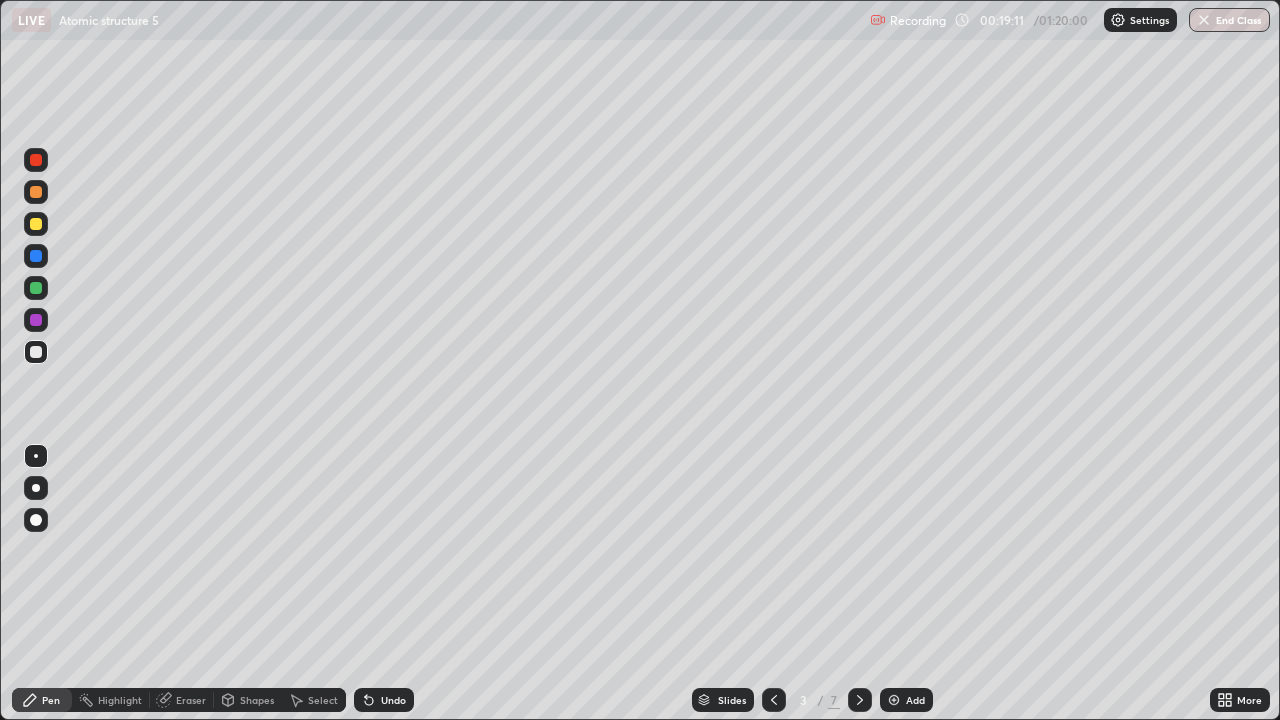 click 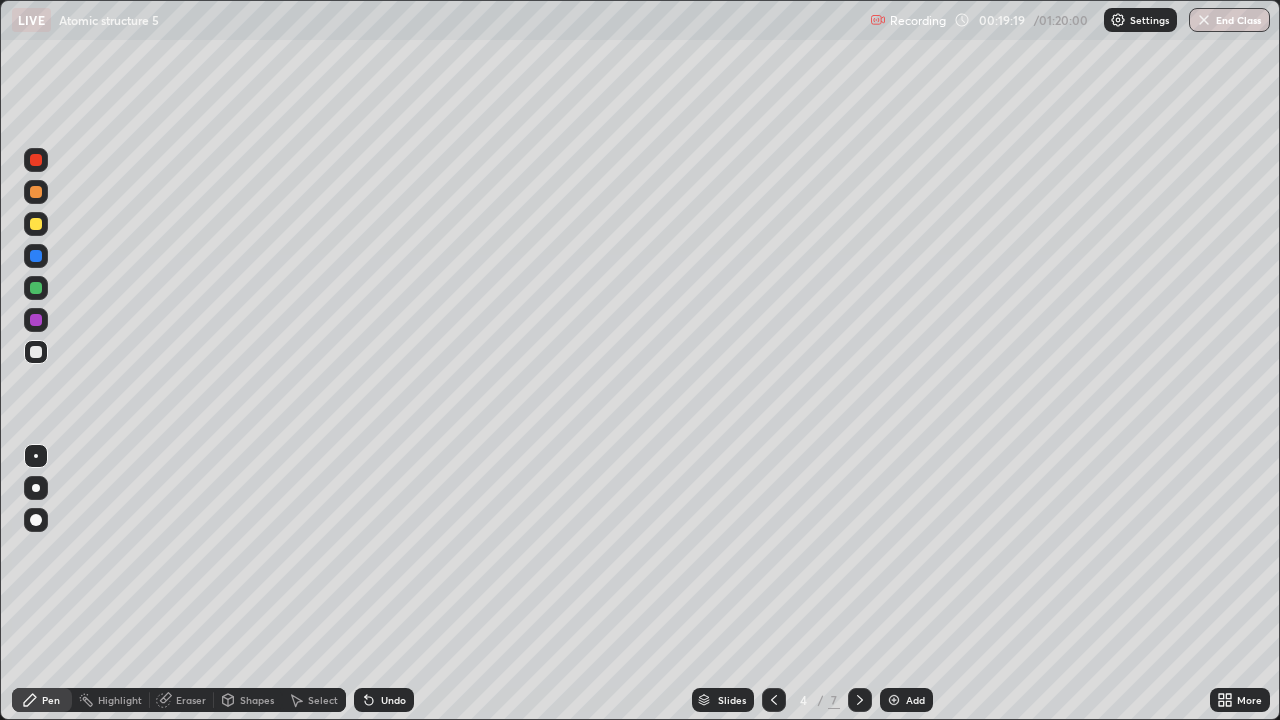 click on "Undo" at bounding box center (384, 700) 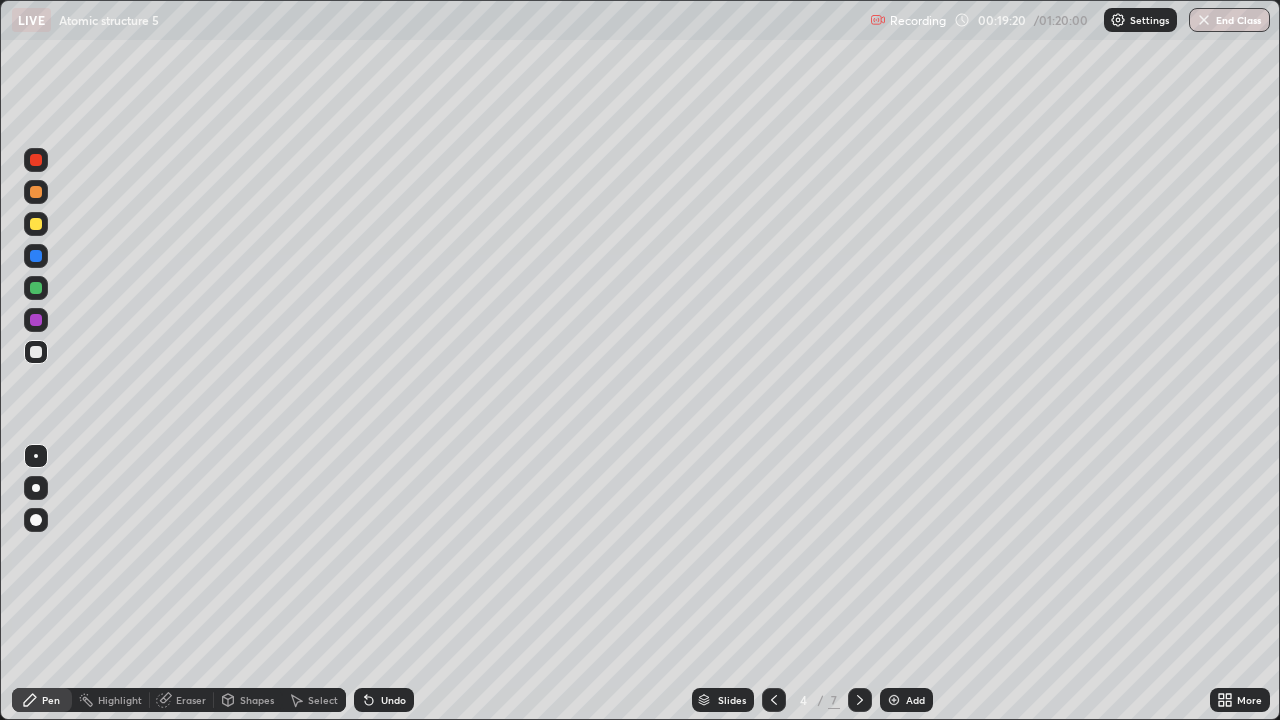 click 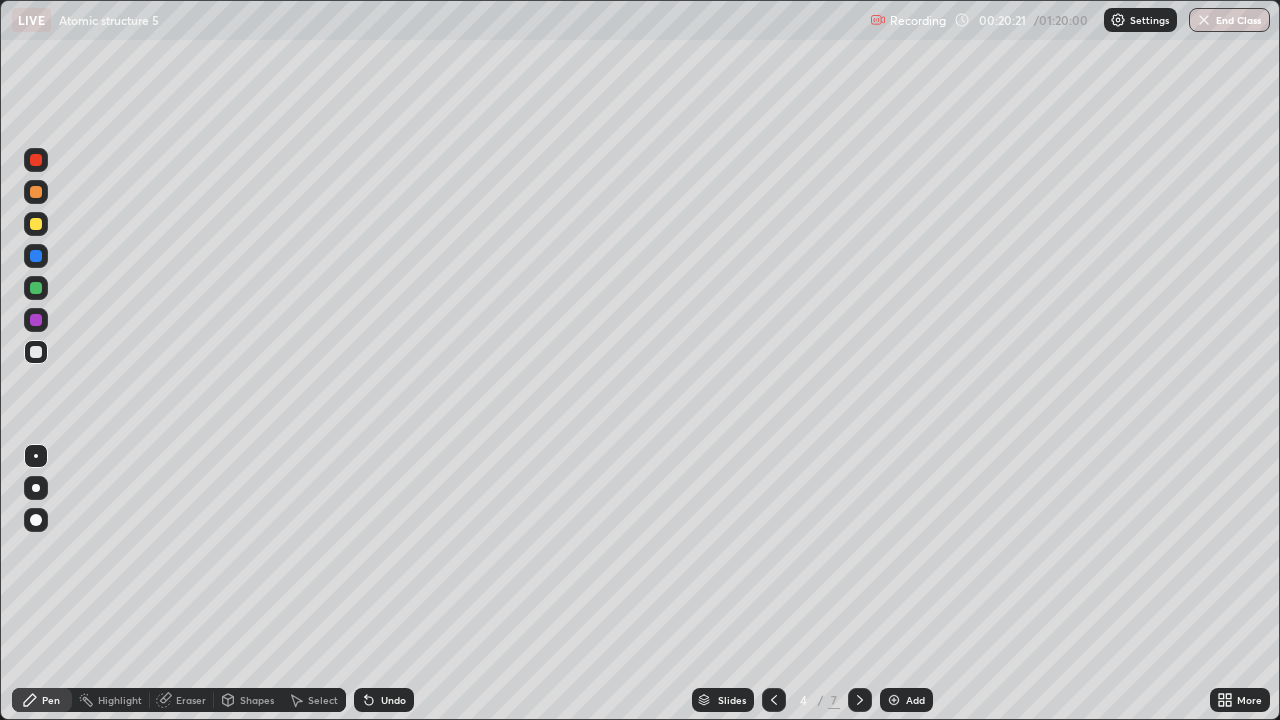 click 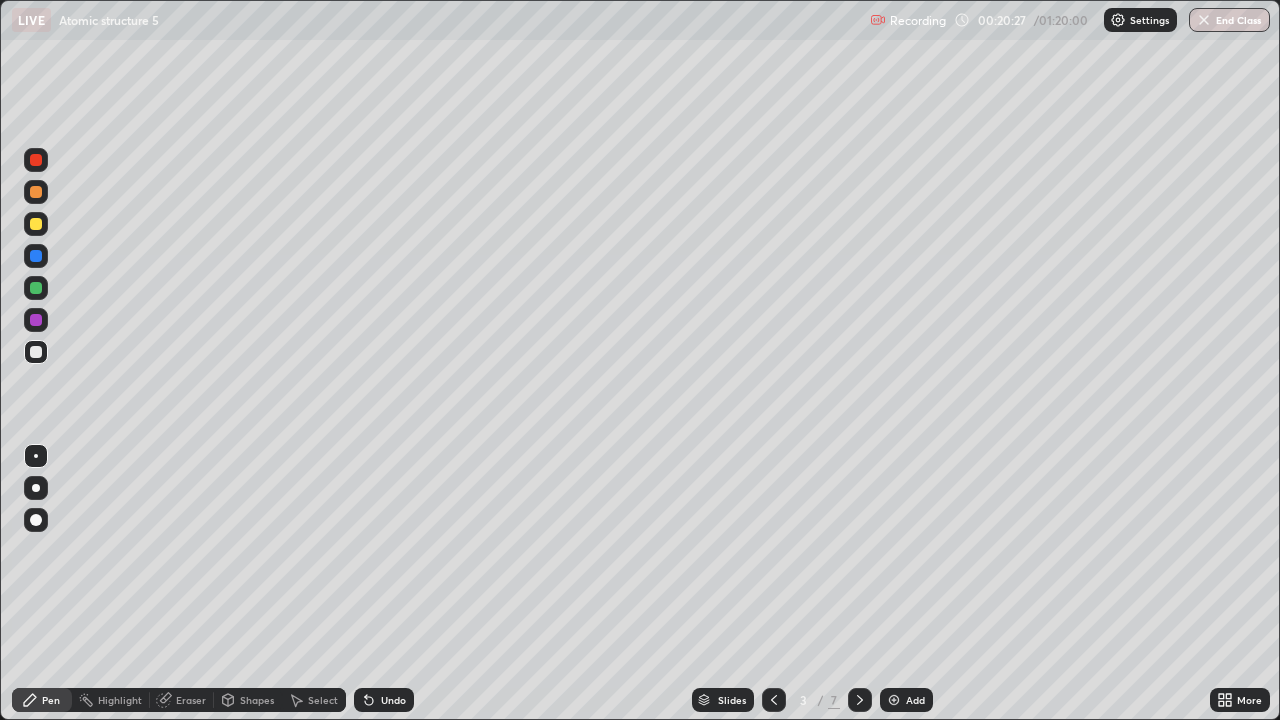 click 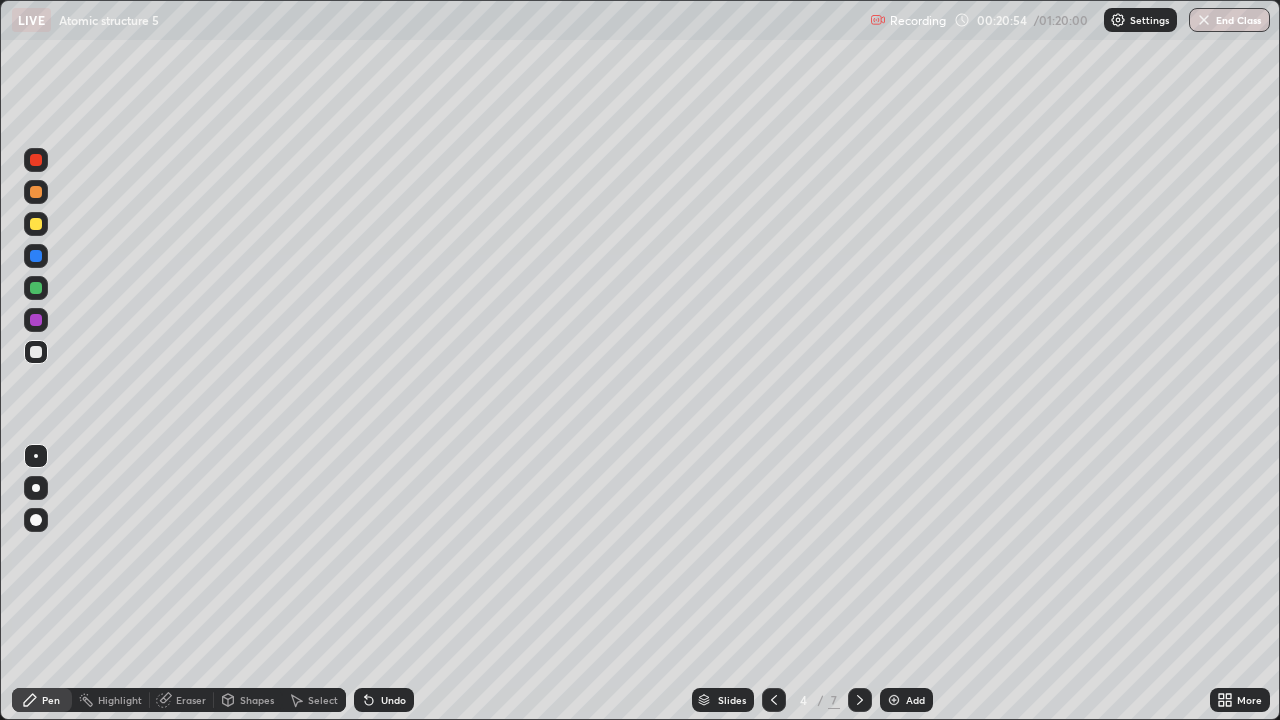 click 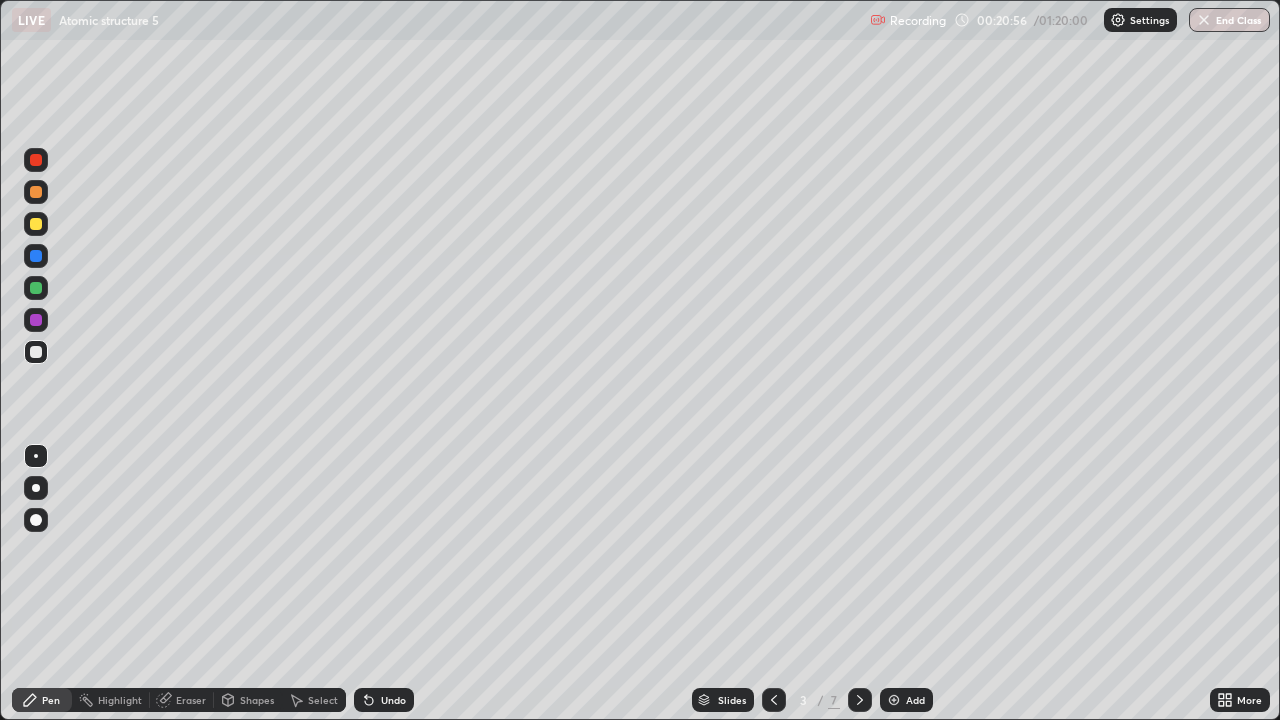click 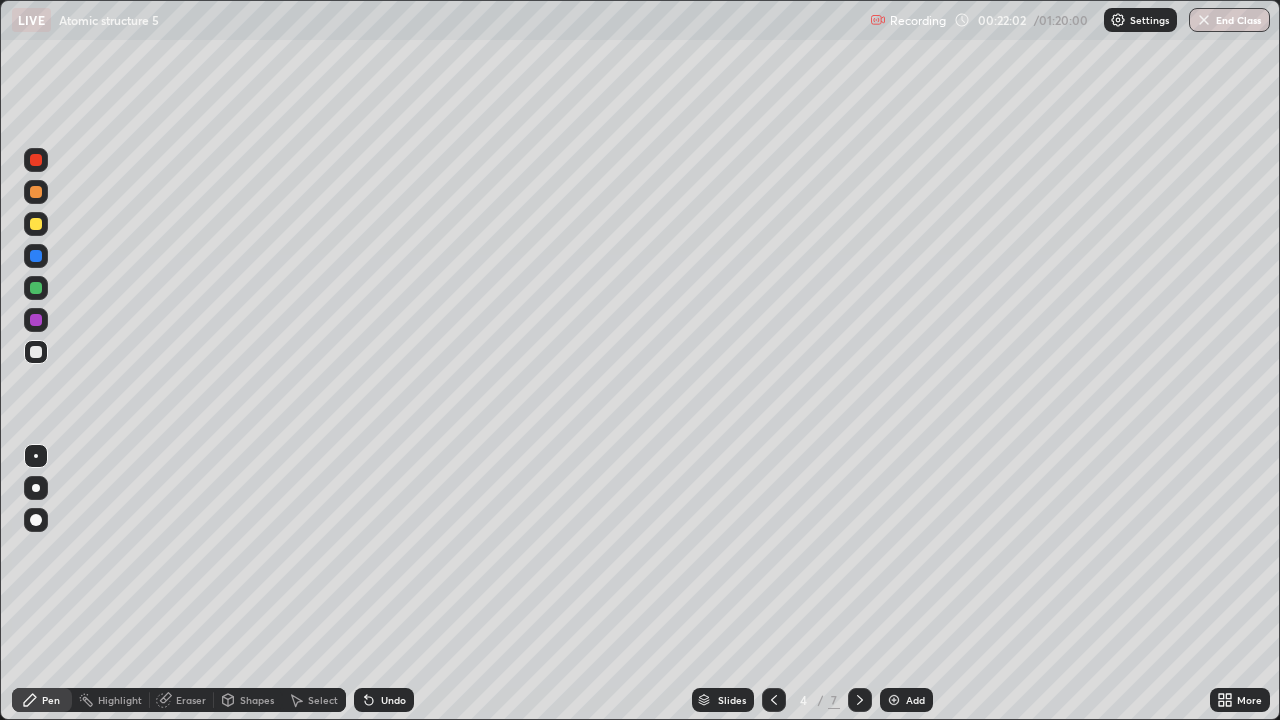 click 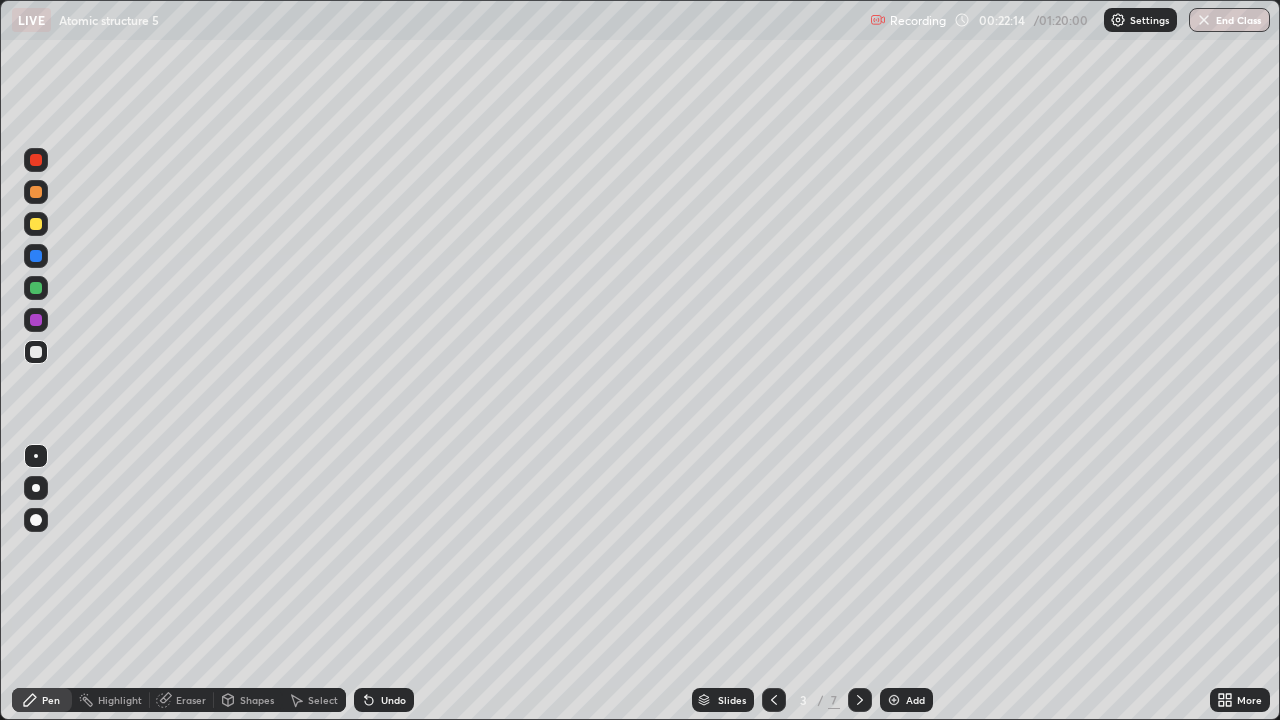click on "Add" at bounding box center (906, 700) 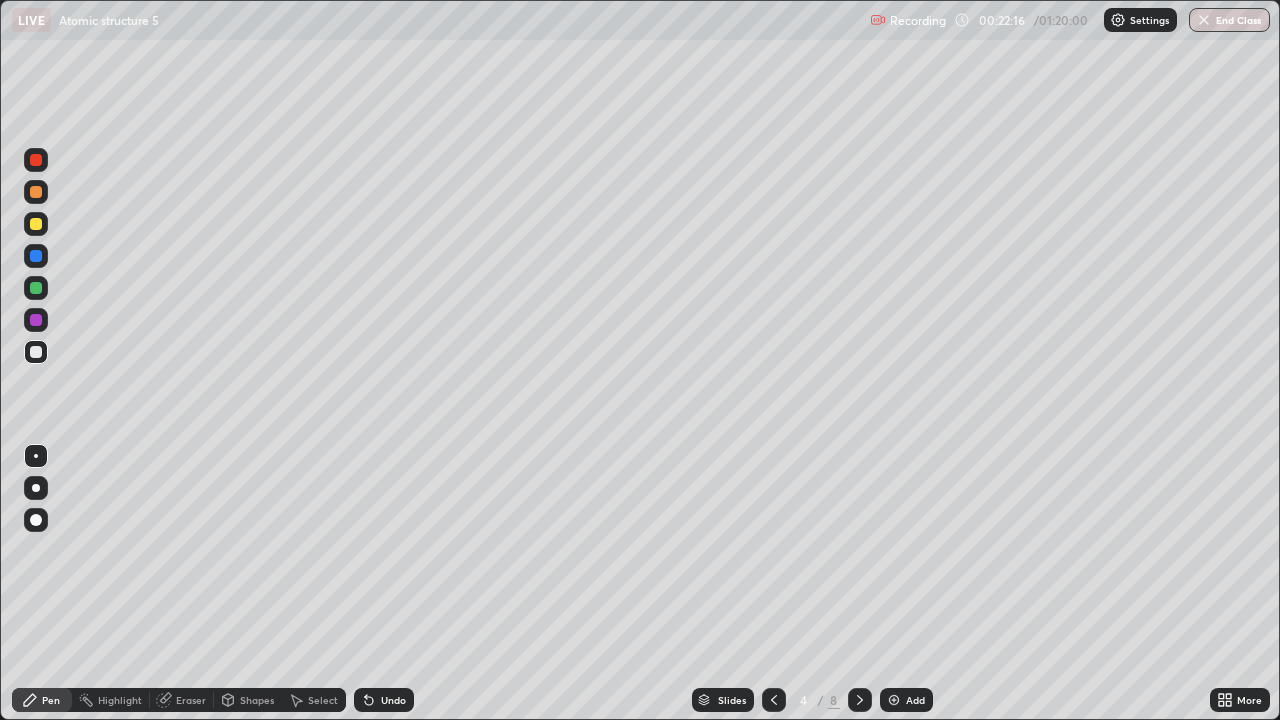 click at bounding box center [36, 224] 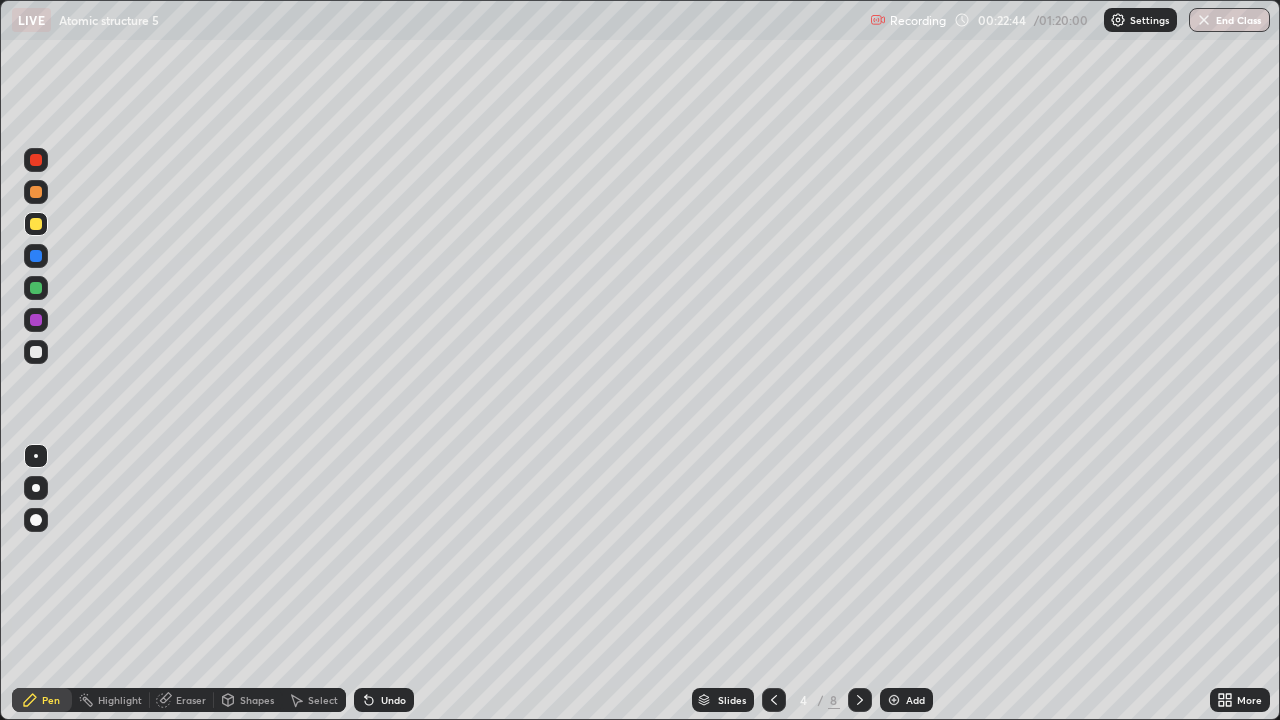 click at bounding box center [36, 352] 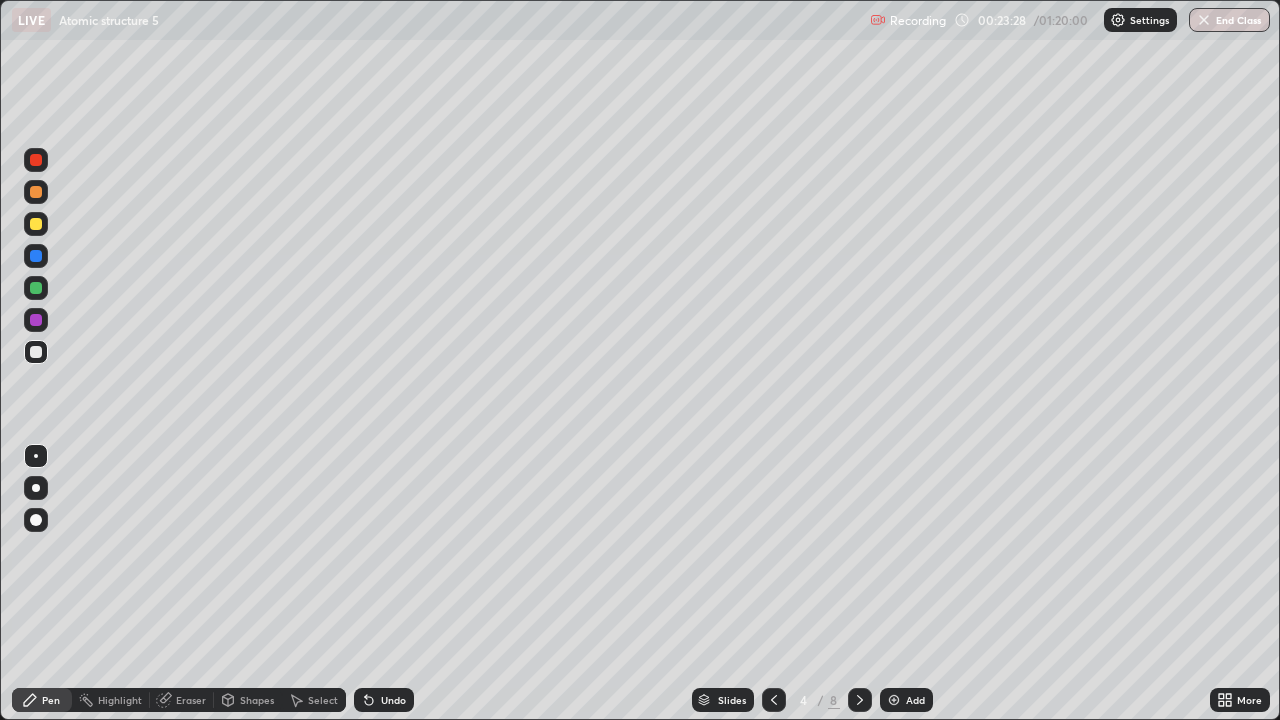 click on "Slides" at bounding box center [723, 700] 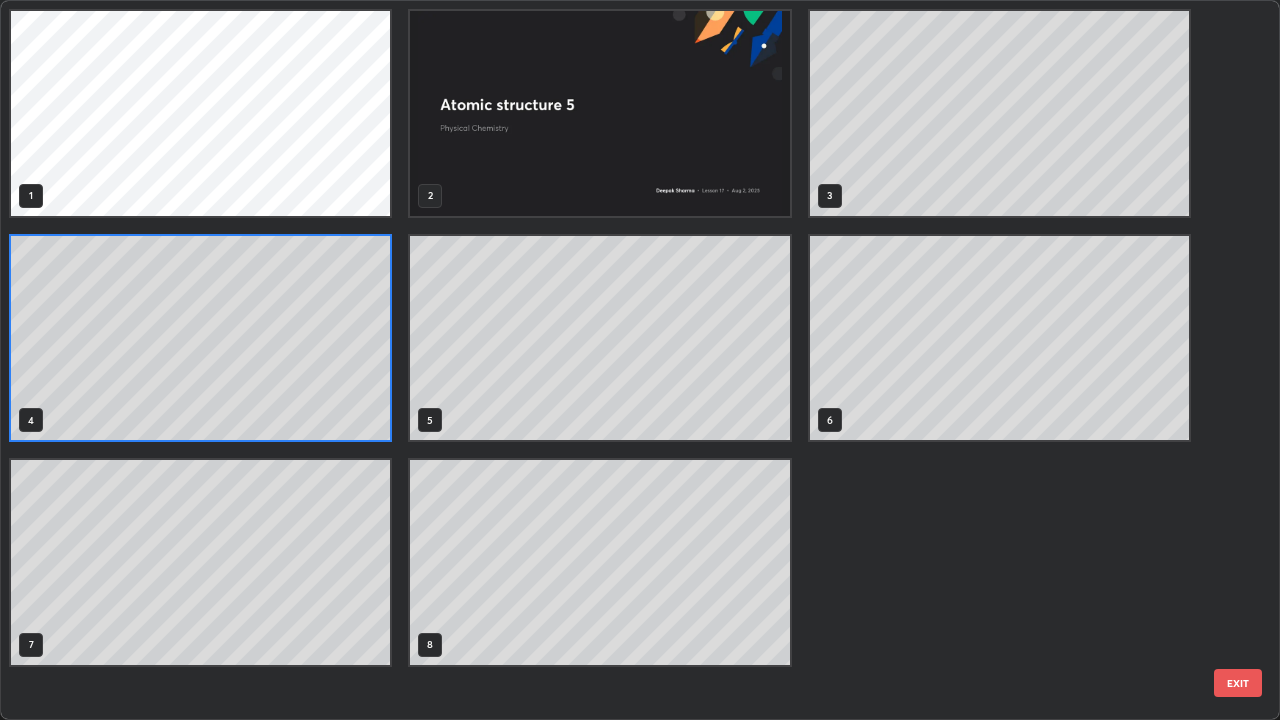 scroll, scrollTop: 7, scrollLeft: 11, axis: both 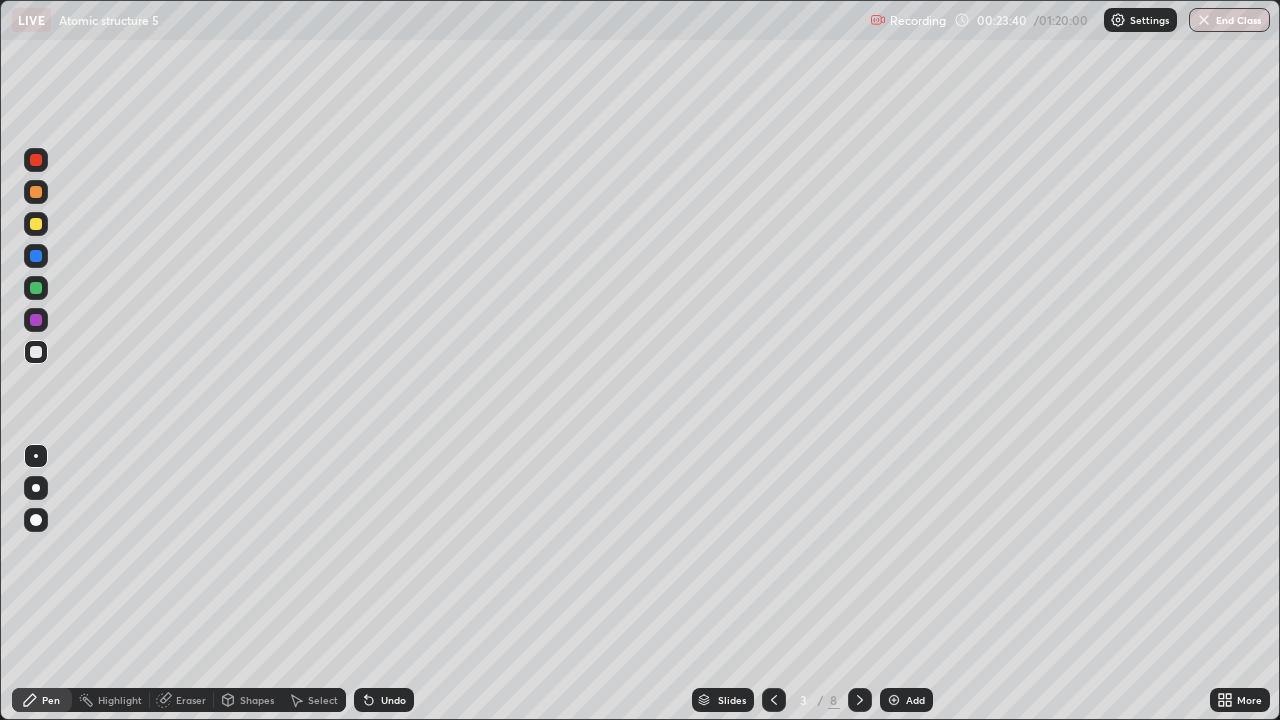 click 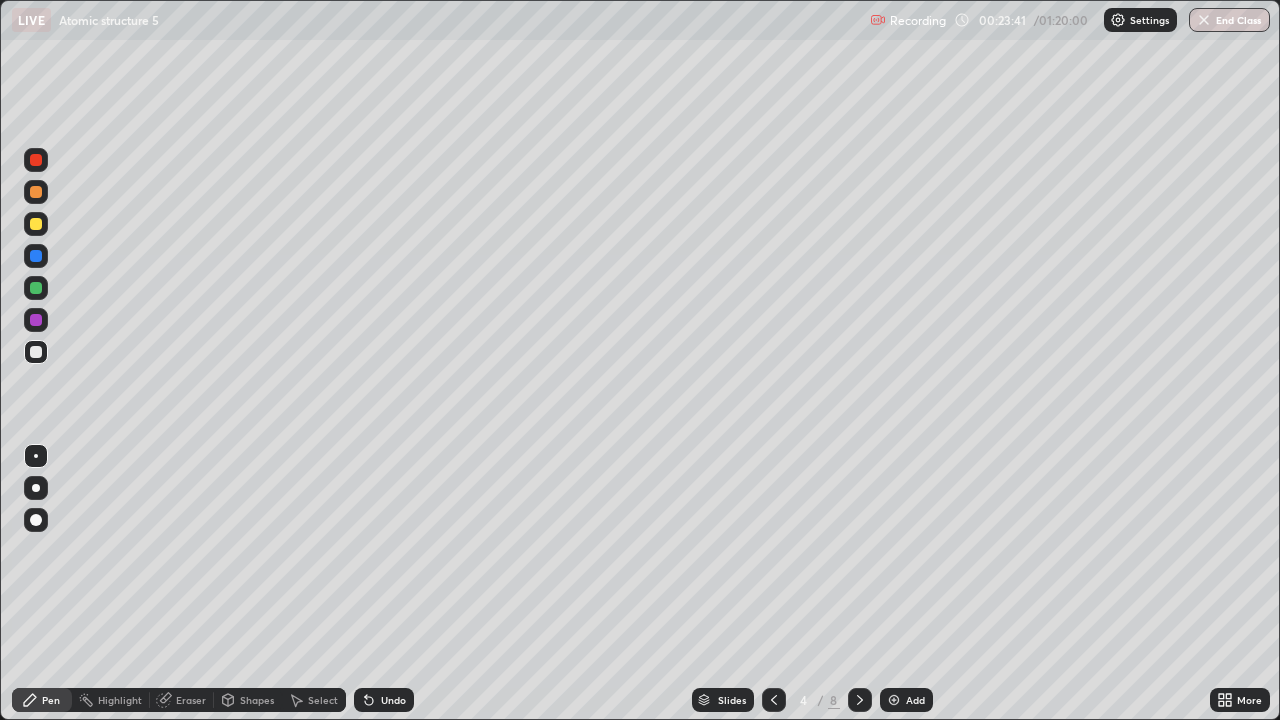 click 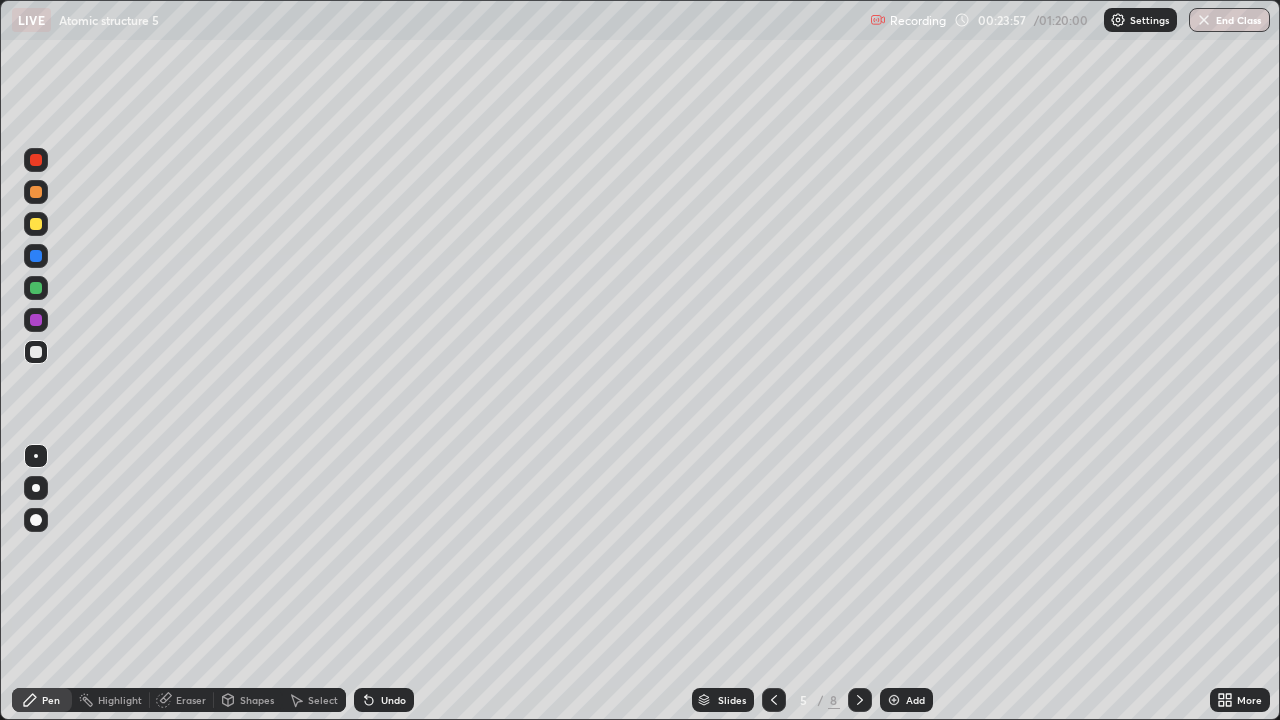 click 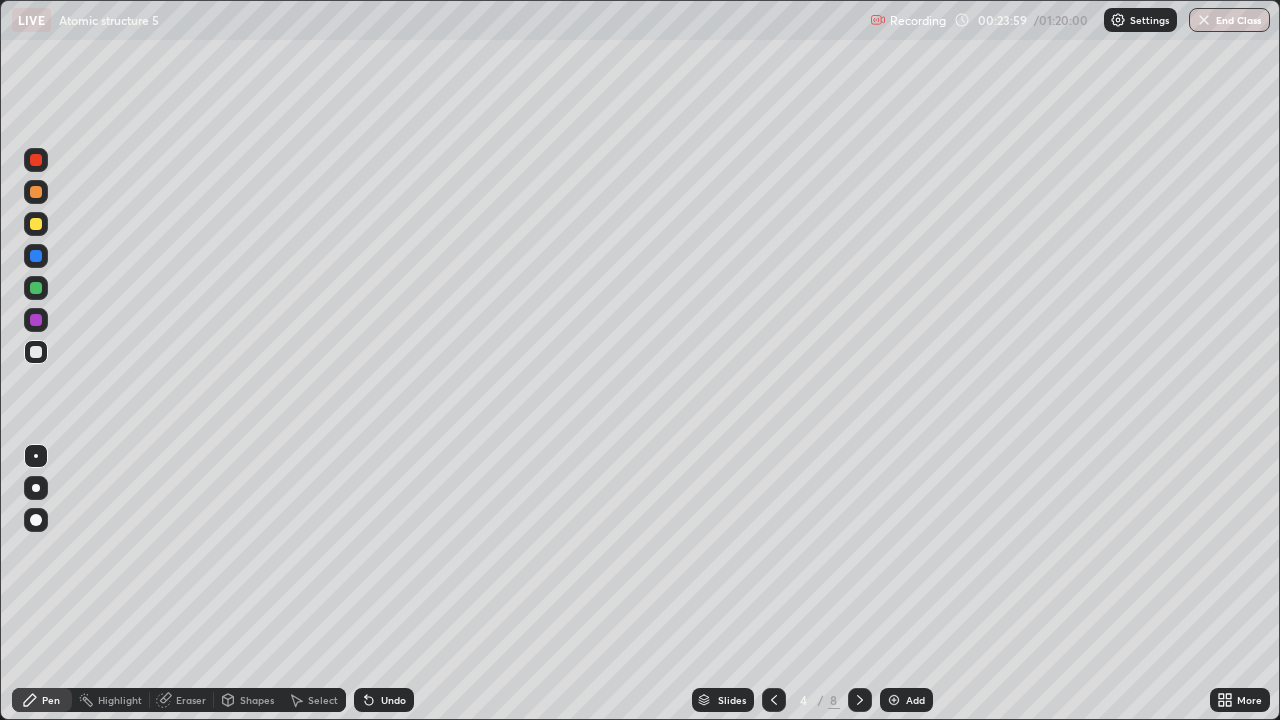 click at bounding box center [860, 700] 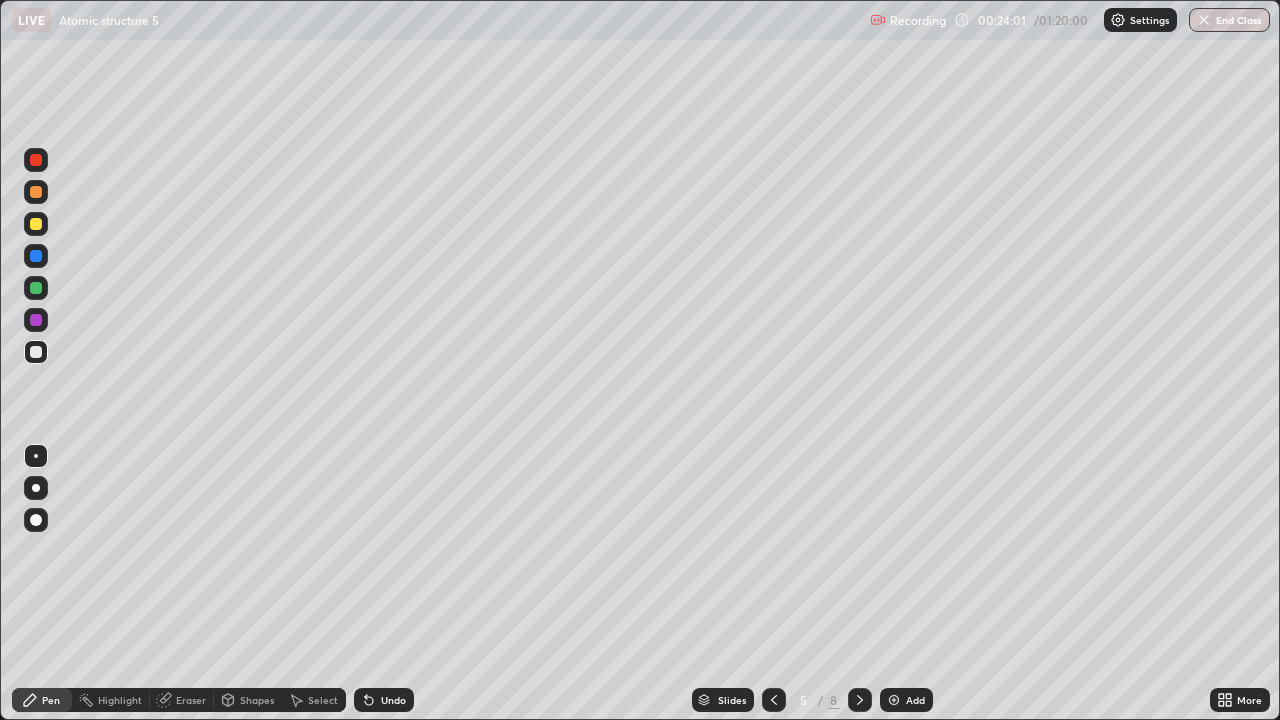 click at bounding box center (774, 700) 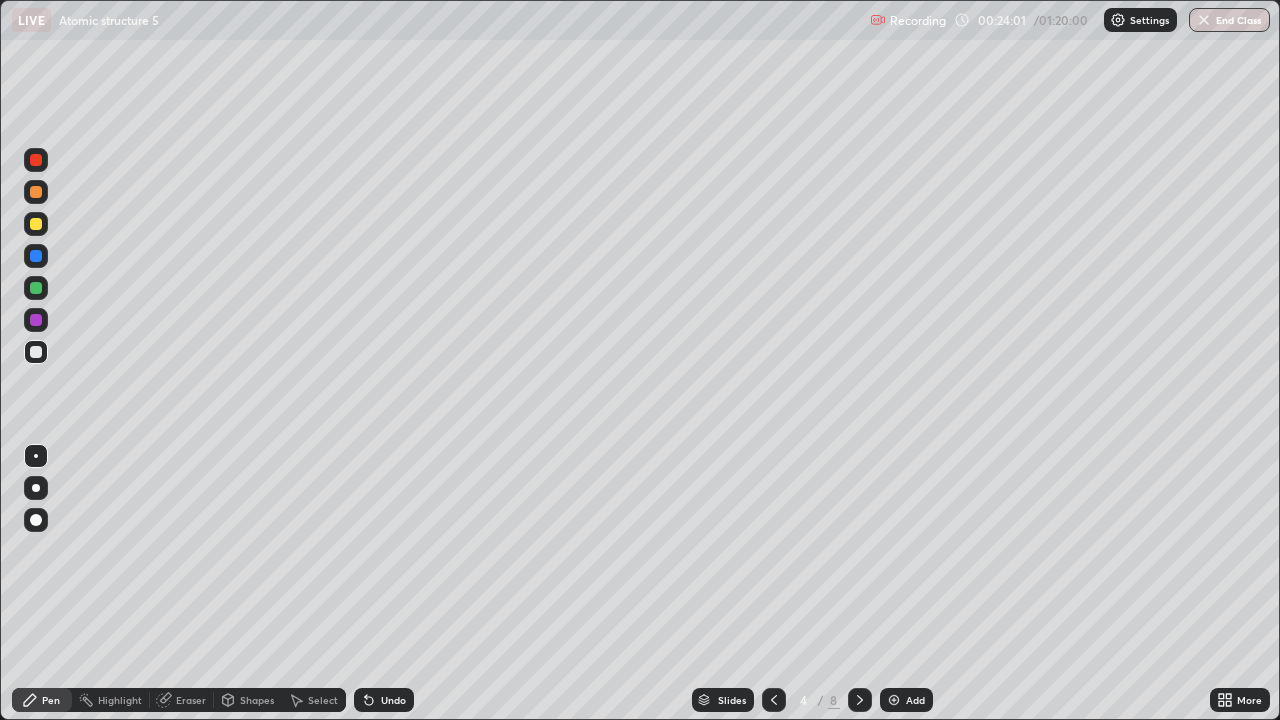 click at bounding box center (774, 700) 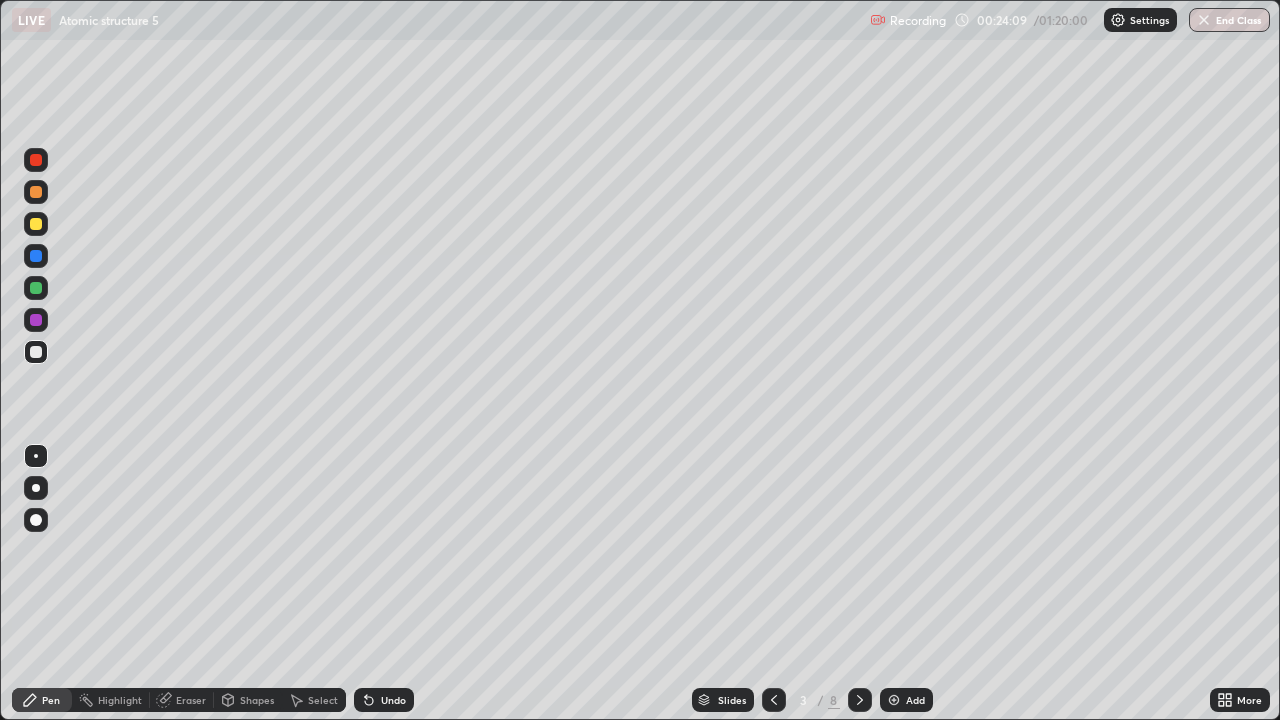 click 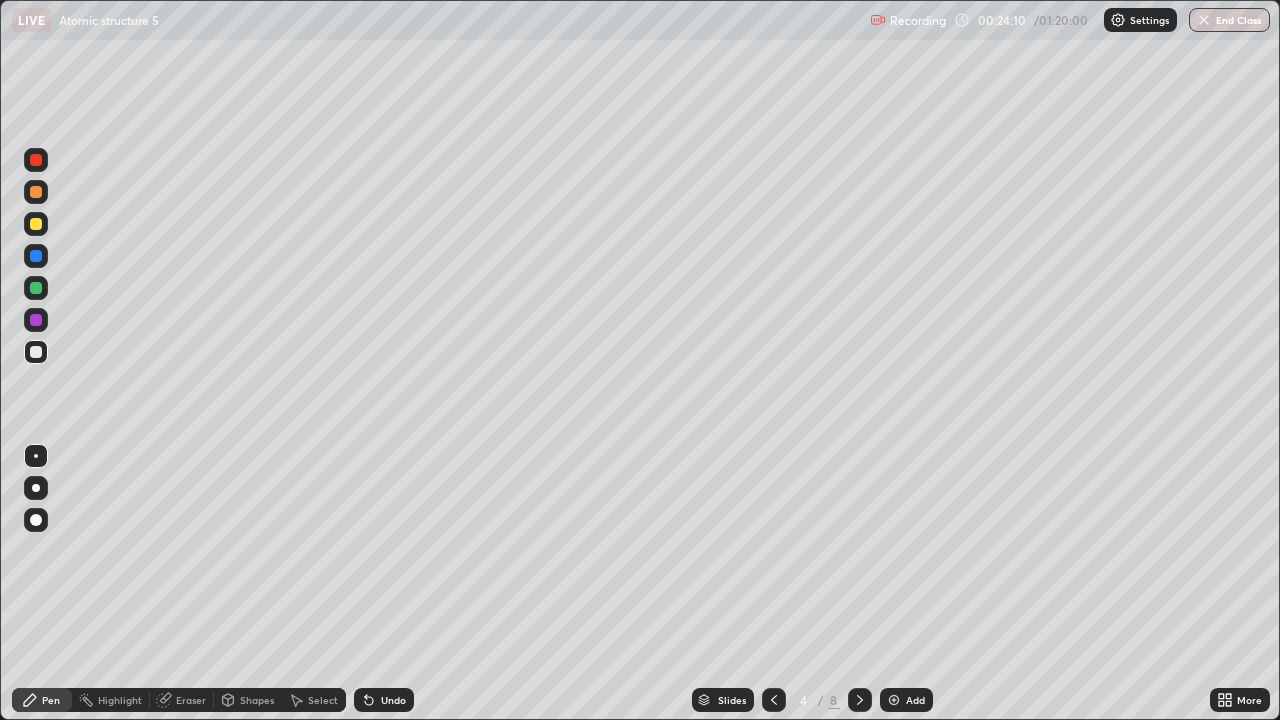 click 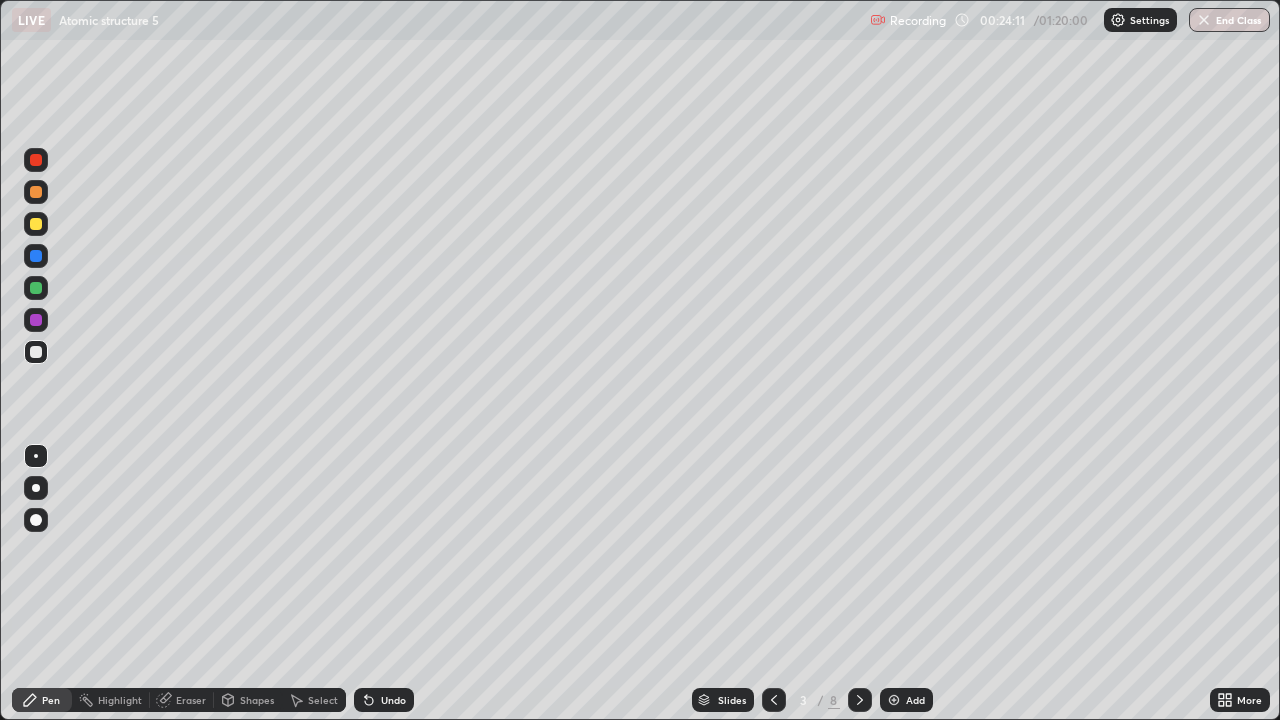 click 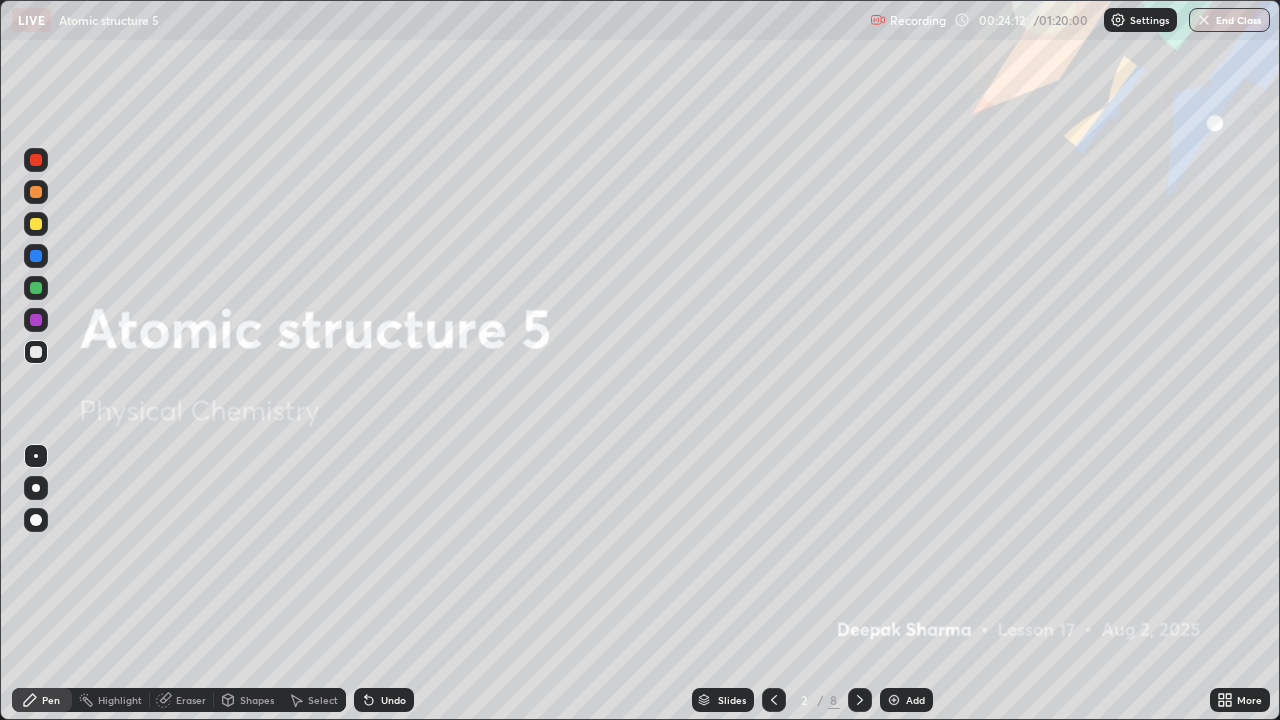click at bounding box center (860, 700) 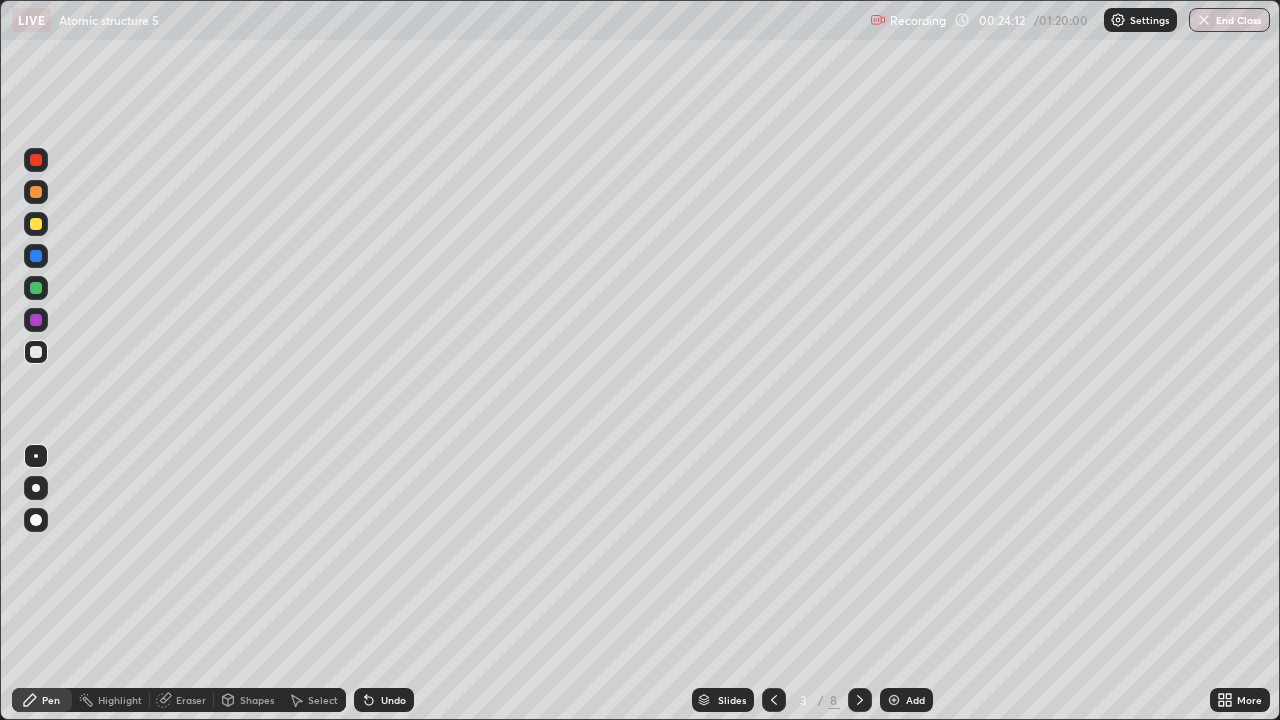 click at bounding box center (860, 700) 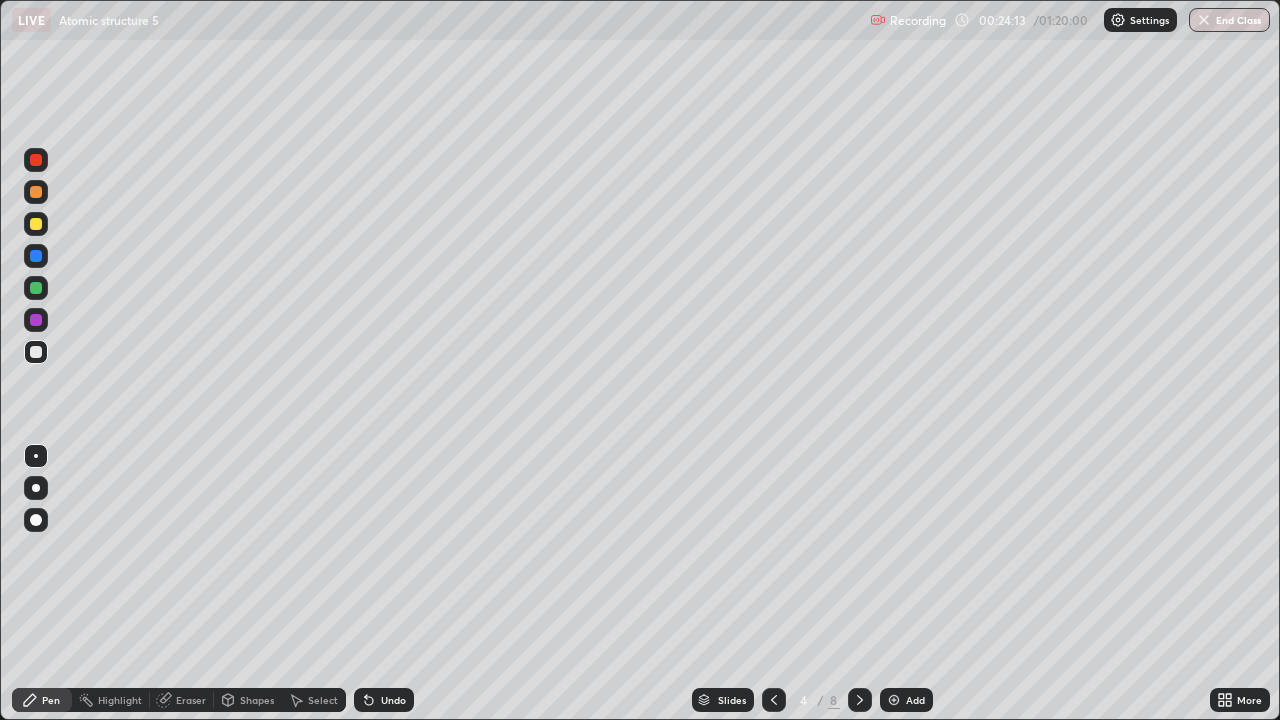 click 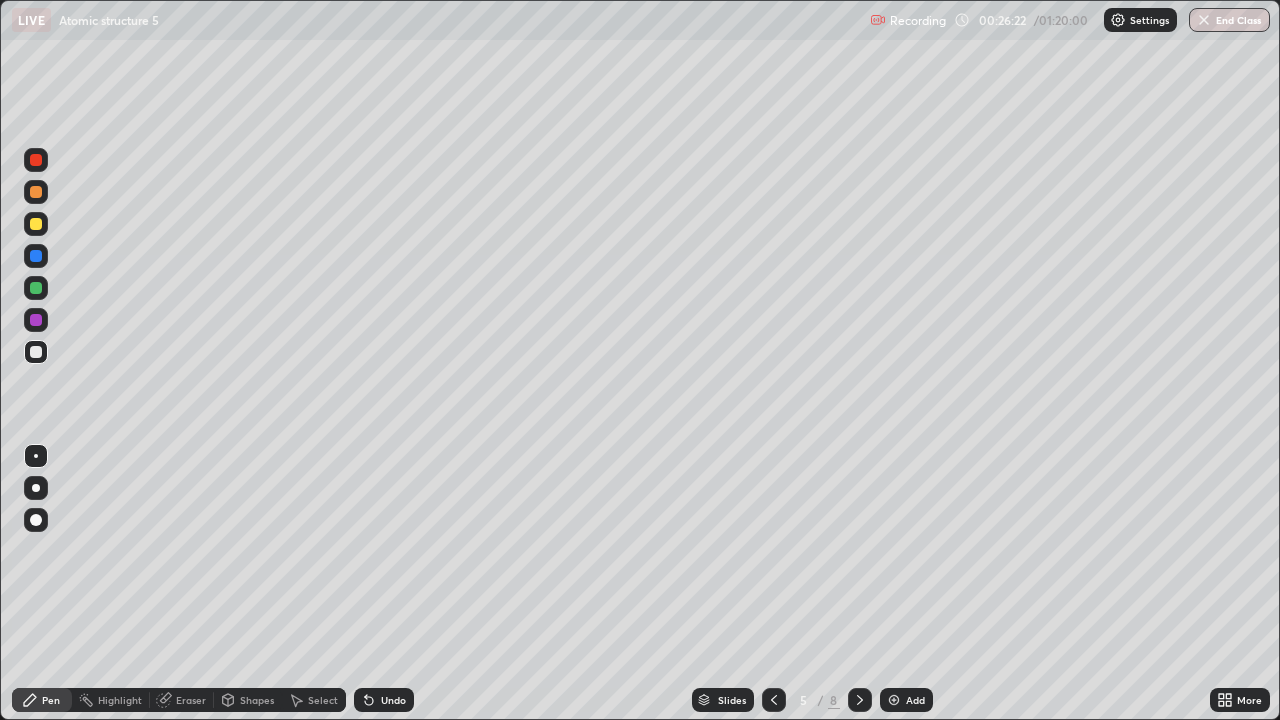 click on "Eraser" at bounding box center (182, 700) 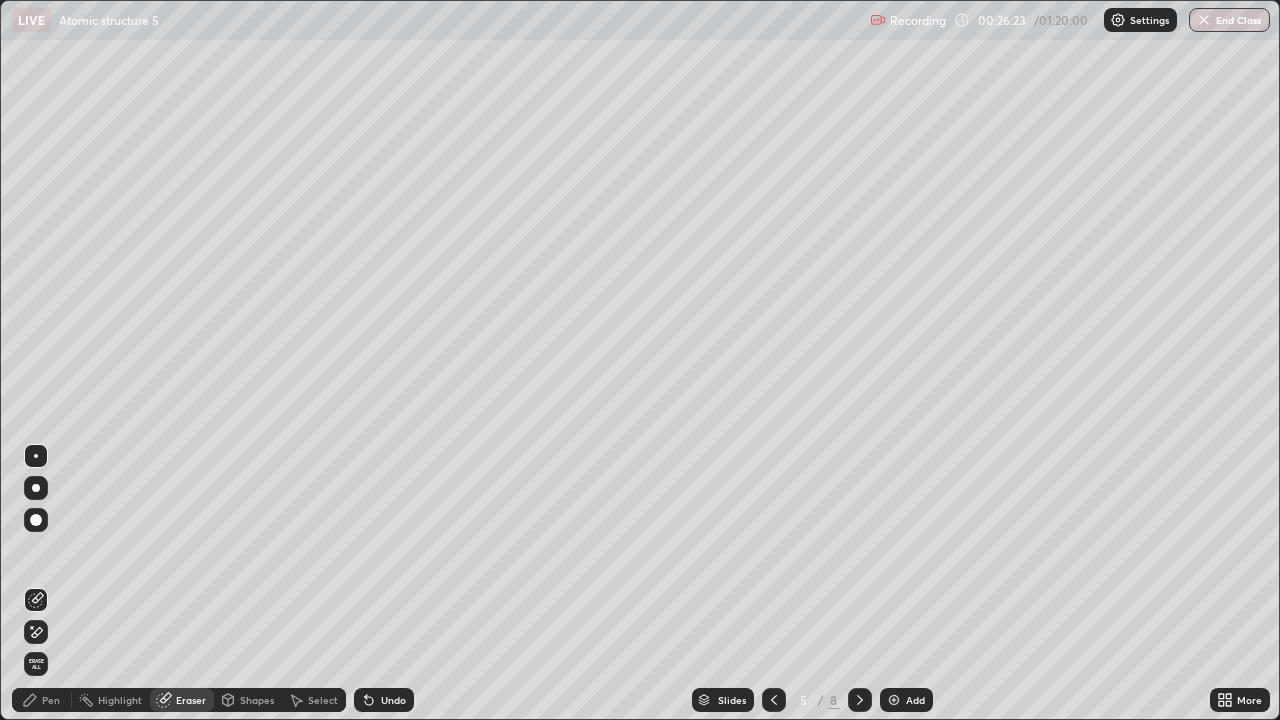 click at bounding box center [36, 520] 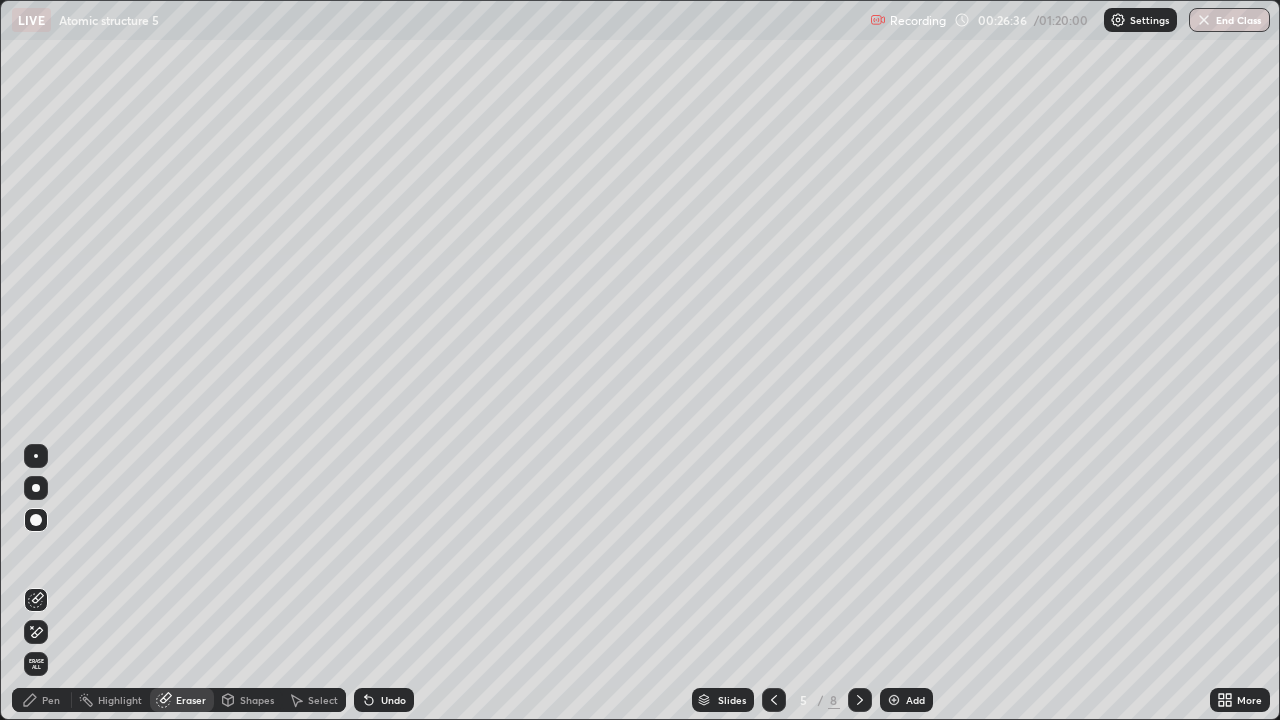 click on "Pen" at bounding box center (42, 700) 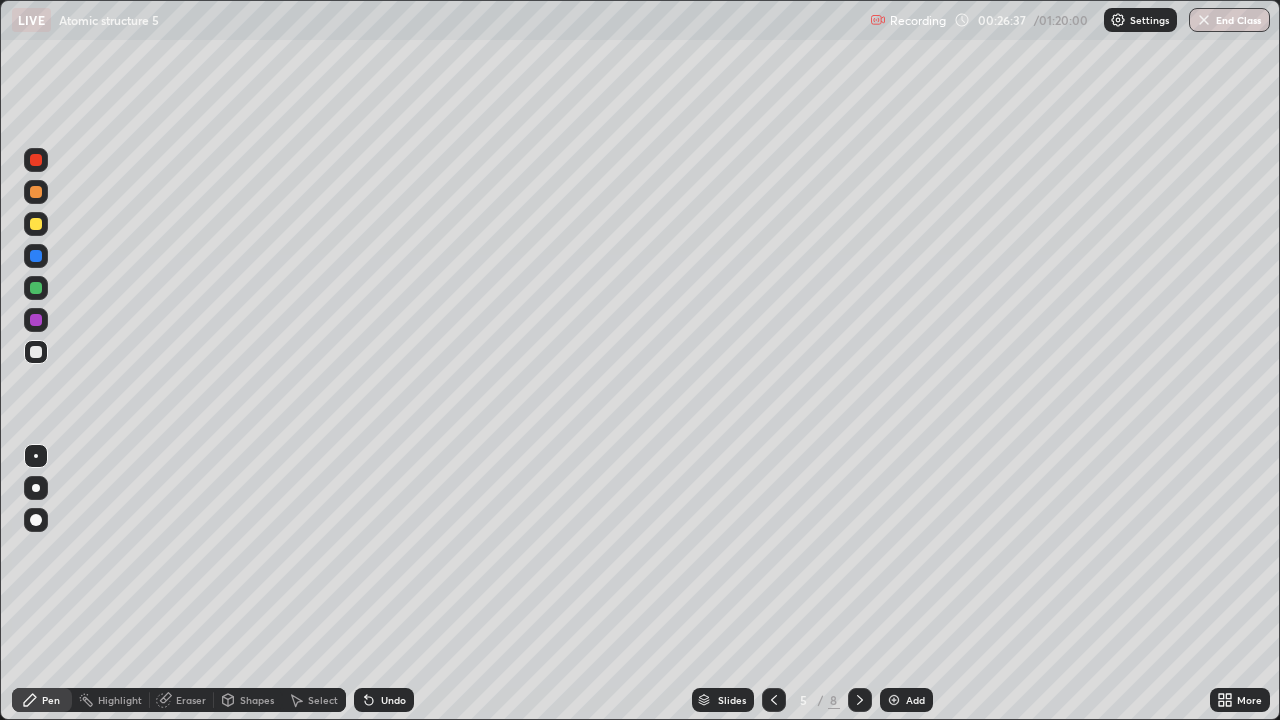 click at bounding box center [36, 288] 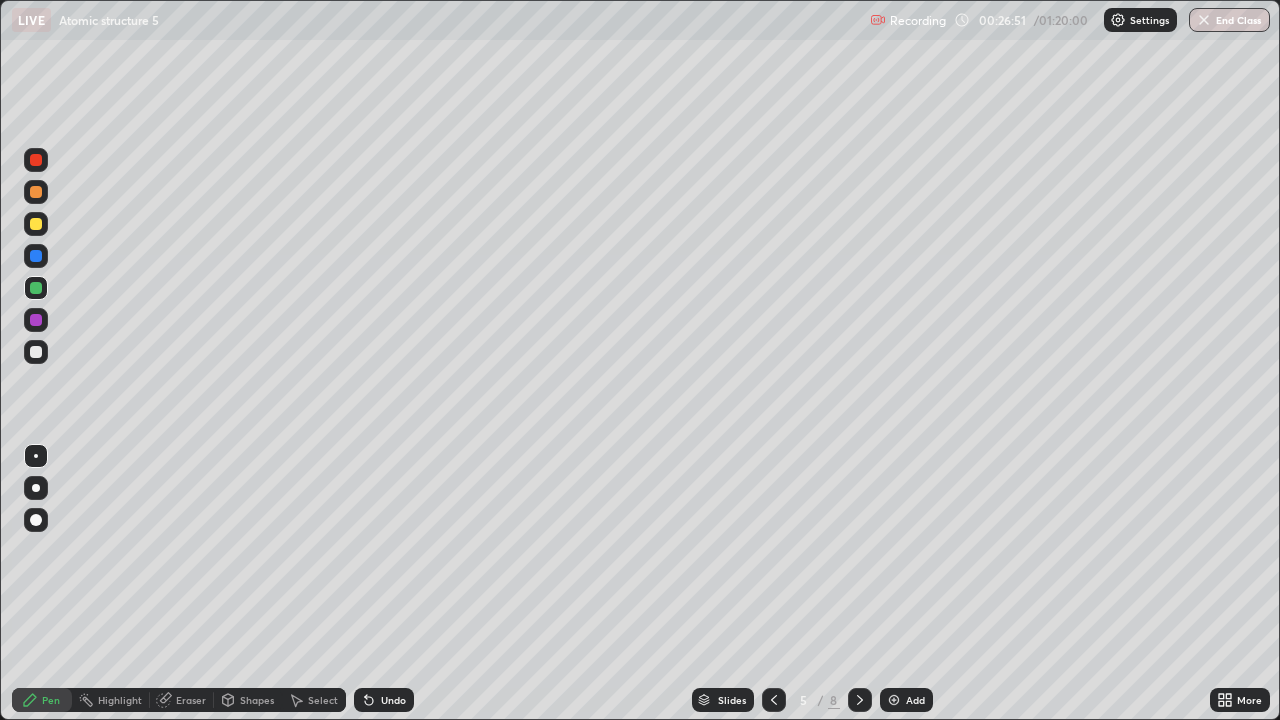 click at bounding box center [36, 352] 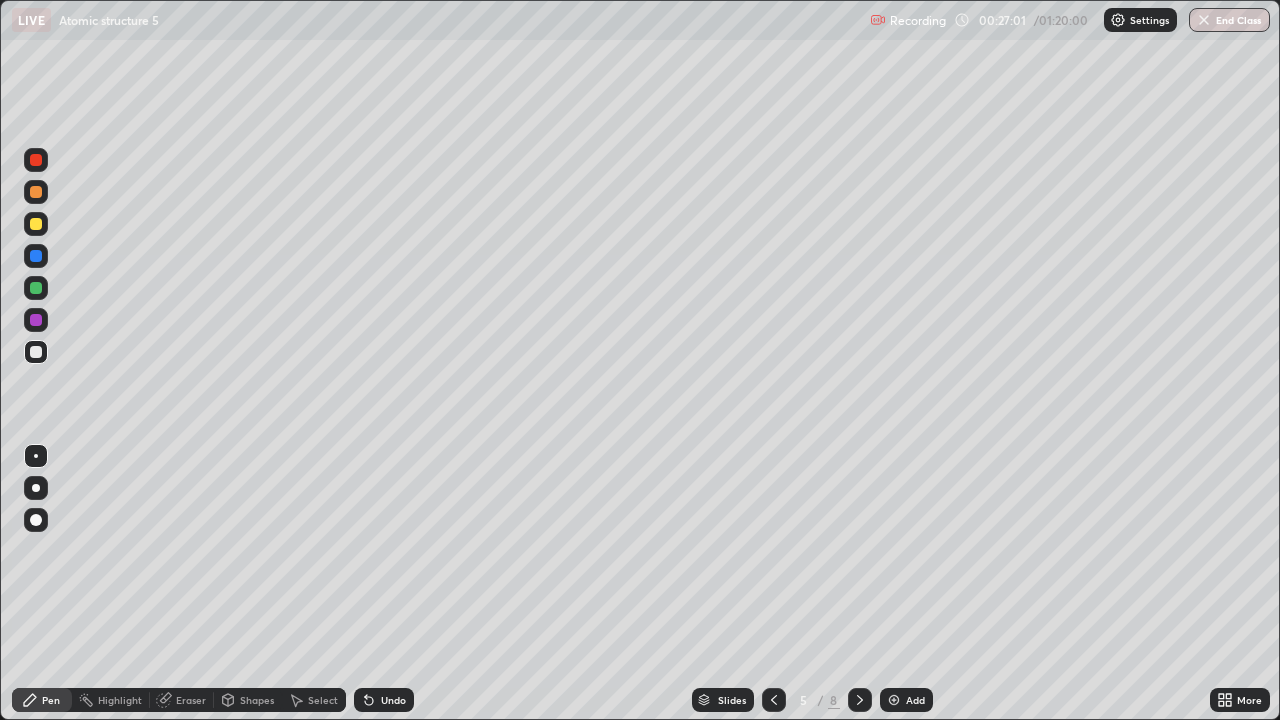 click at bounding box center [36, 288] 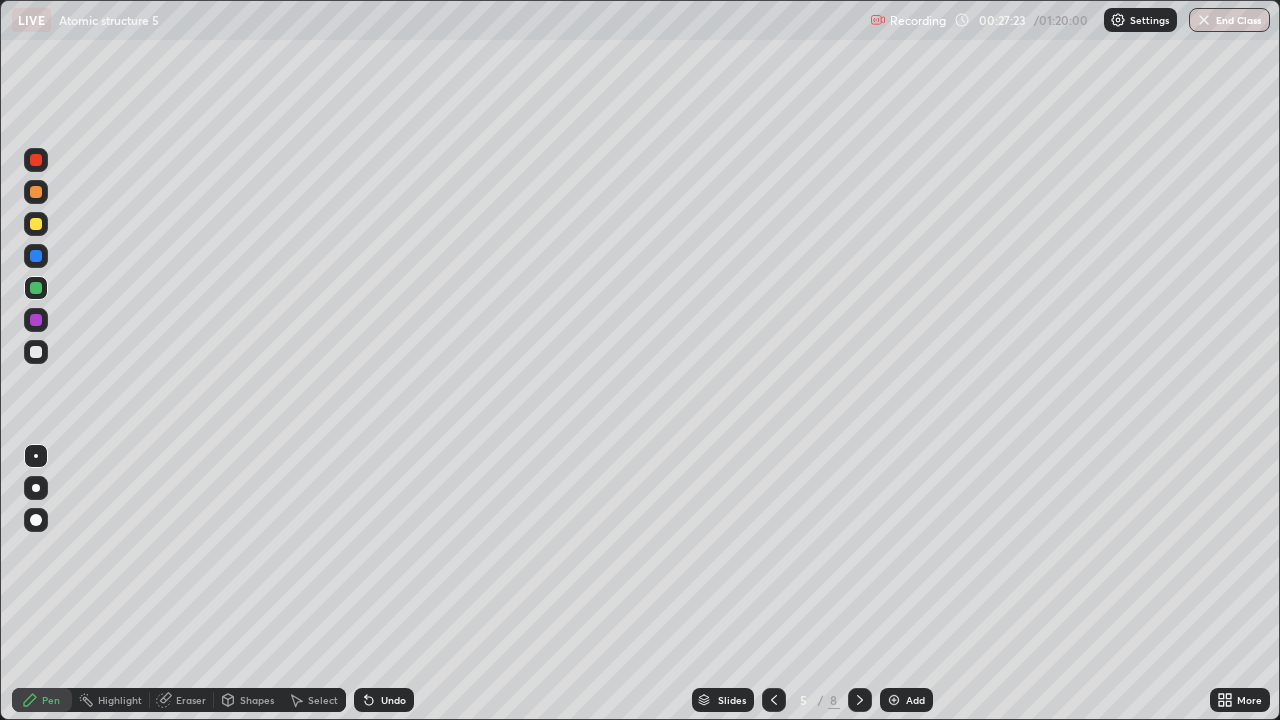 click at bounding box center [36, 320] 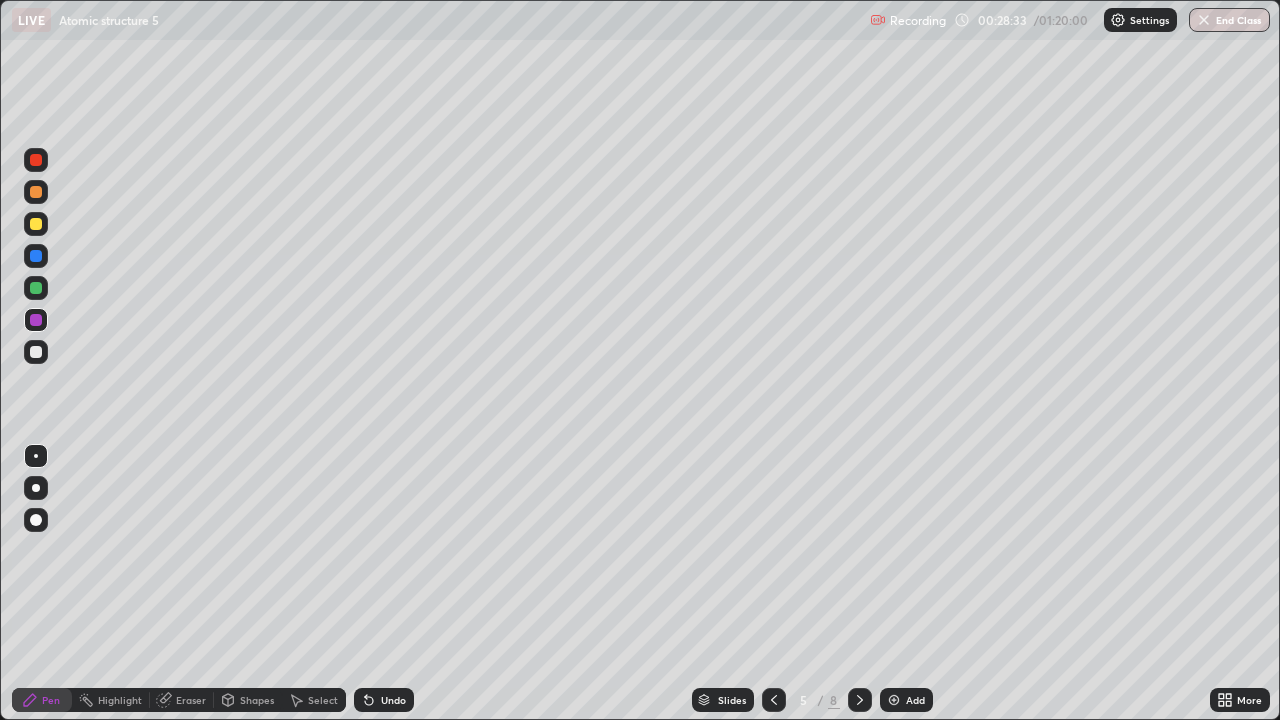 click at bounding box center (894, 700) 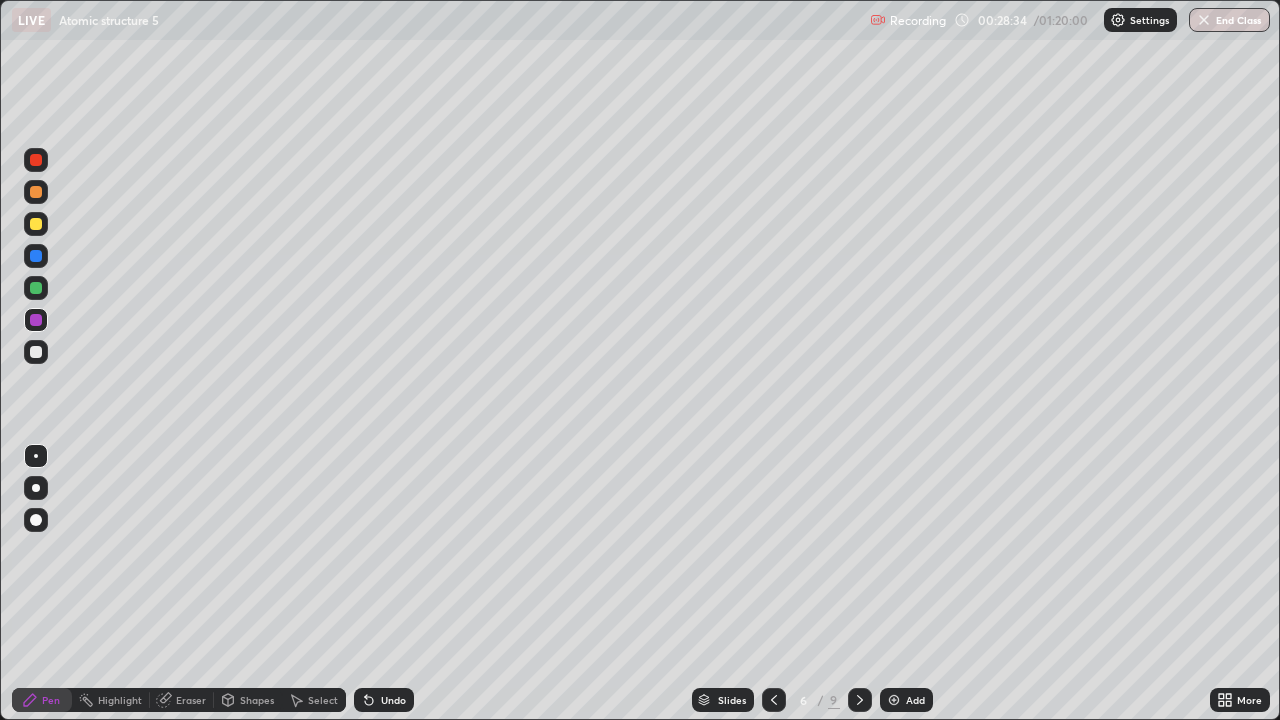 click at bounding box center [36, 224] 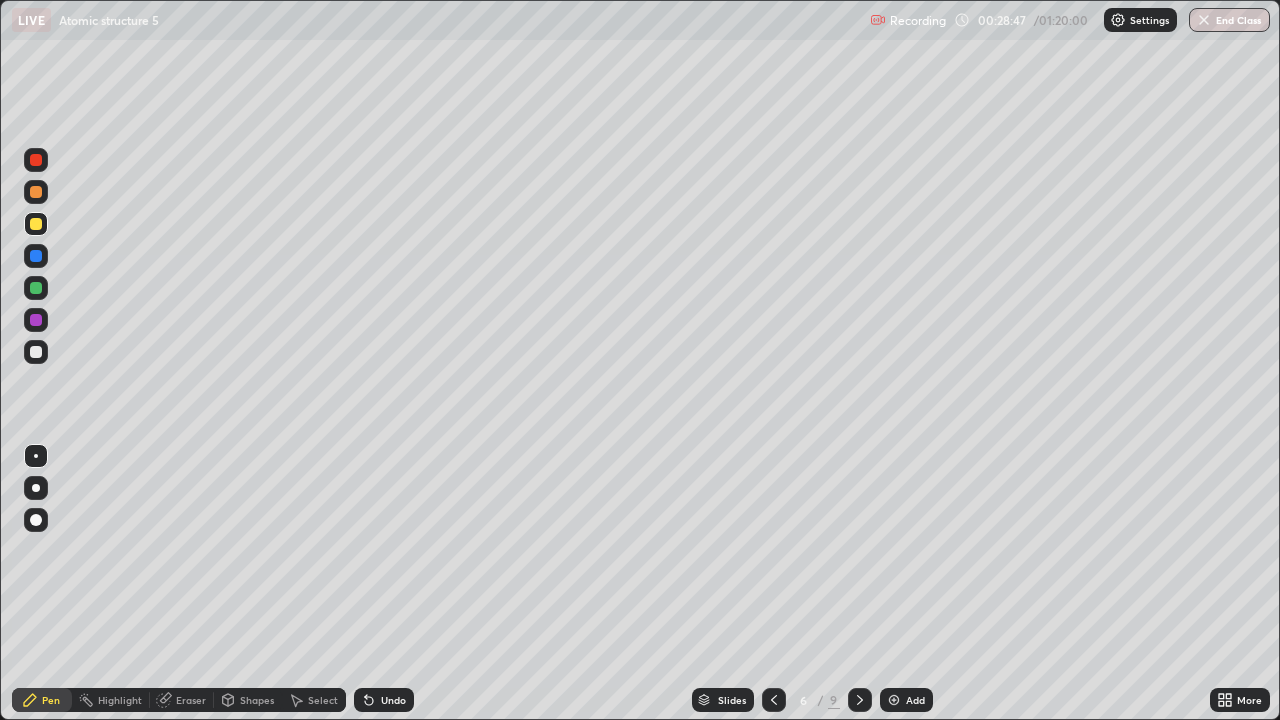 click 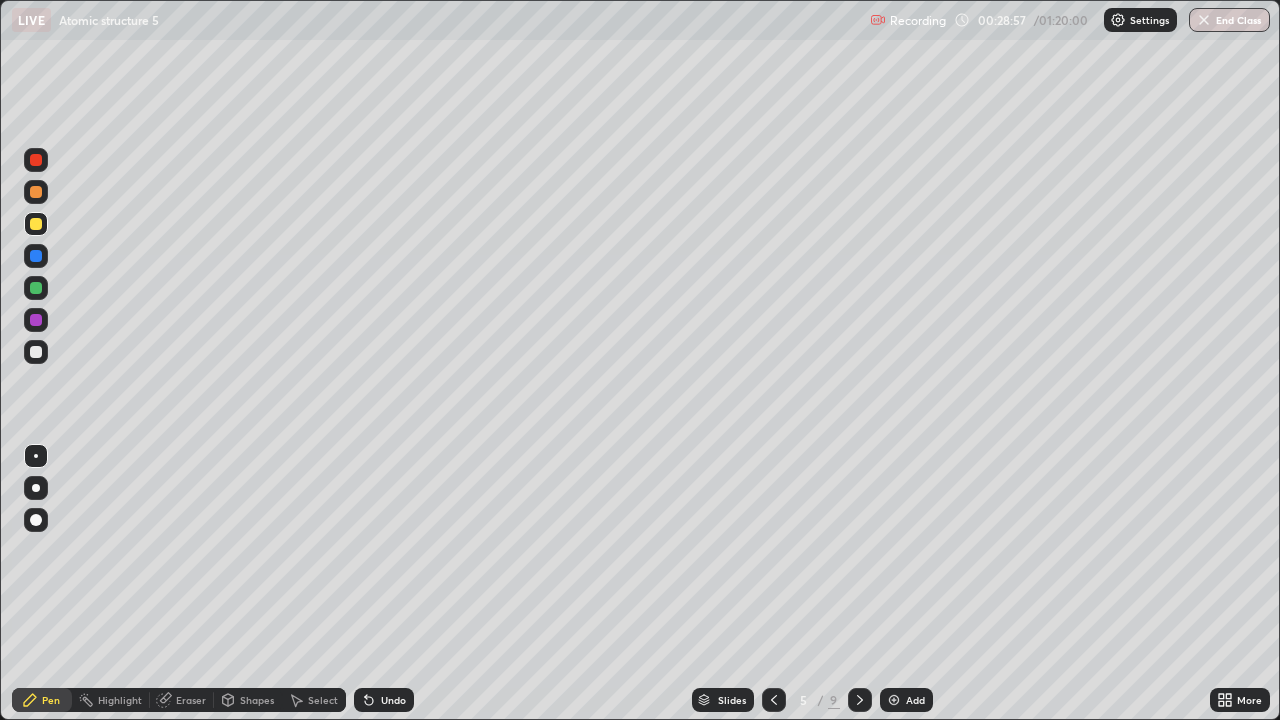 click at bounding box center (36, 288) 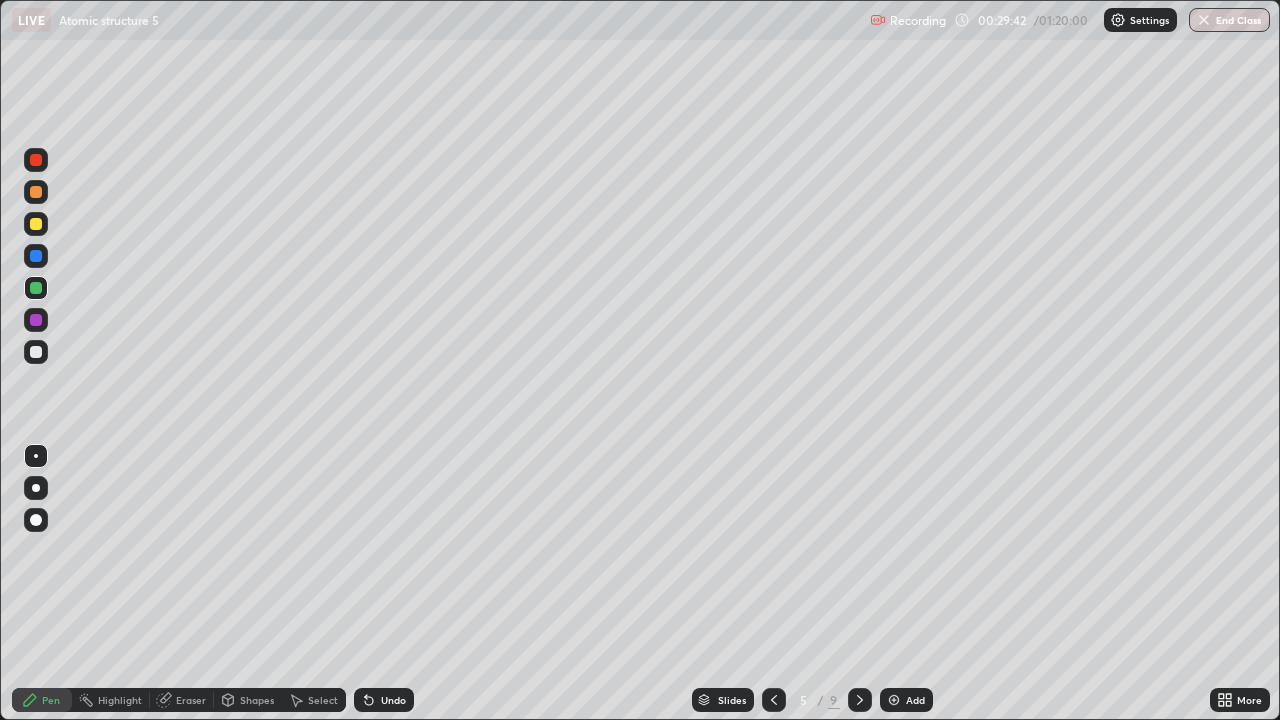 click 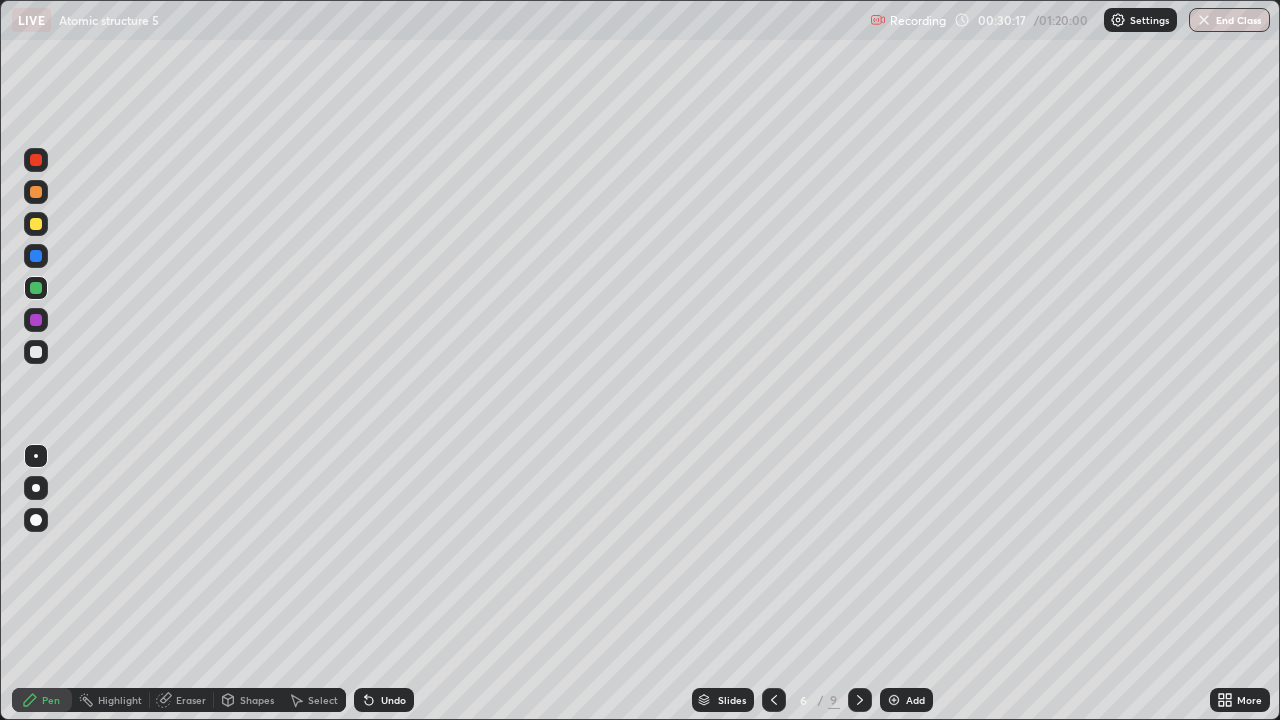 click 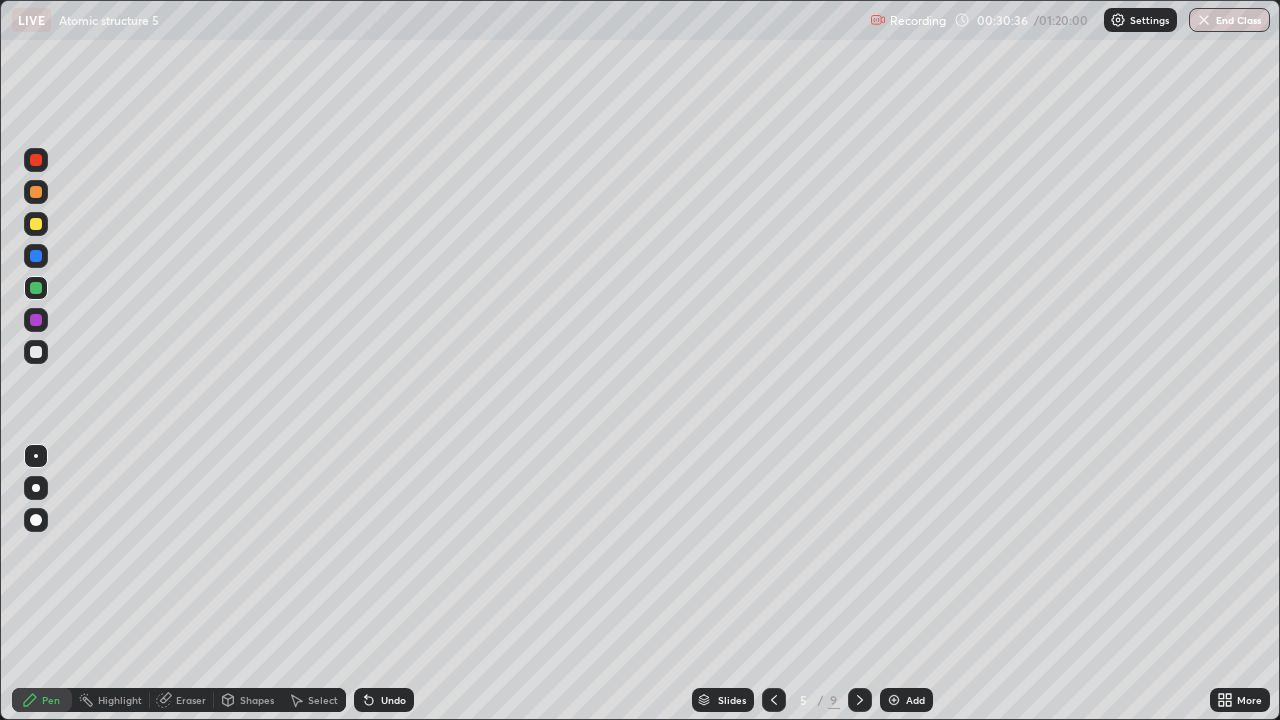 click 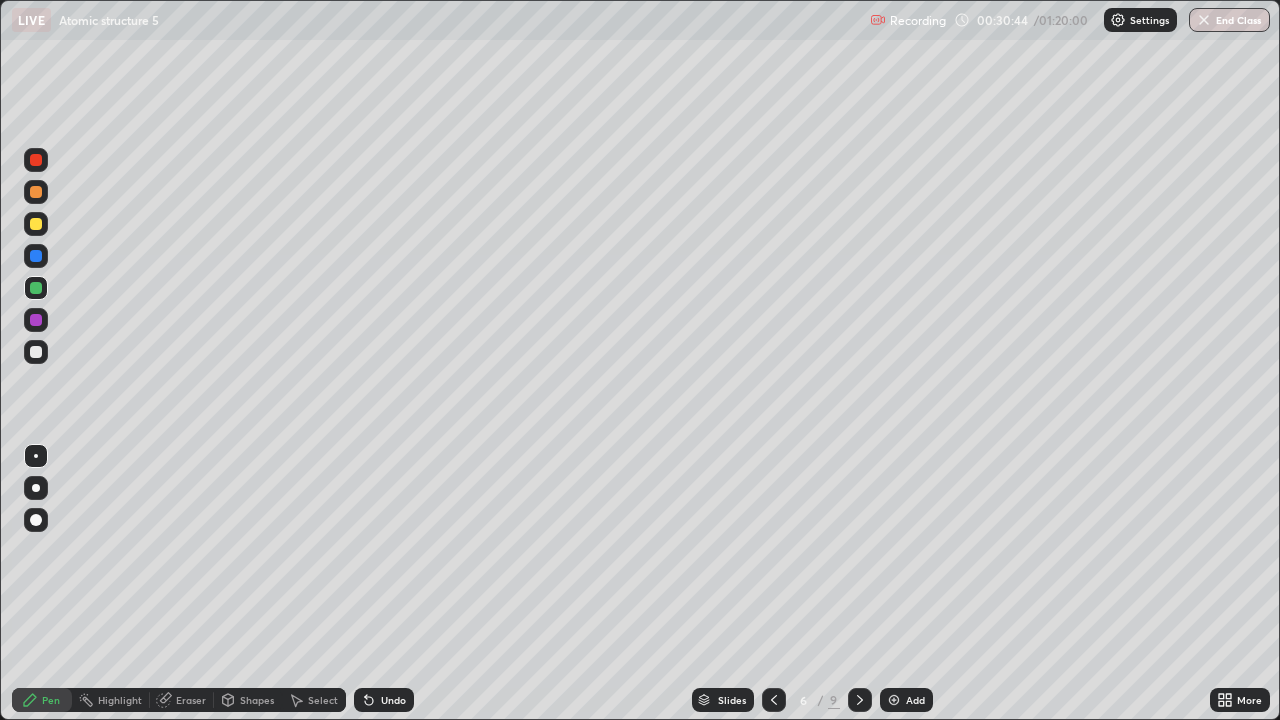 click 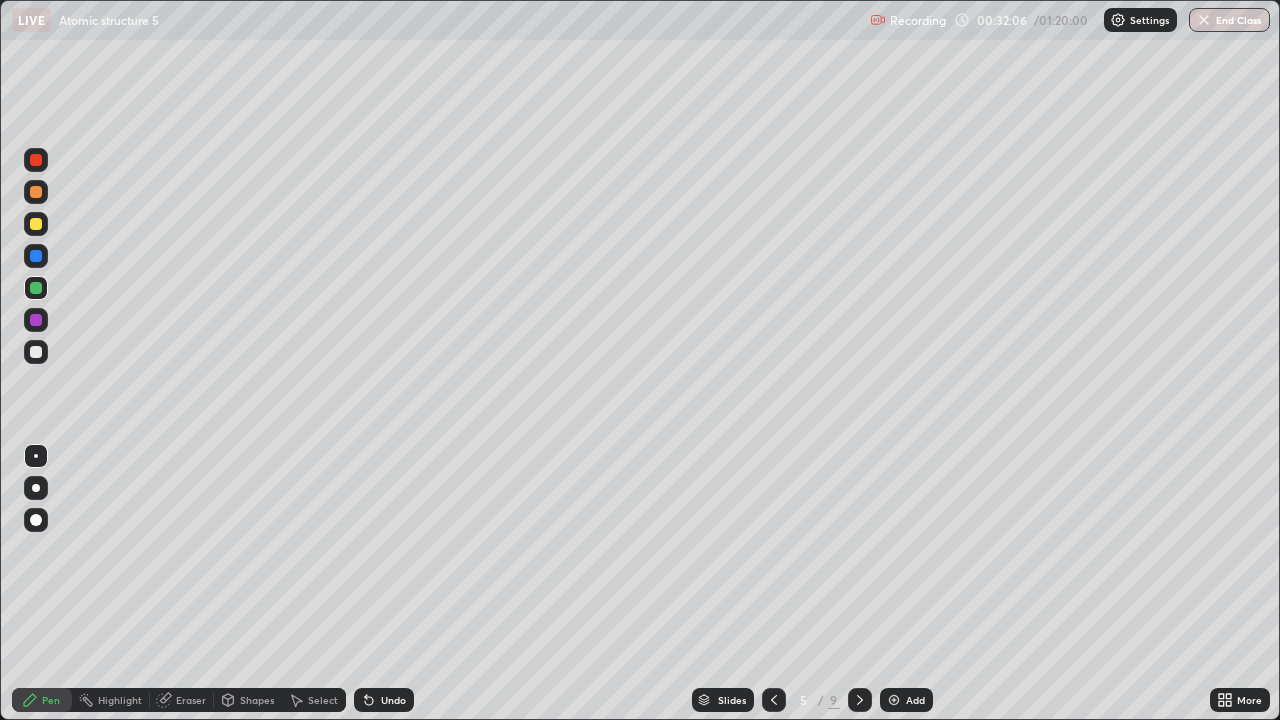 click at bounding box center [36, 352] 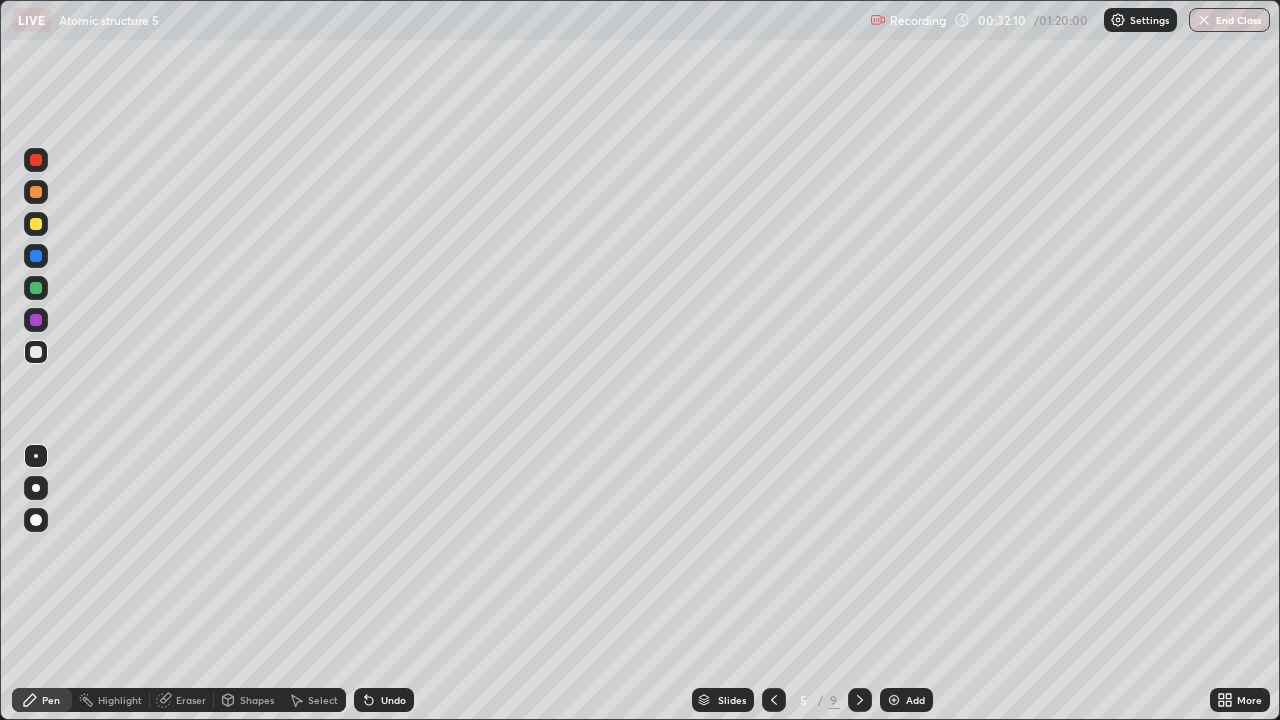 click on "Shapes" at bounding box center (257, 700) 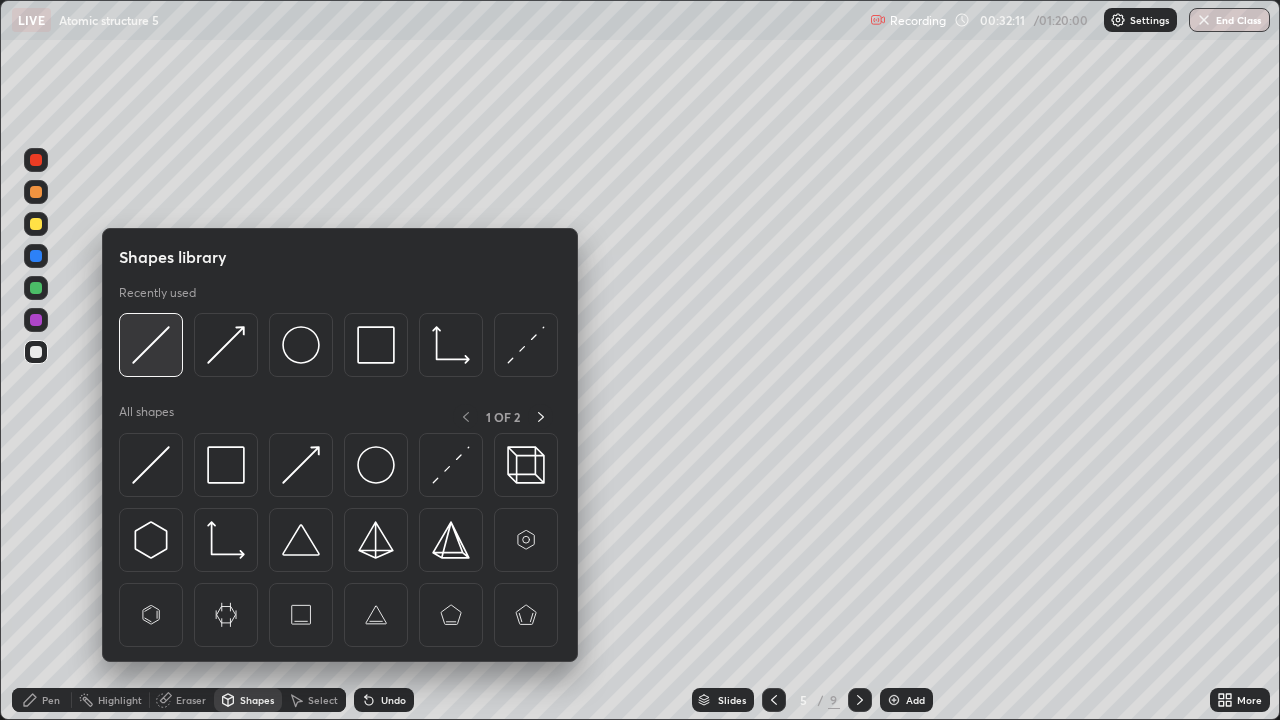 click at bounding box center (151, 345) 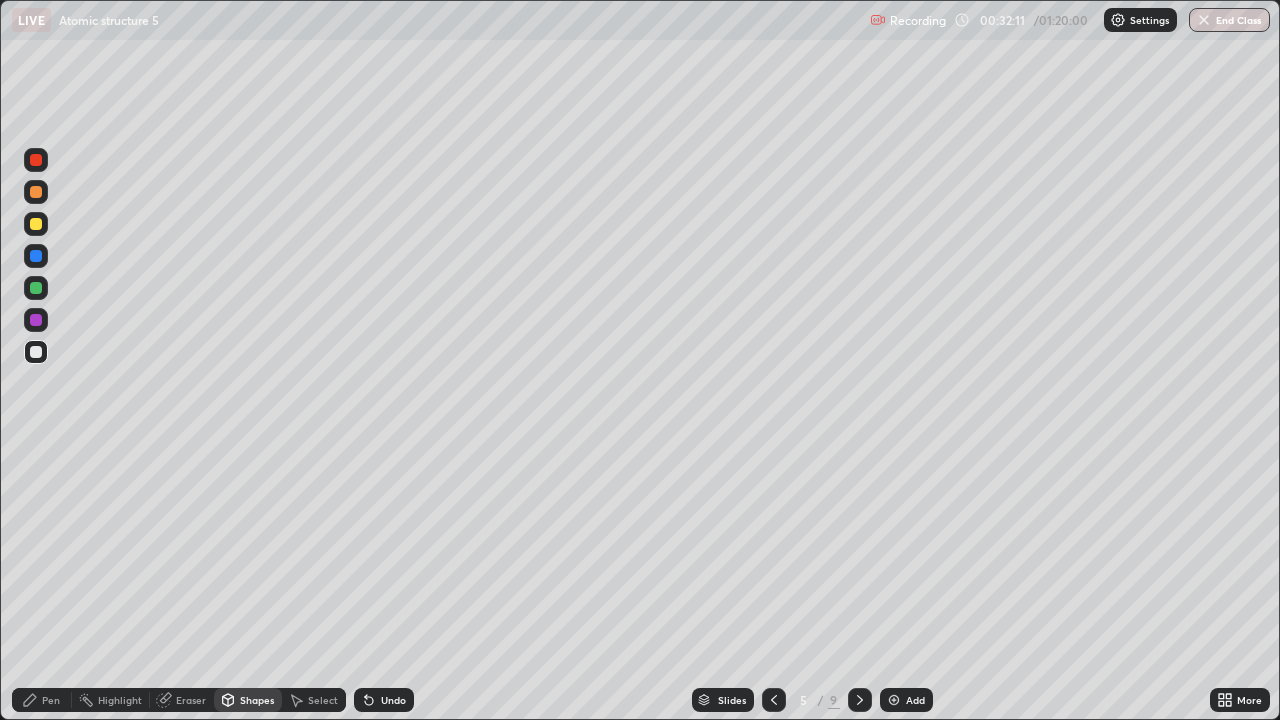 click at bounding box center (36, 224) 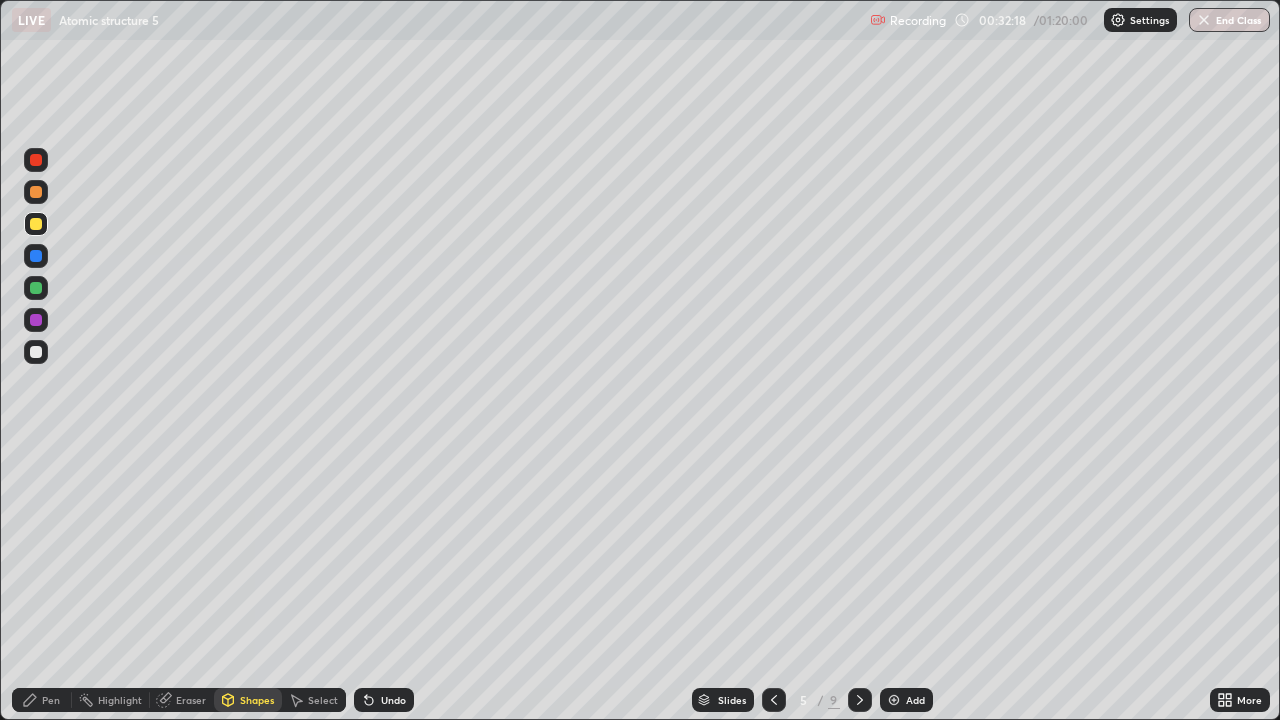 click on "Pen" at bounding box center [51, 700] 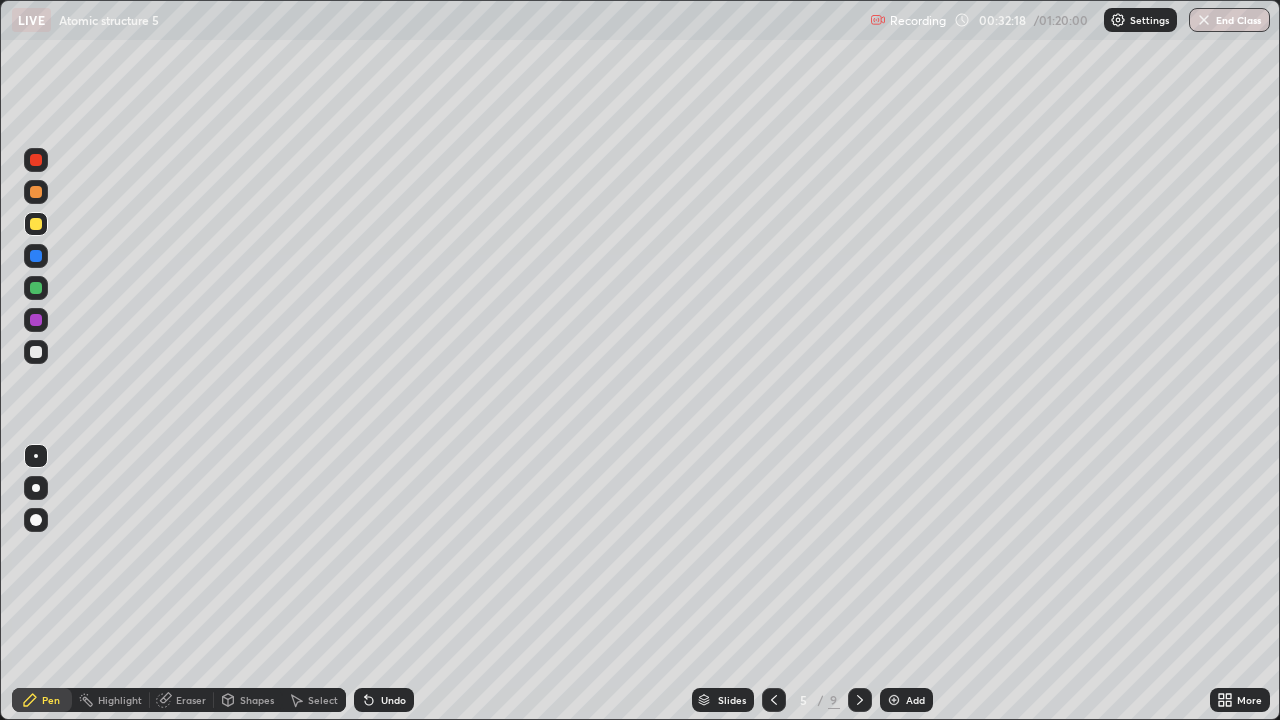 click at bounding box center [36, 192] 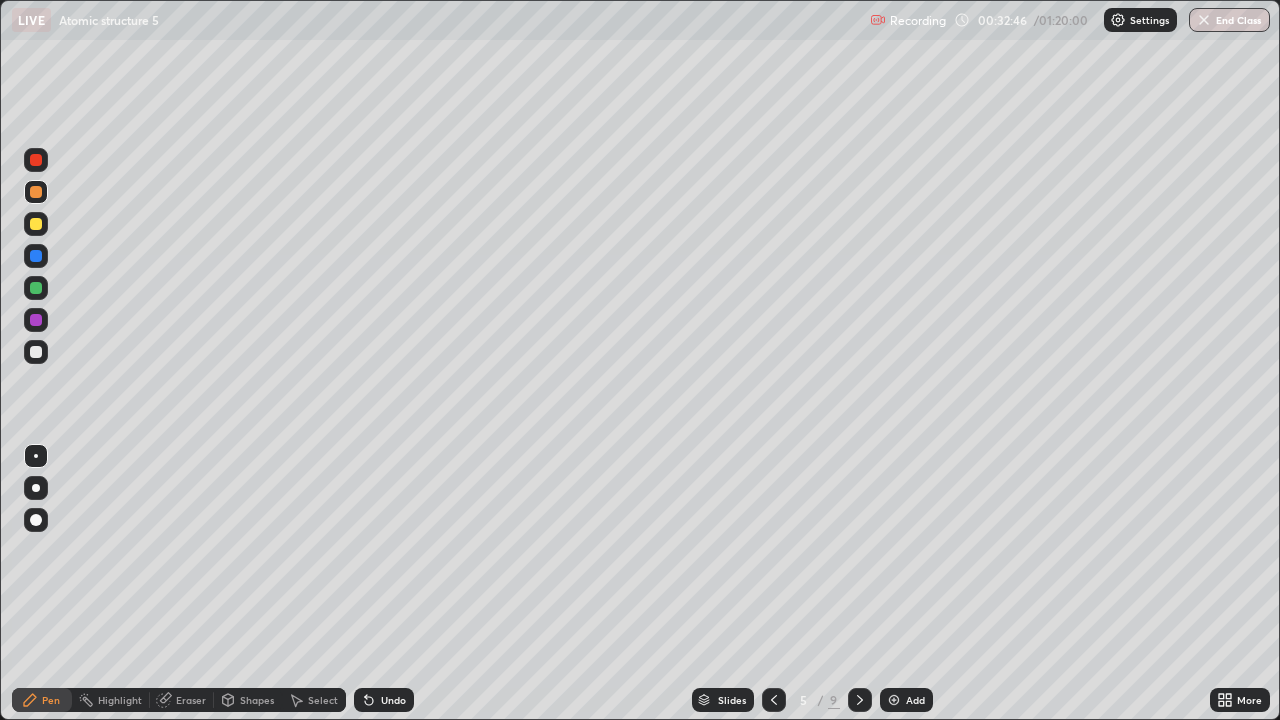 click at bounding box center [36, 256] 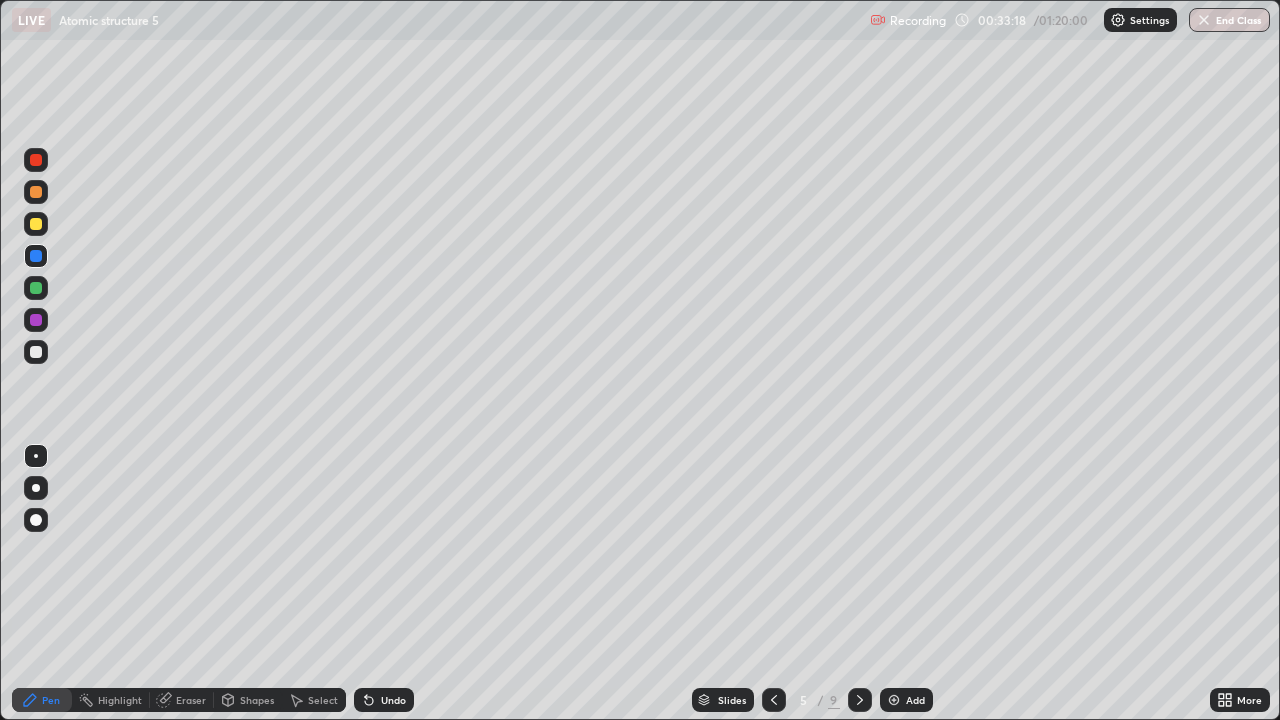 click at bounding box center [36, 224] 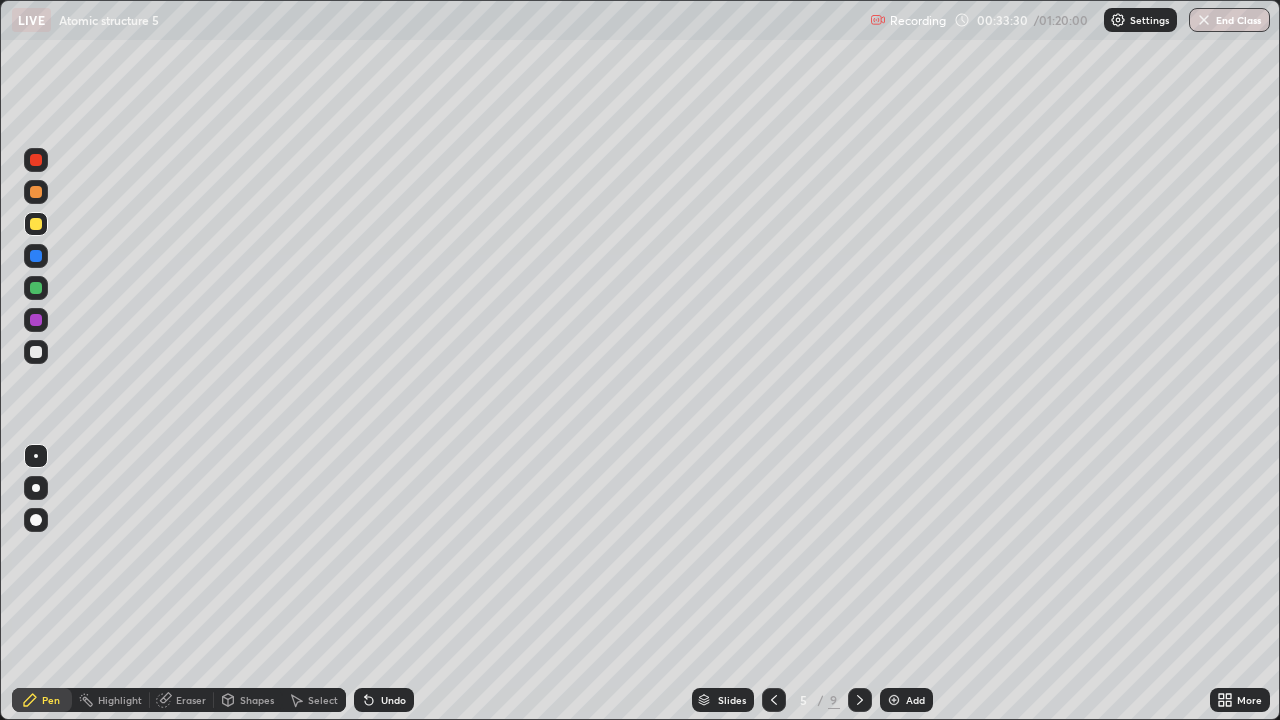 click at bounding box center [36, 288] 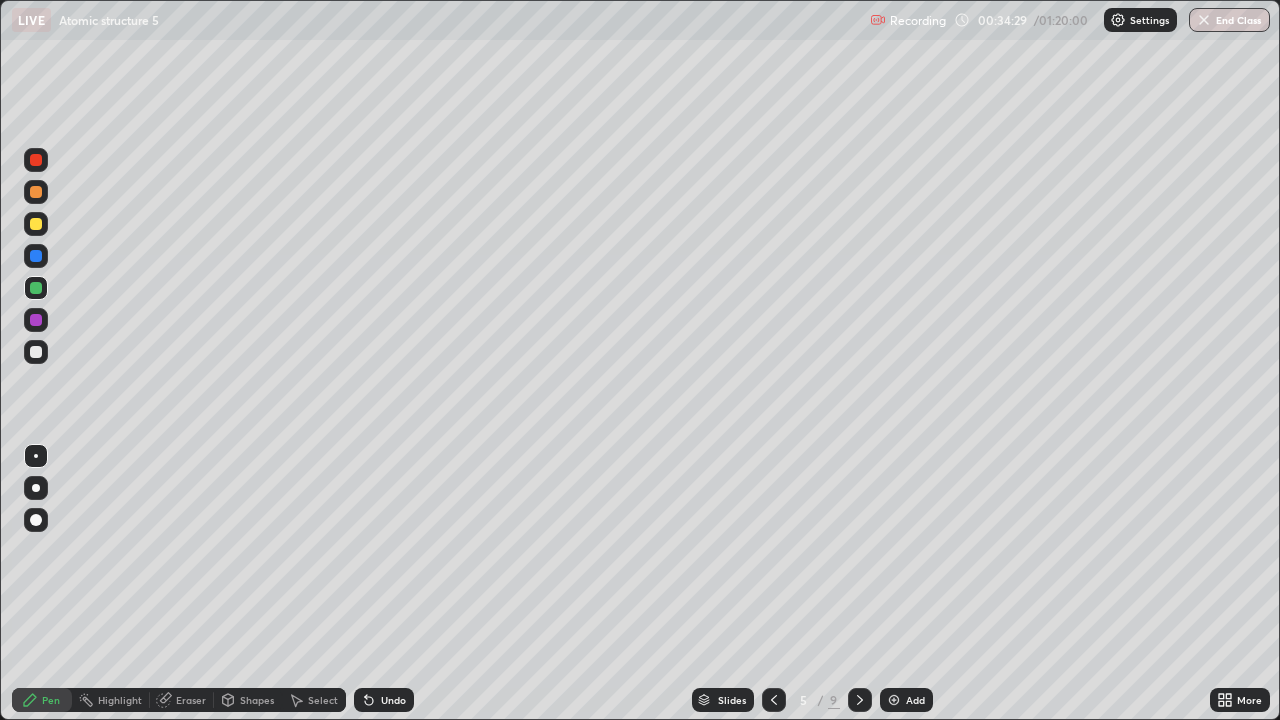 click at bounding box center [894, 700] 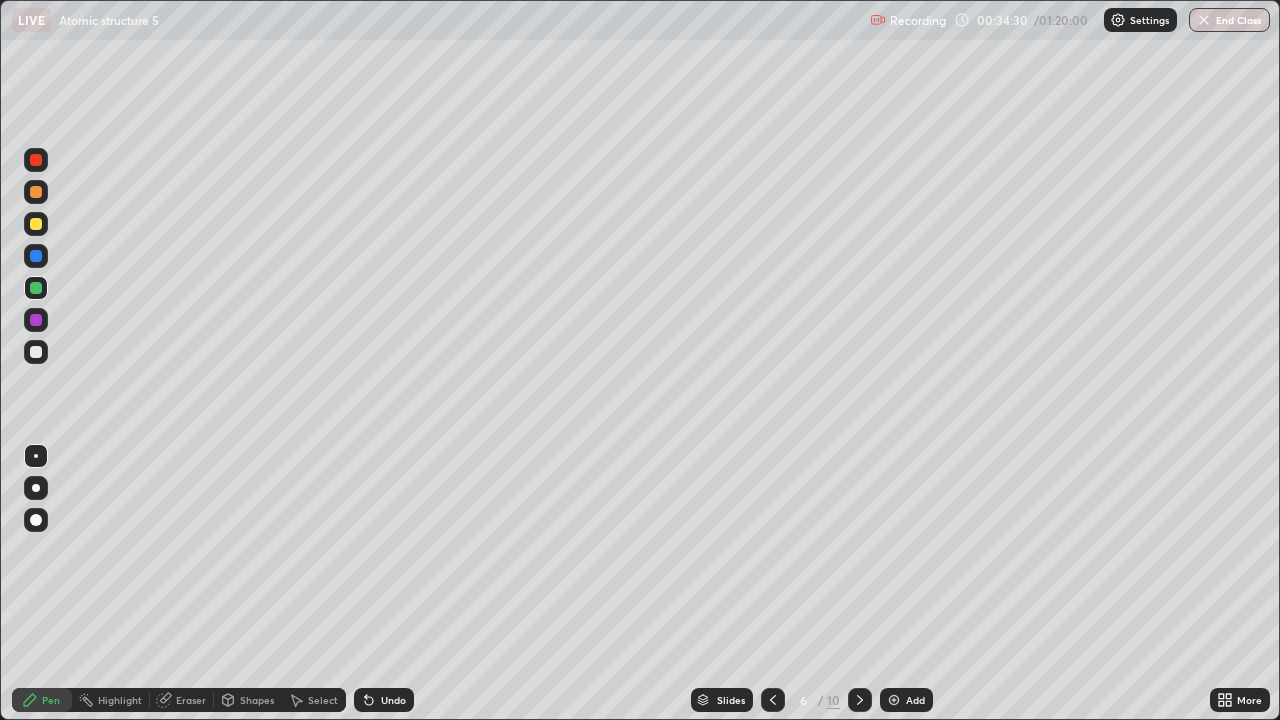 click at bounding box center [36, 224] 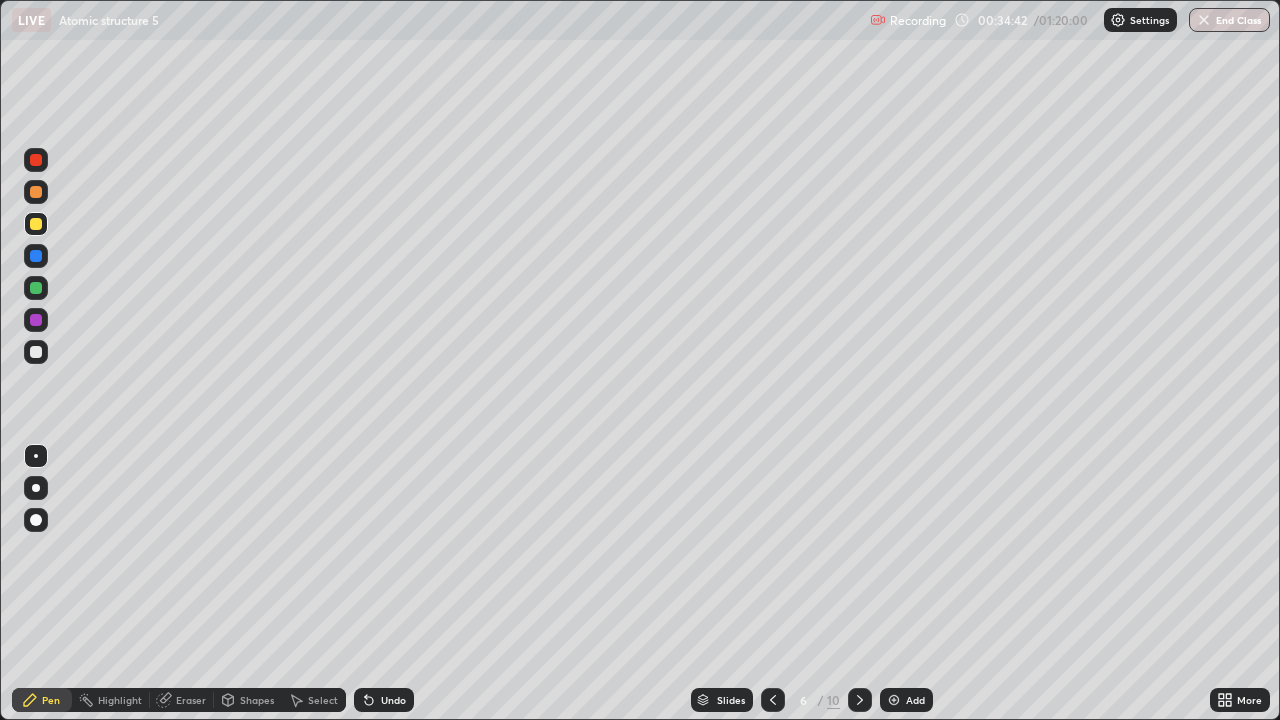 click at bounding box center [36, 192] 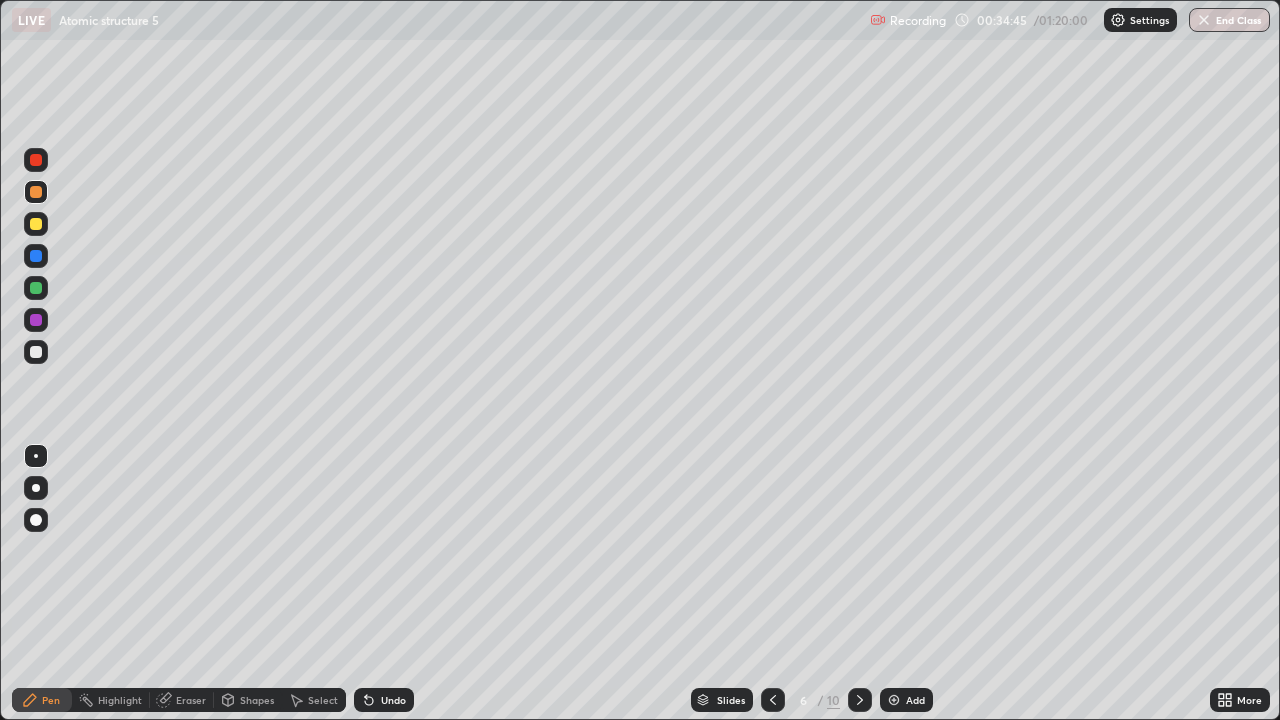 click 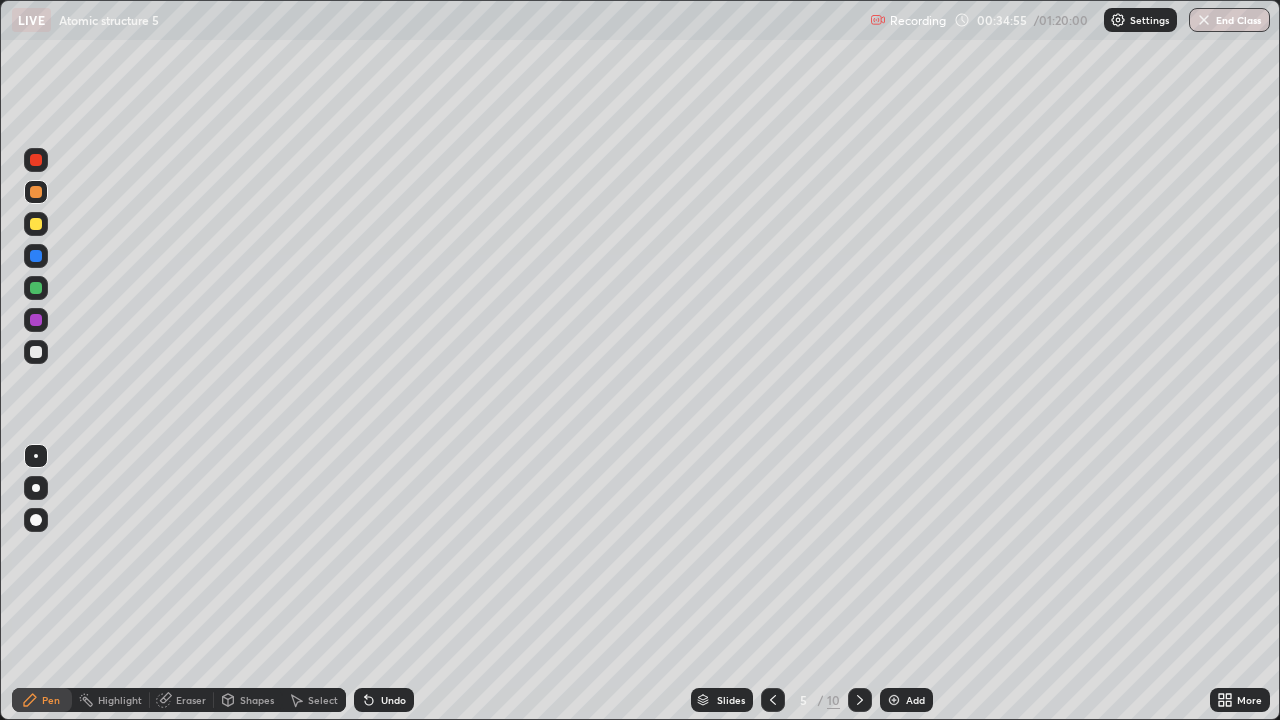 click at bounding box center (860, 700) 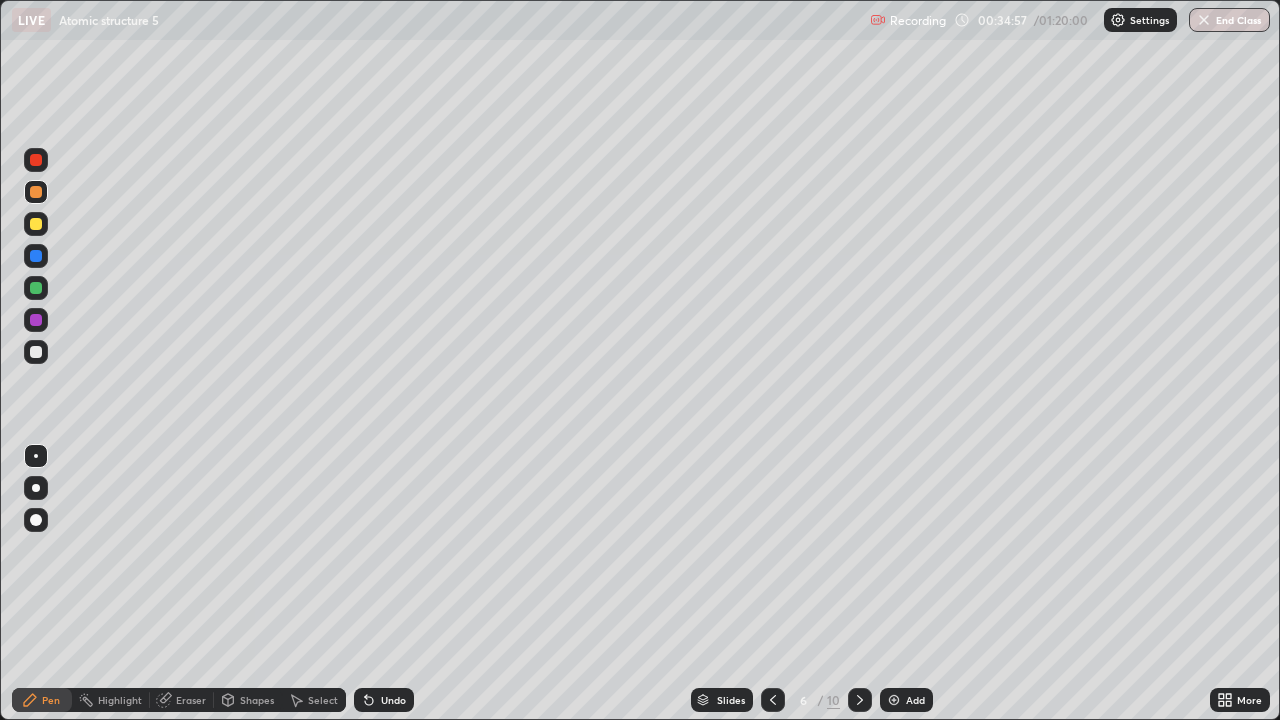 click at bounding box center (36, 352) 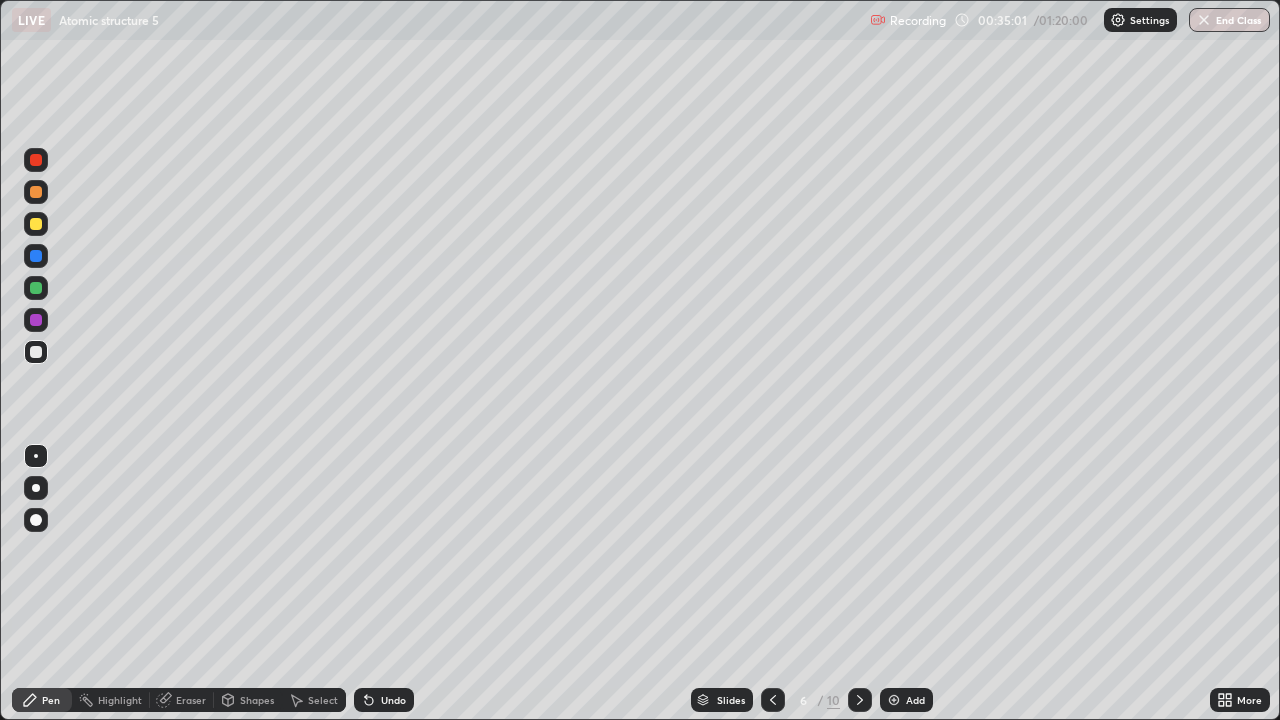 click at bounding box center [36, 288] 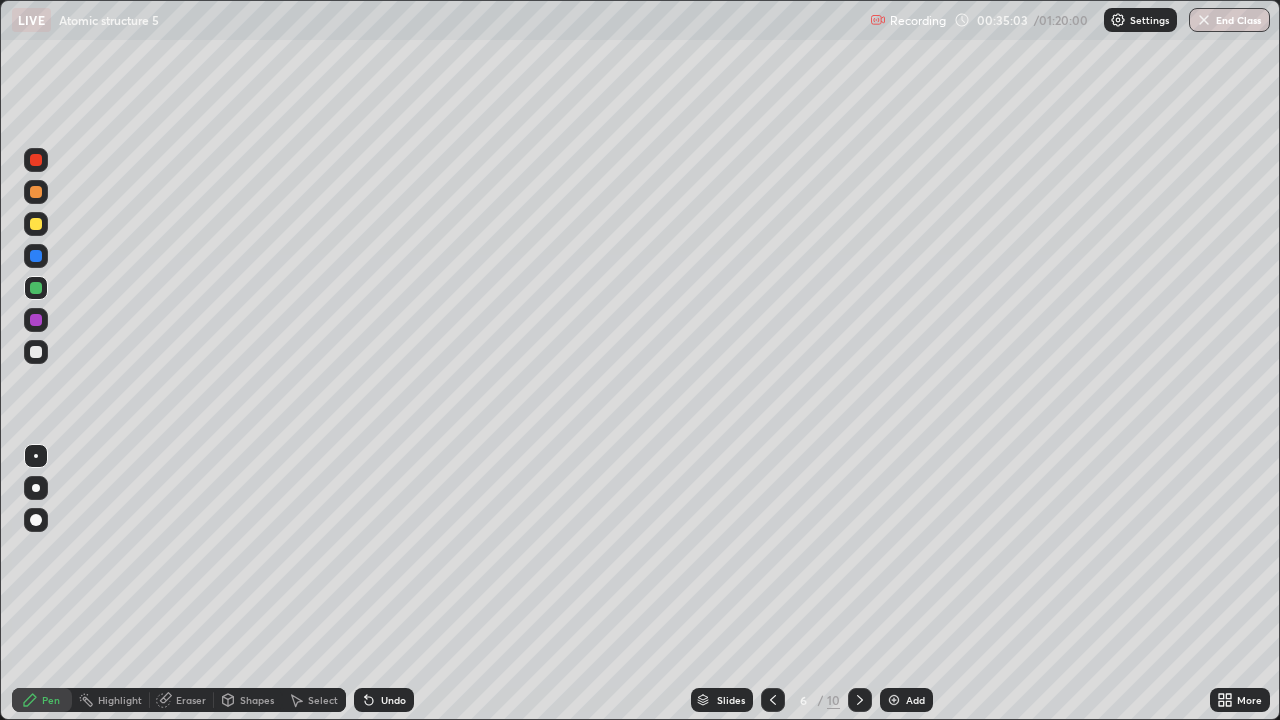 click on "Undo" at bounding box center [393, 700] 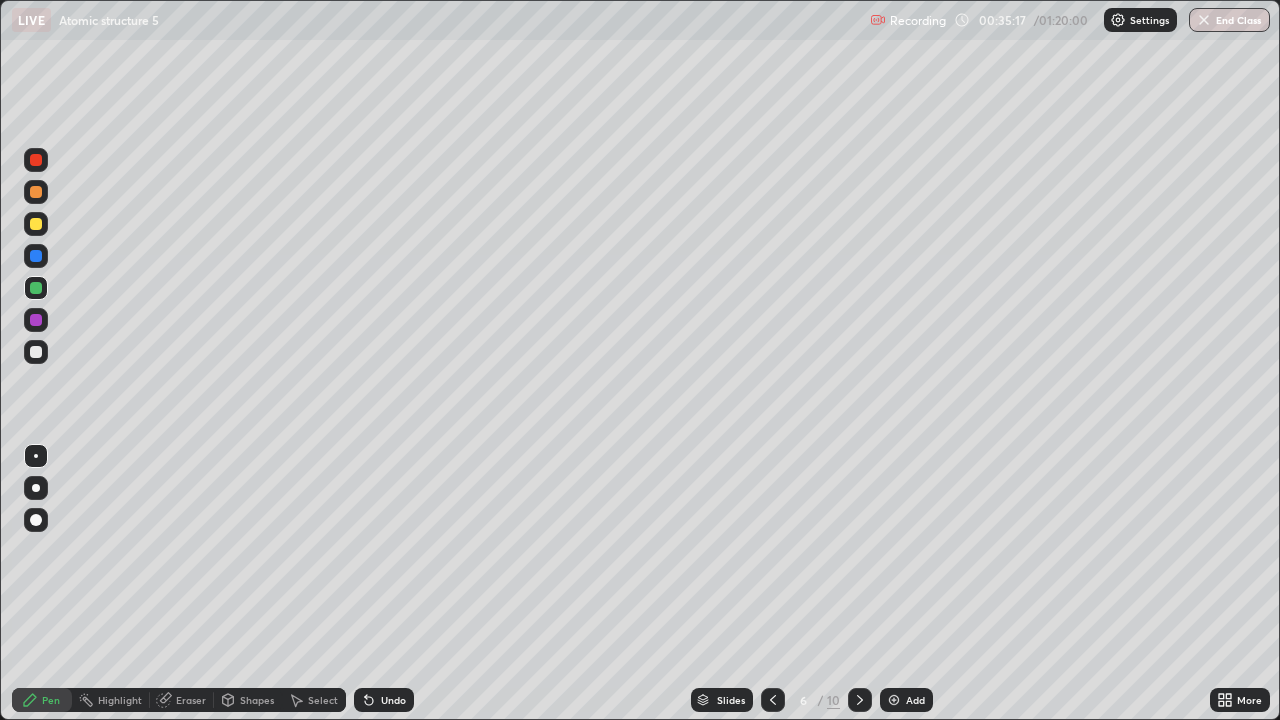 click on "Undo" at bounding box center [393, 700] 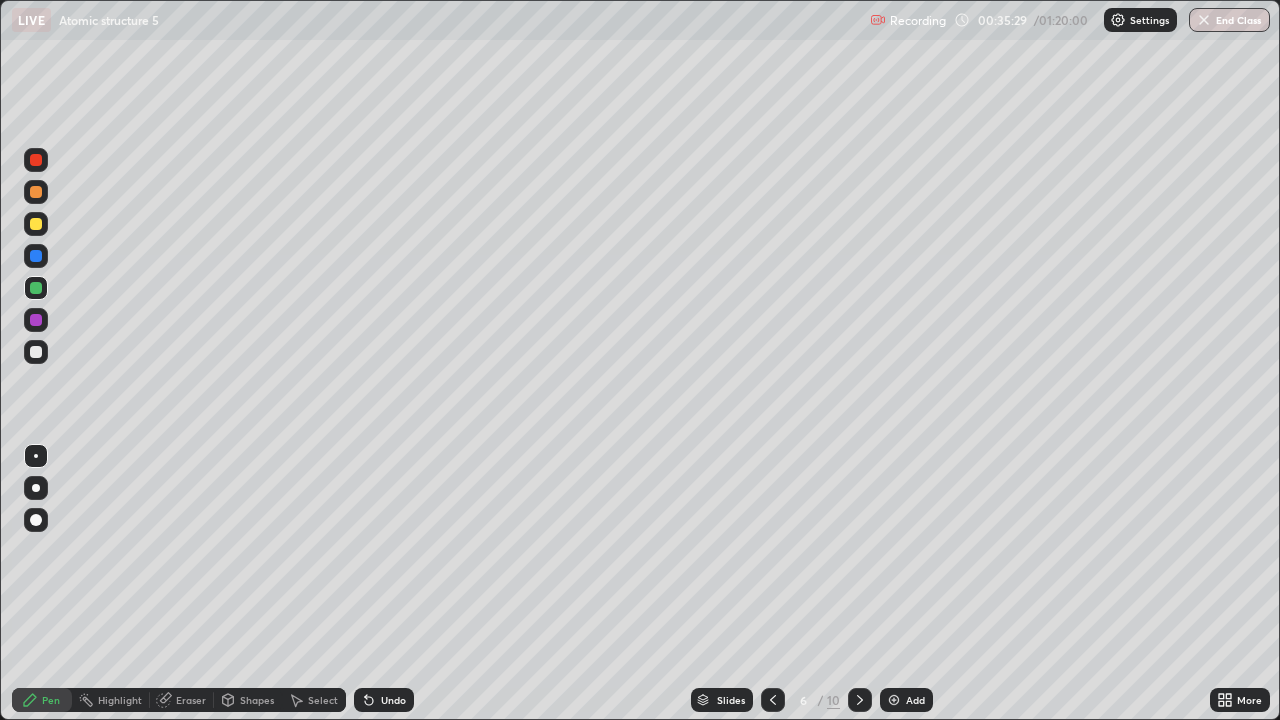 click at bounding box center (36, 224) 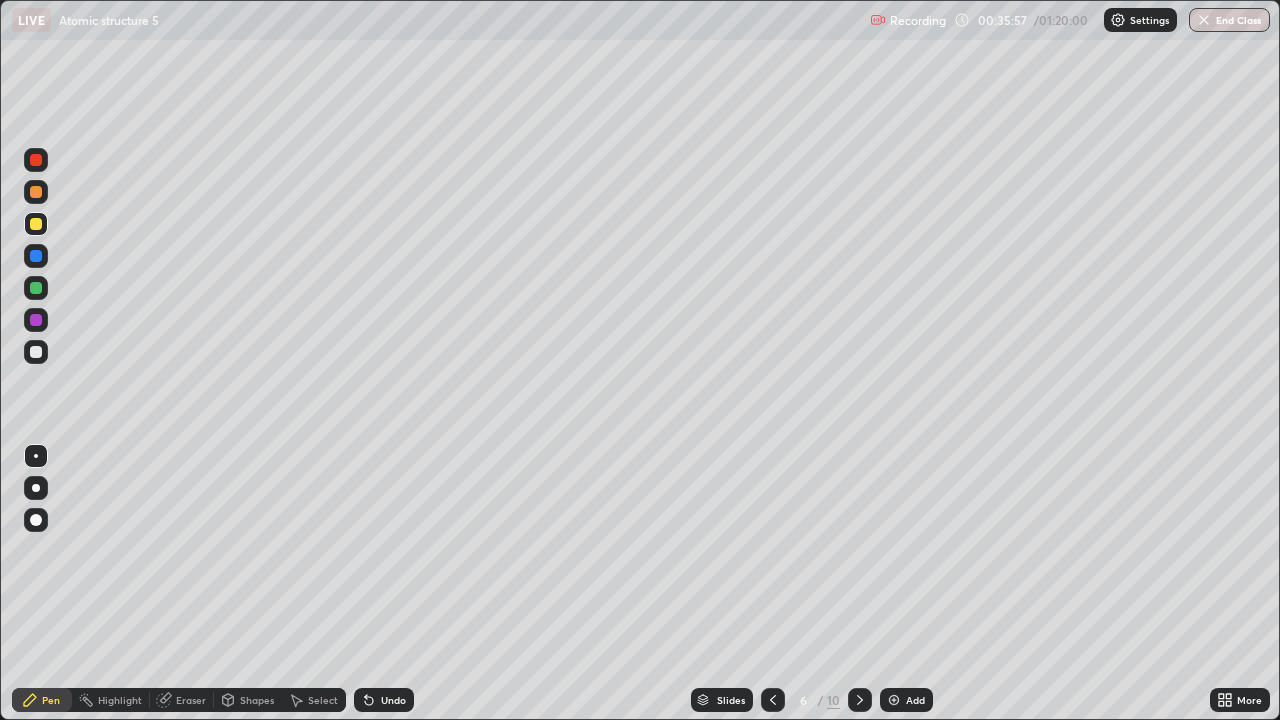 click at bounding box center [36, 320] 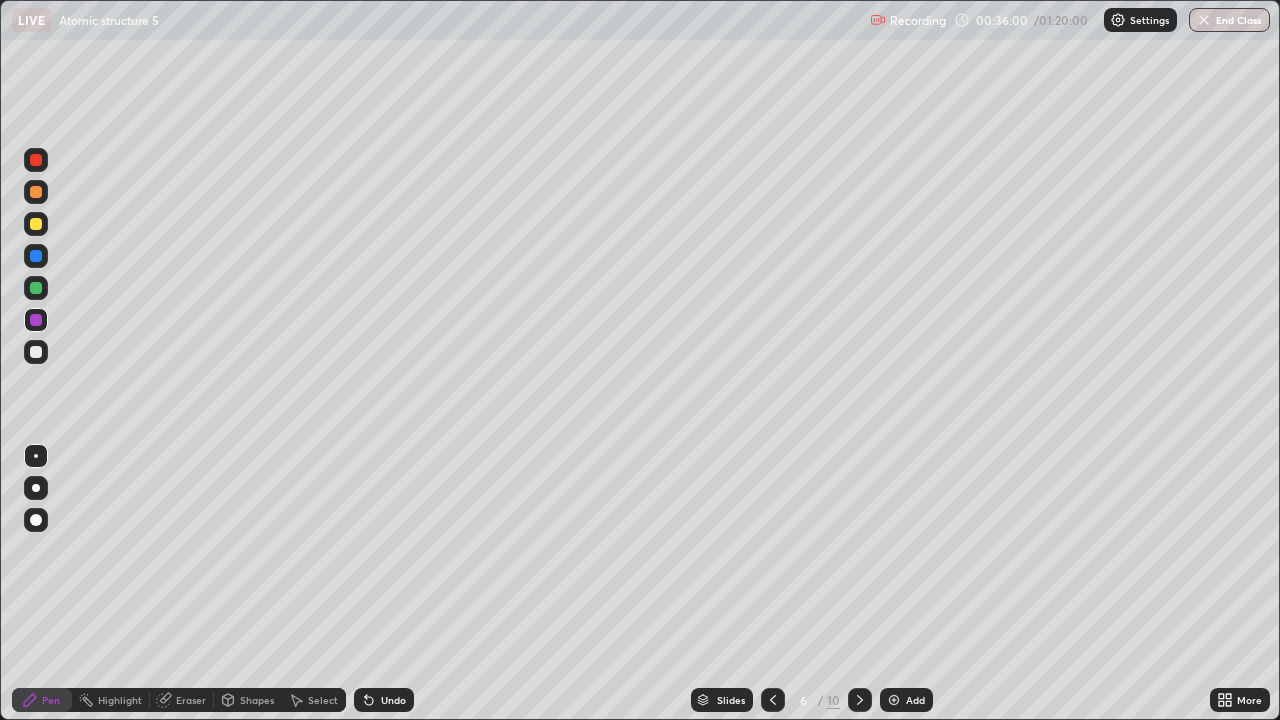 click at bounding box center [36, 256] 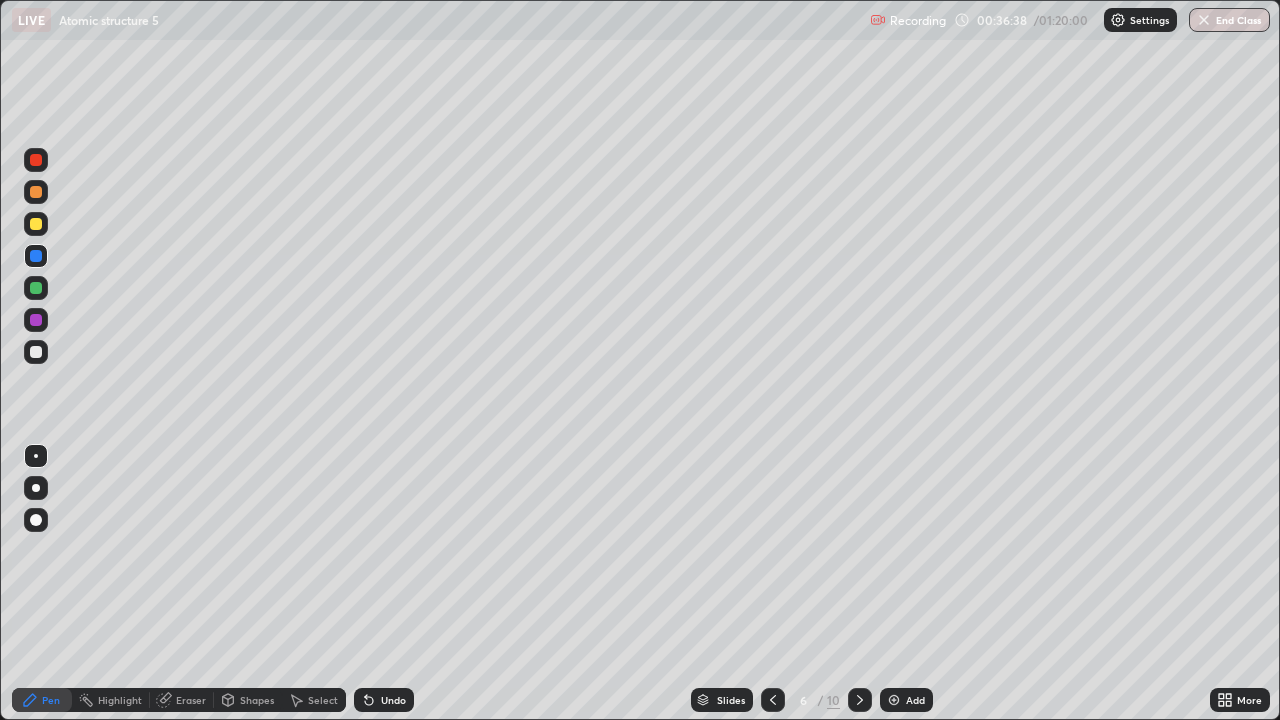 click at bounding box center (36, 352) 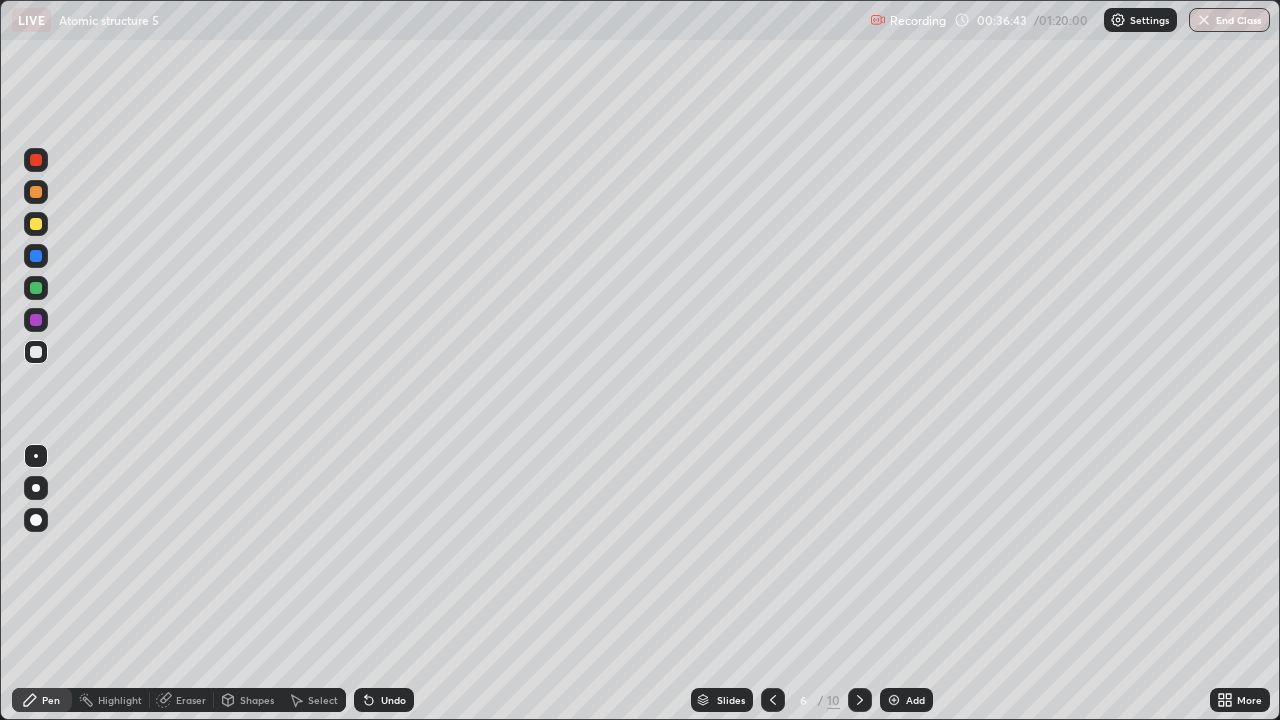 click on "Shapes" at bounding box center (257, 700) 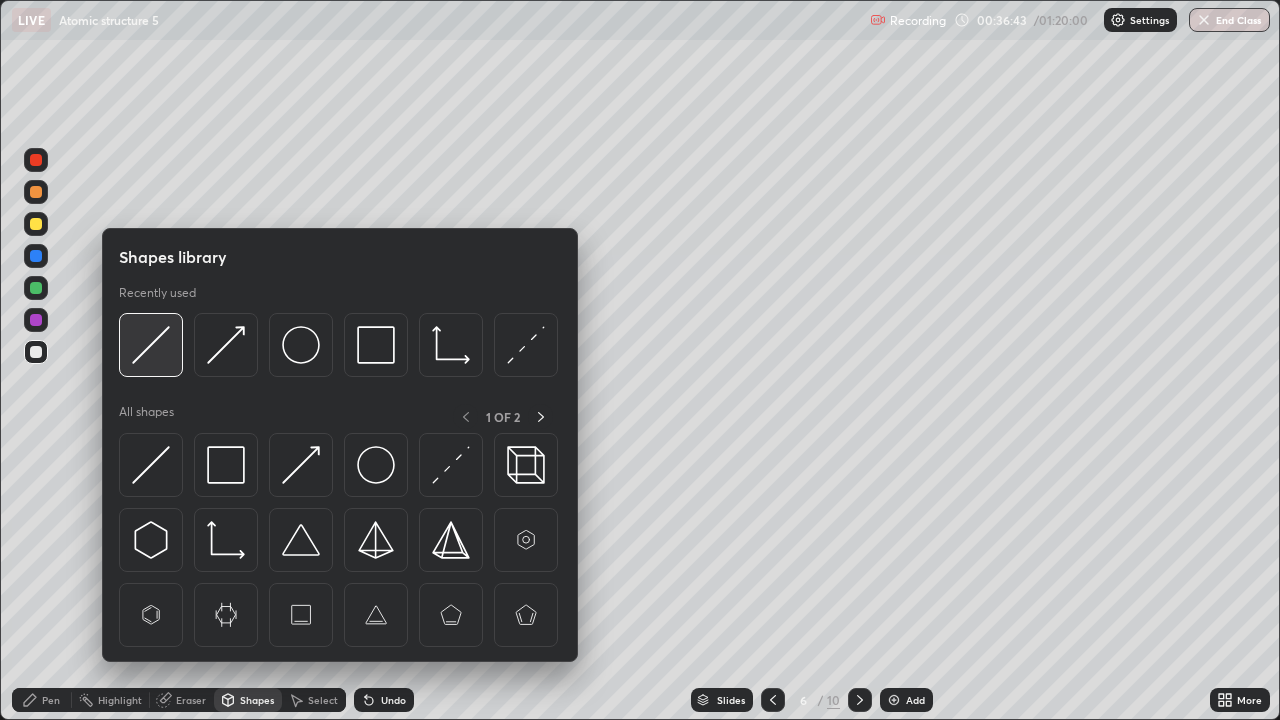 click at bounding box center (151, 345) 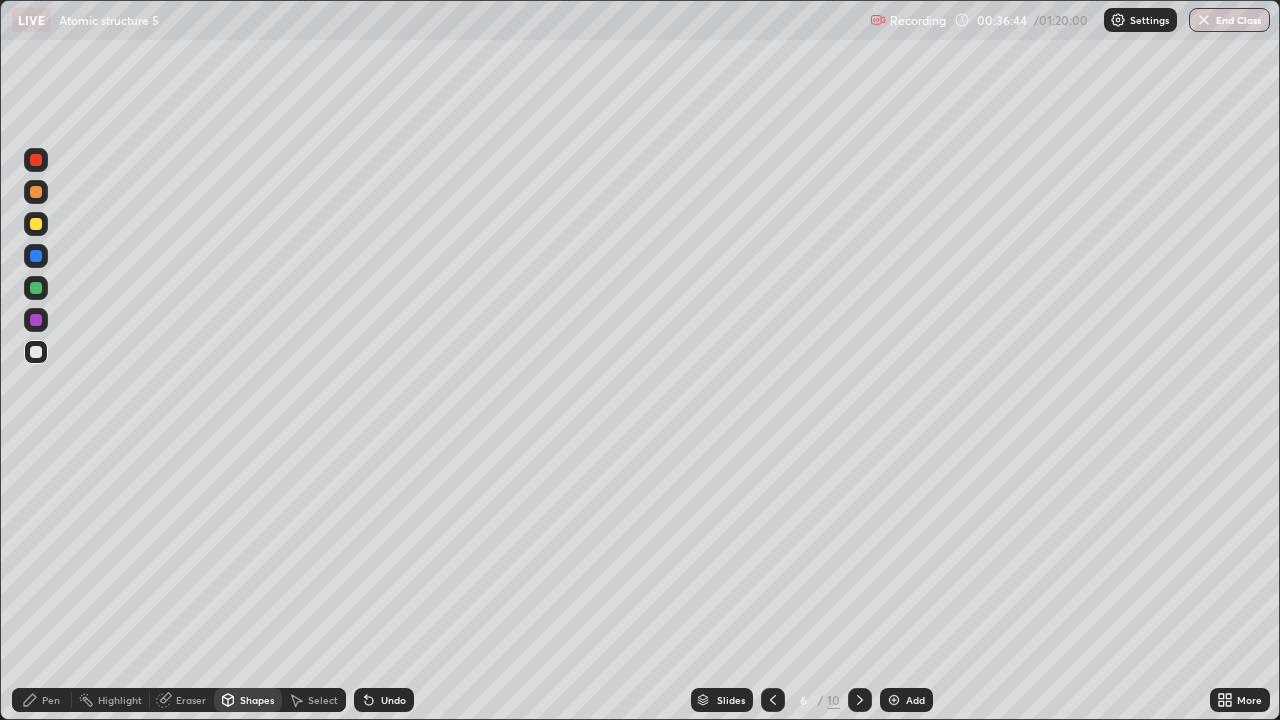 click at bounding box center [36, 224] 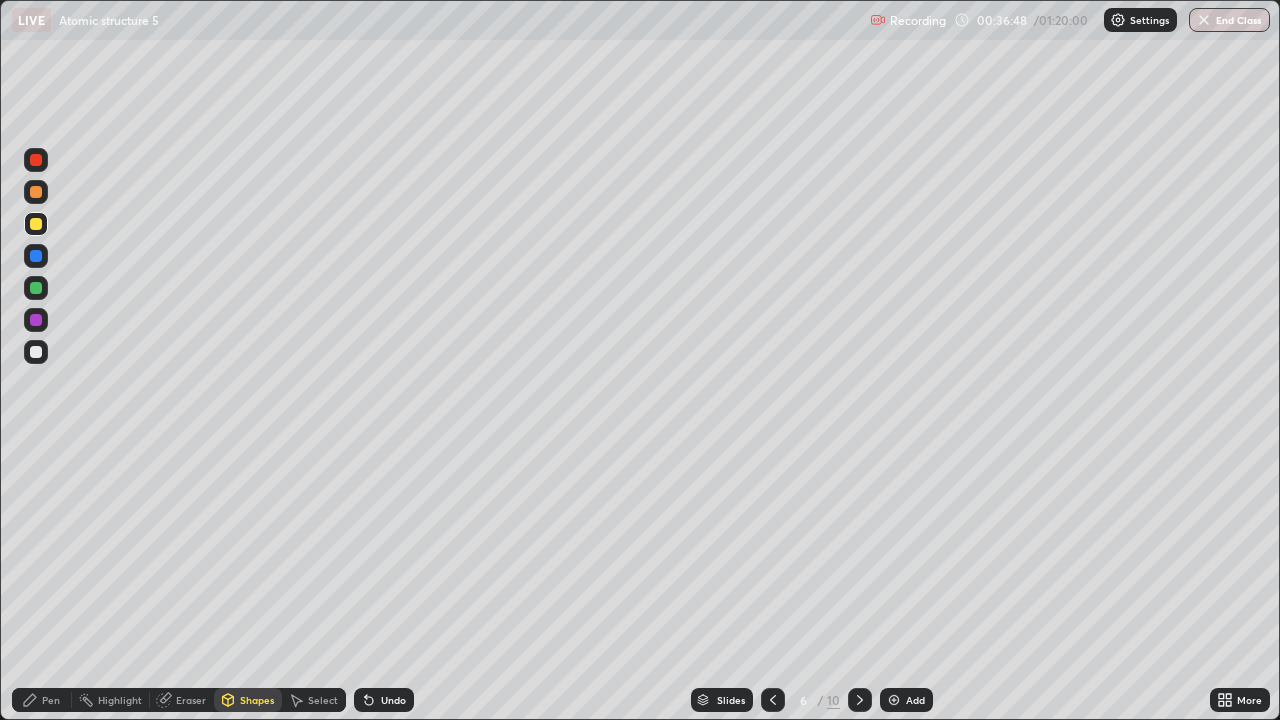 click on "Pen" at bounding box center (51, 700) 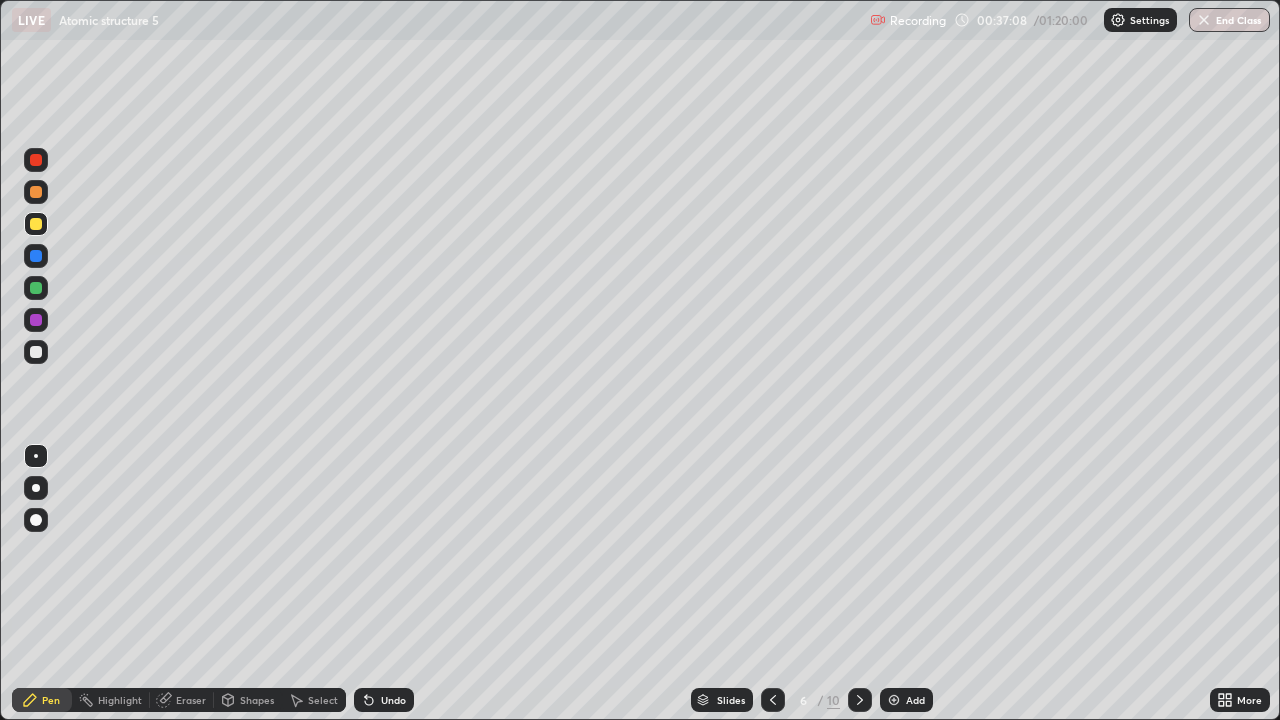 click at bounding box center (36, 288) 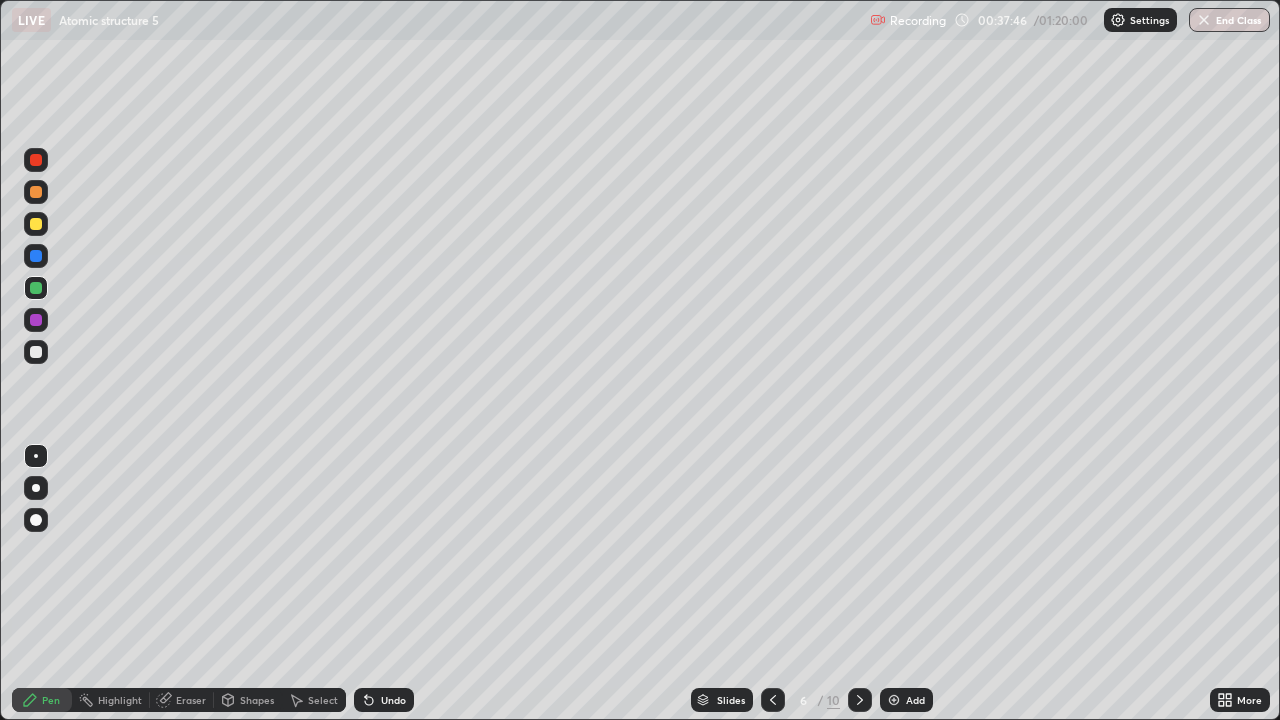 click at bounding box center [36, 224] 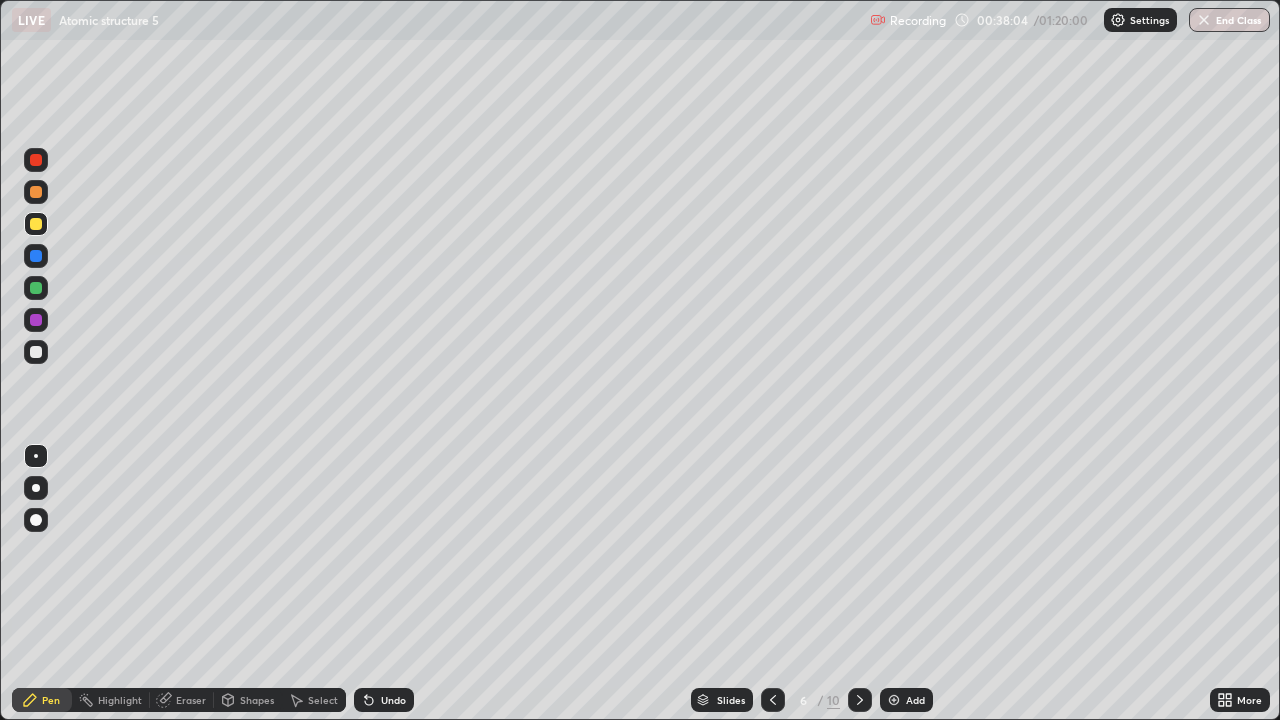 click at bounding box center [36, 352] 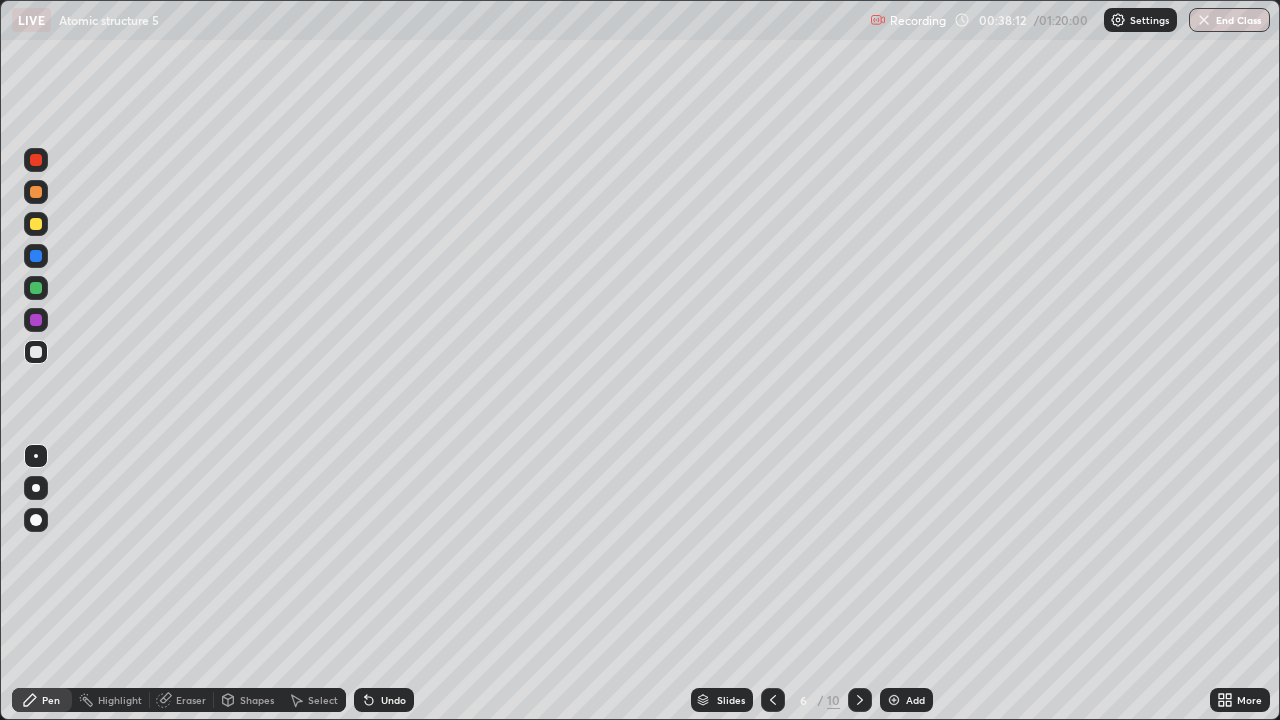 click at bounding box center (36, 256) 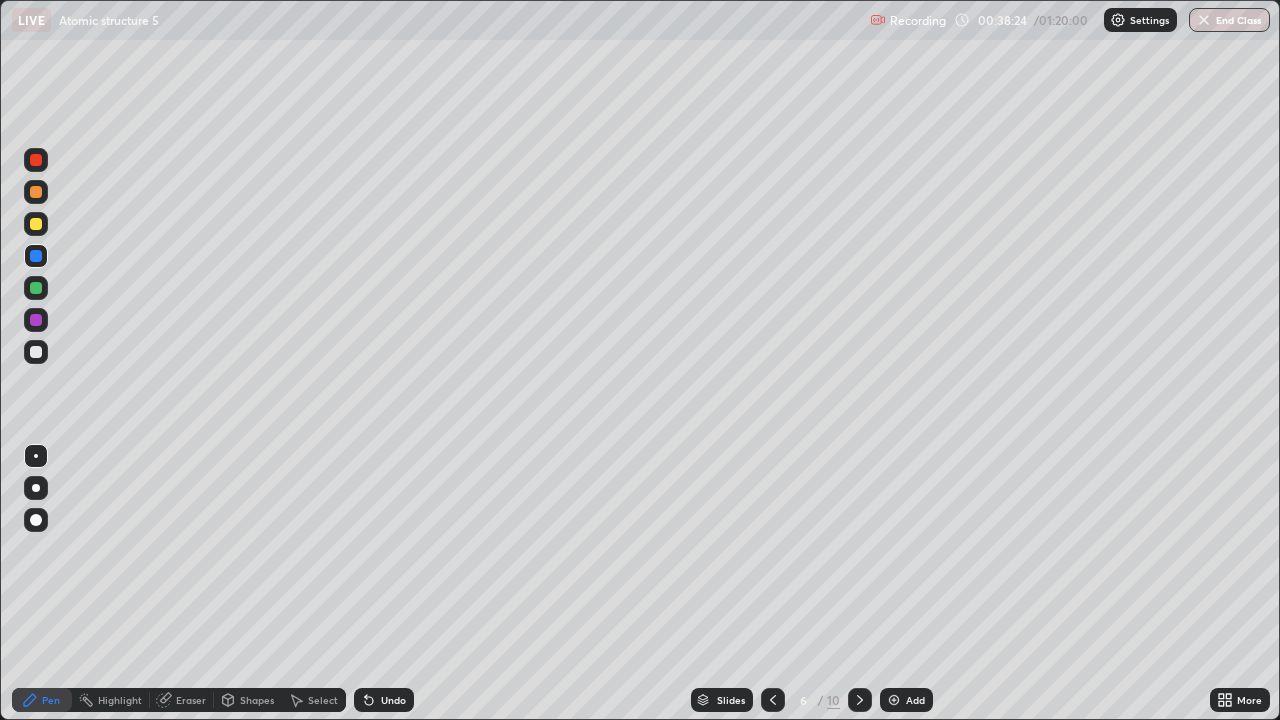 click at bounding box center (36, 320) 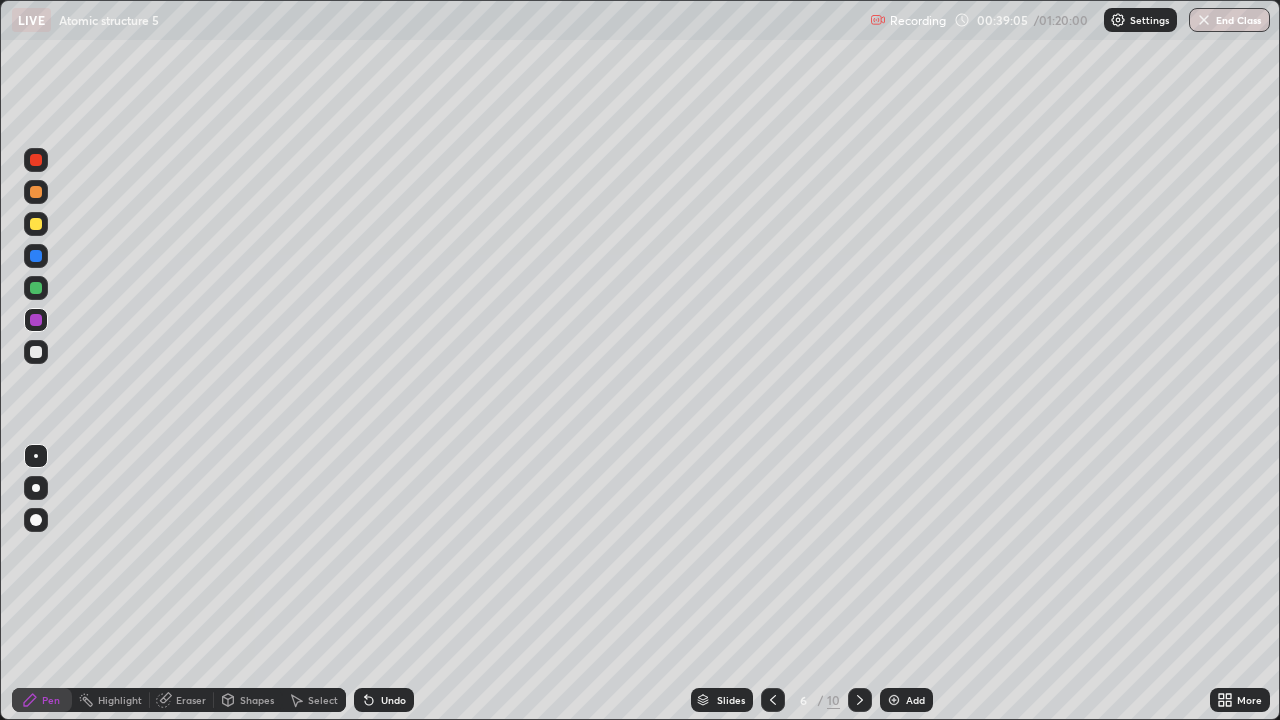 click on "Add" at bounding box center (906, 700) 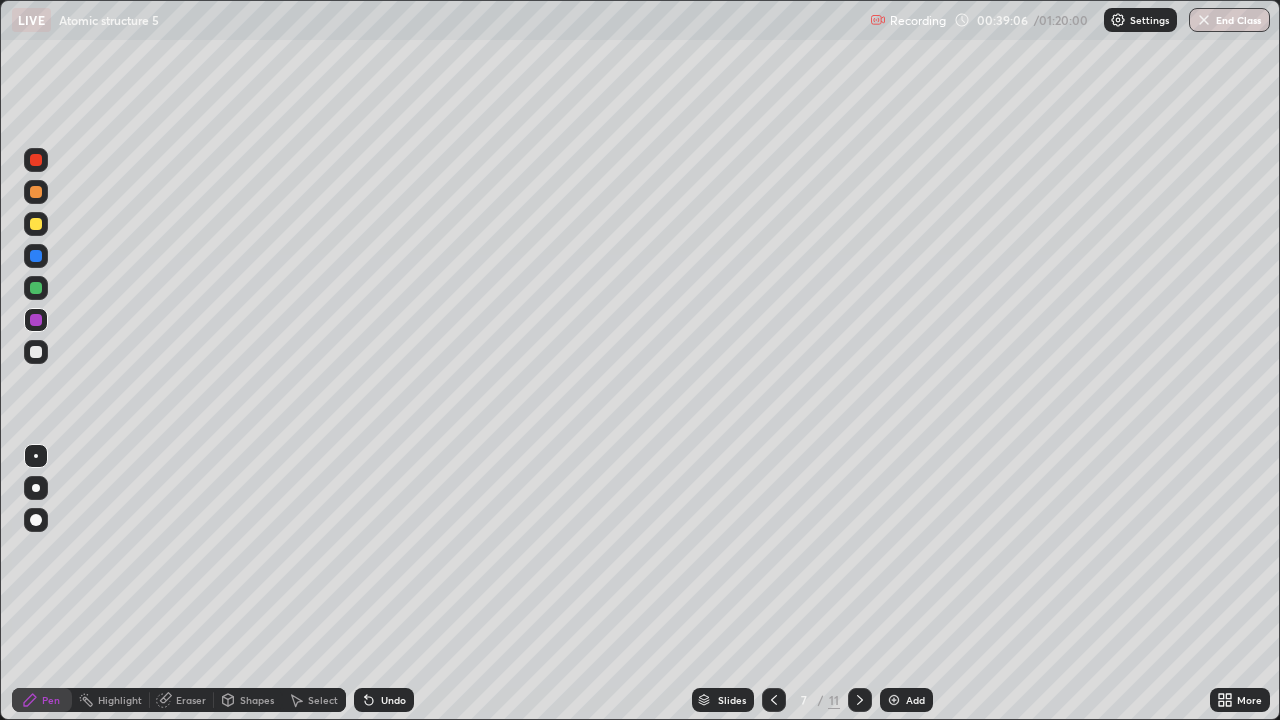 click at bounding box center (36, 224) 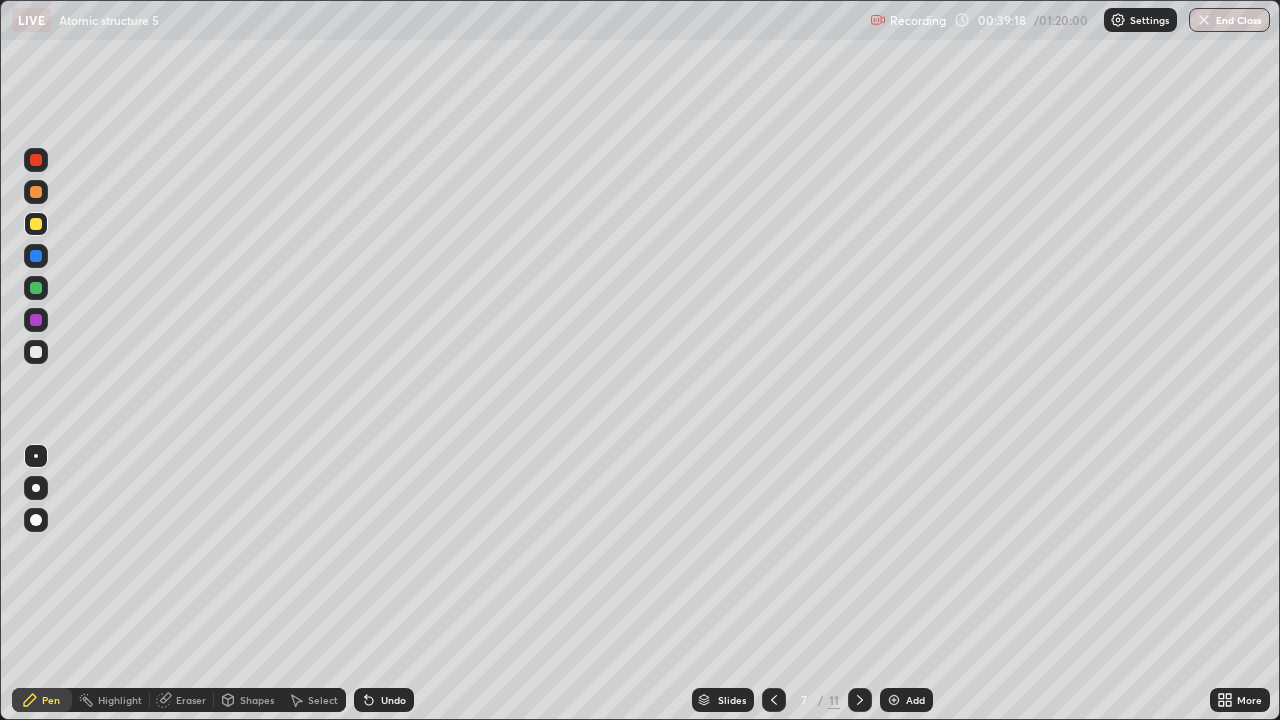 click at bounding box center (36, 288) 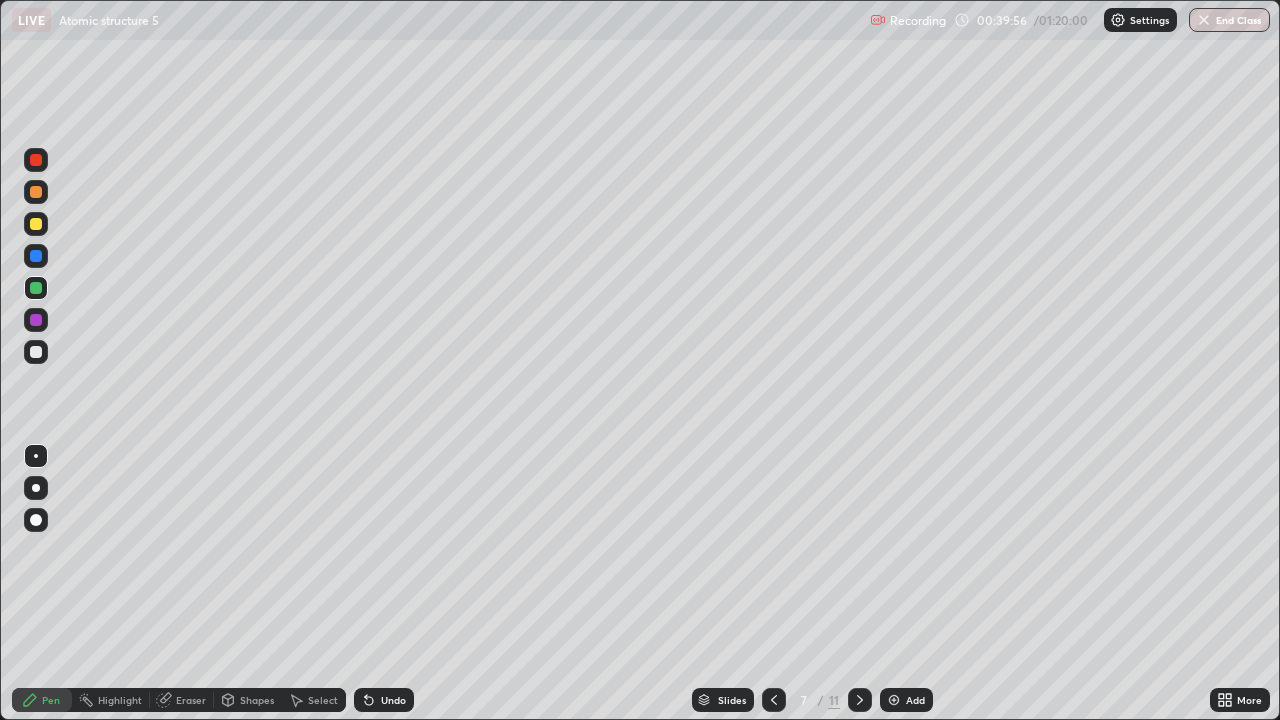 click 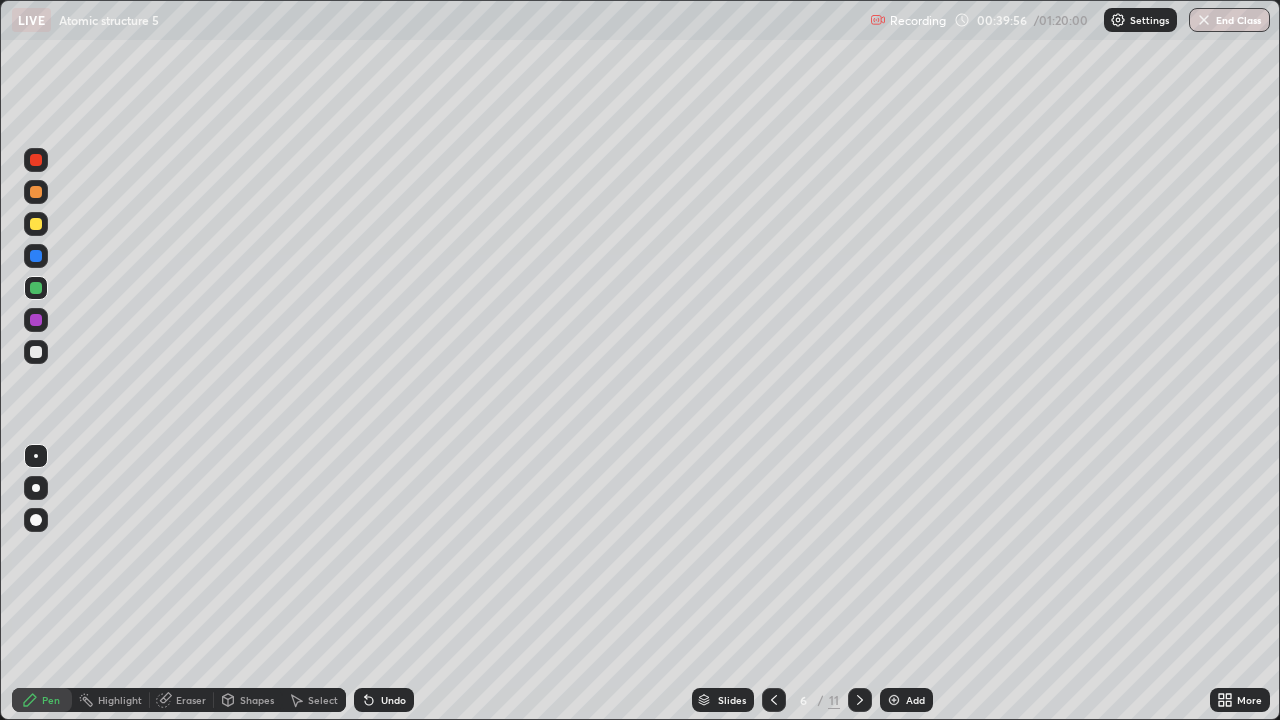 click 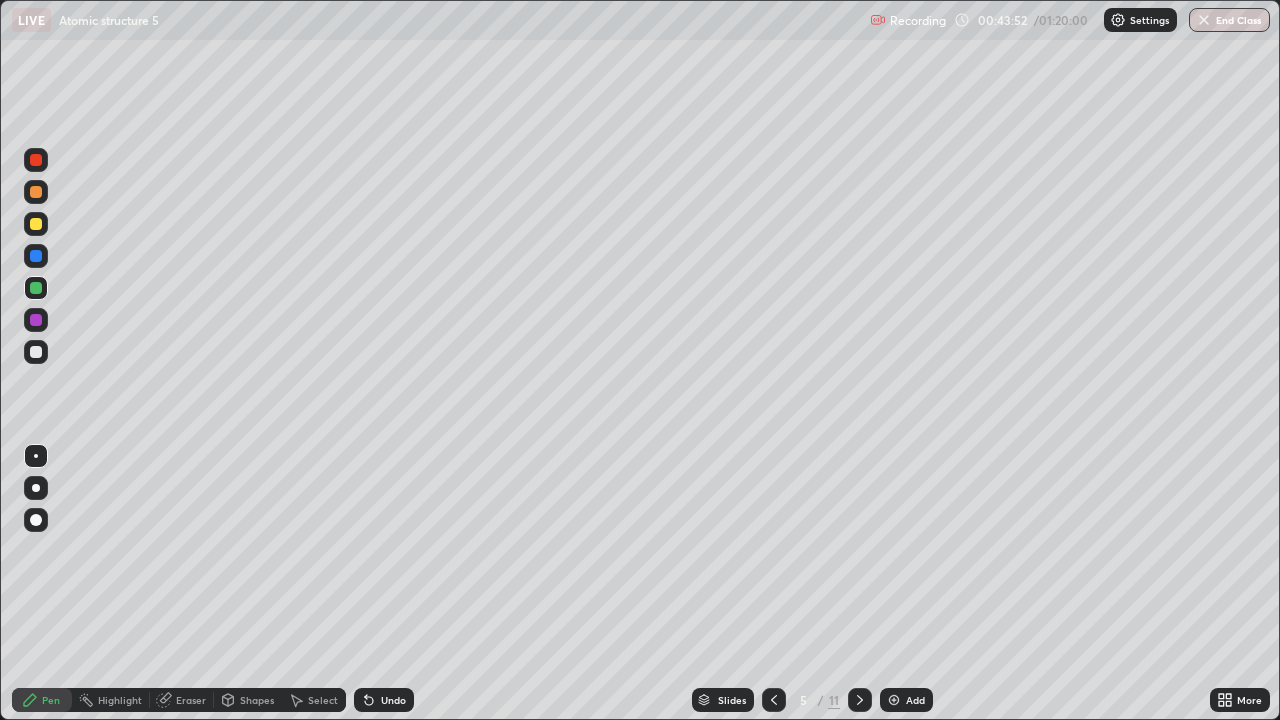 click 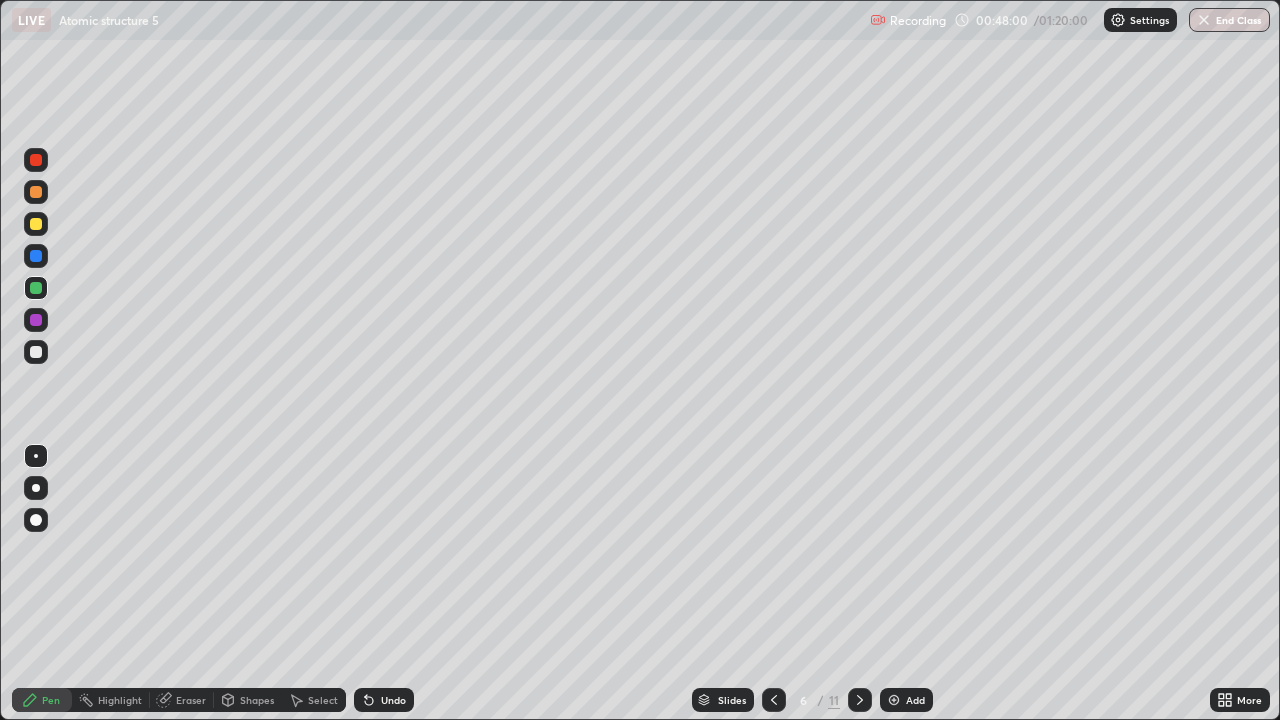 click 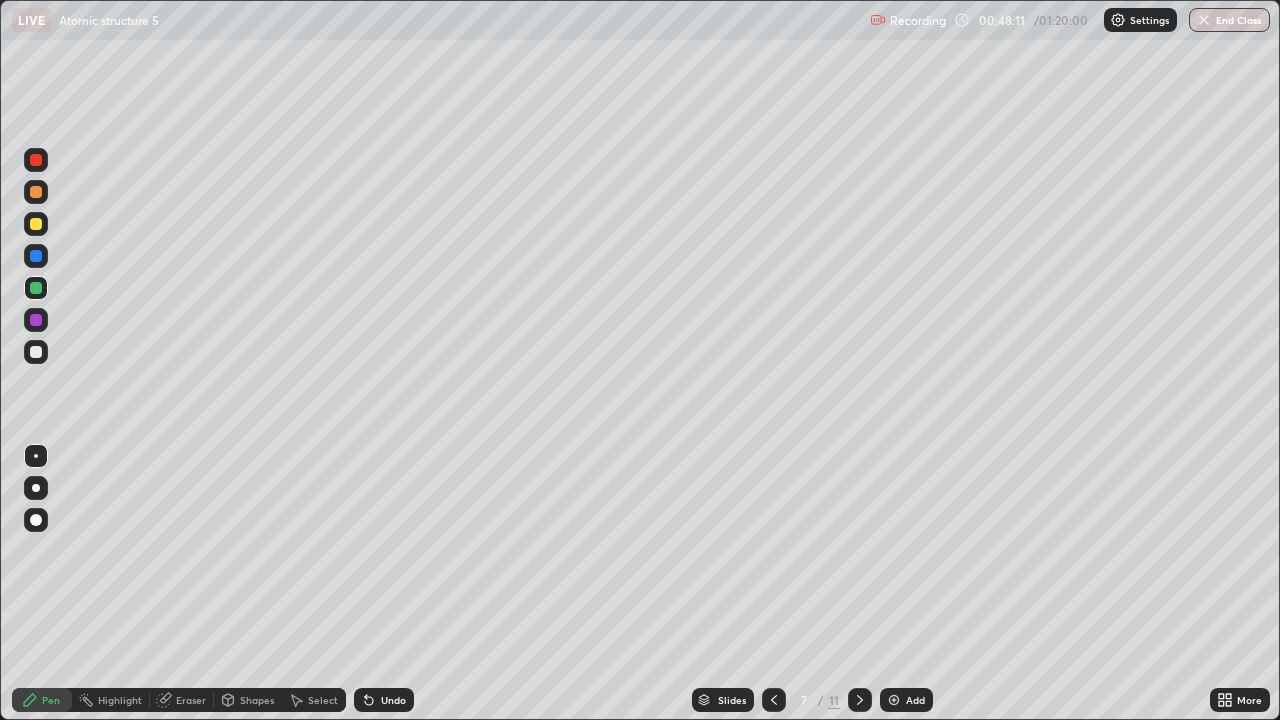 click at bounding box center [774, 700] 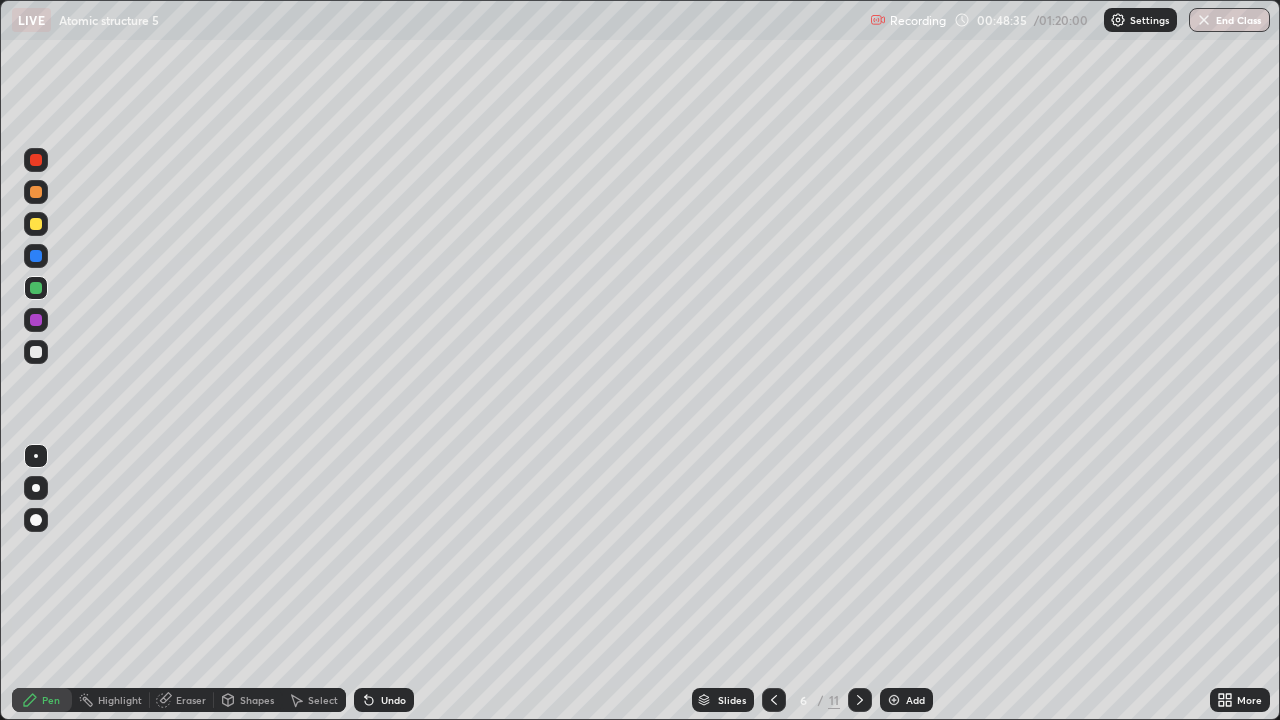 click 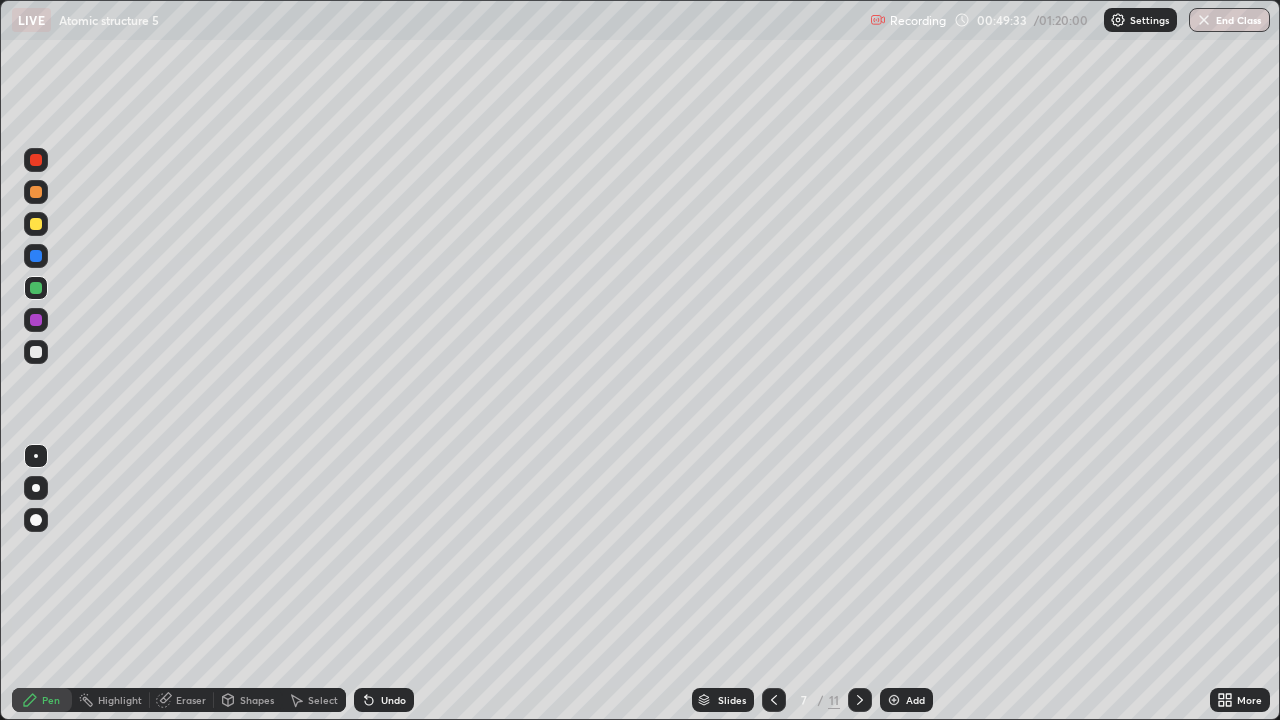 click on "Add" at bounding box center (906, 700) 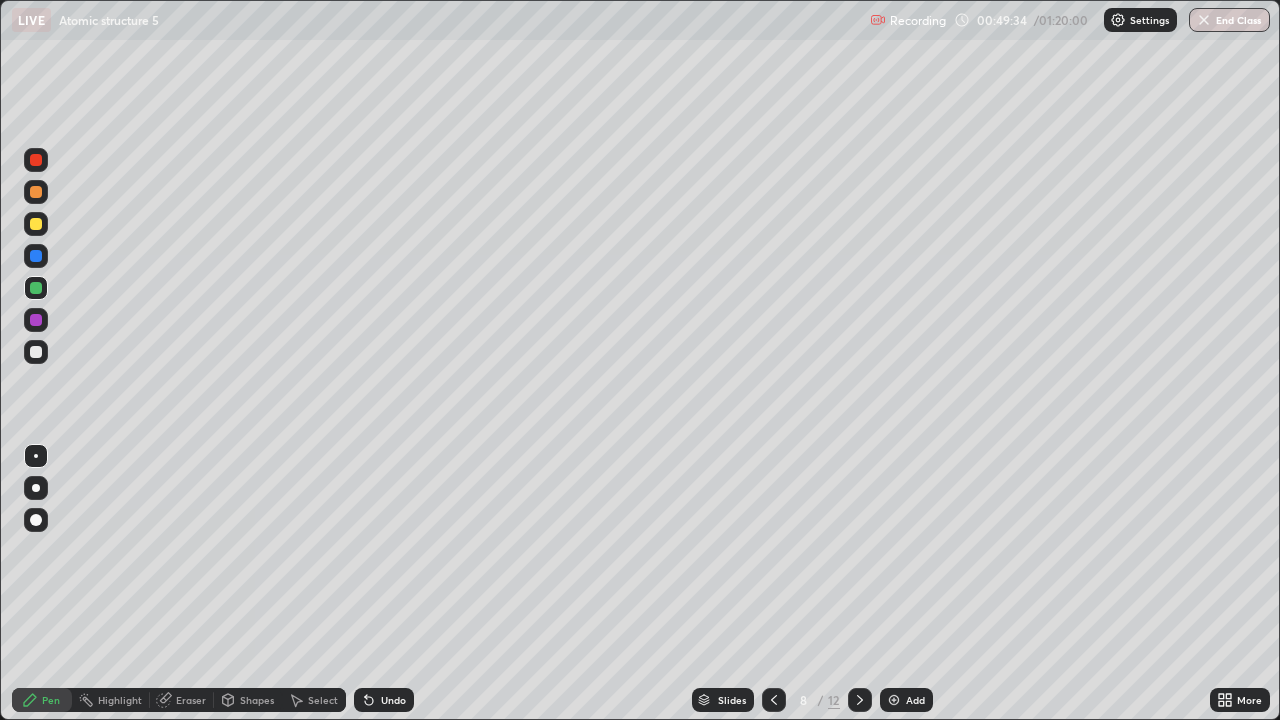 click at bounding box center (36, 224) 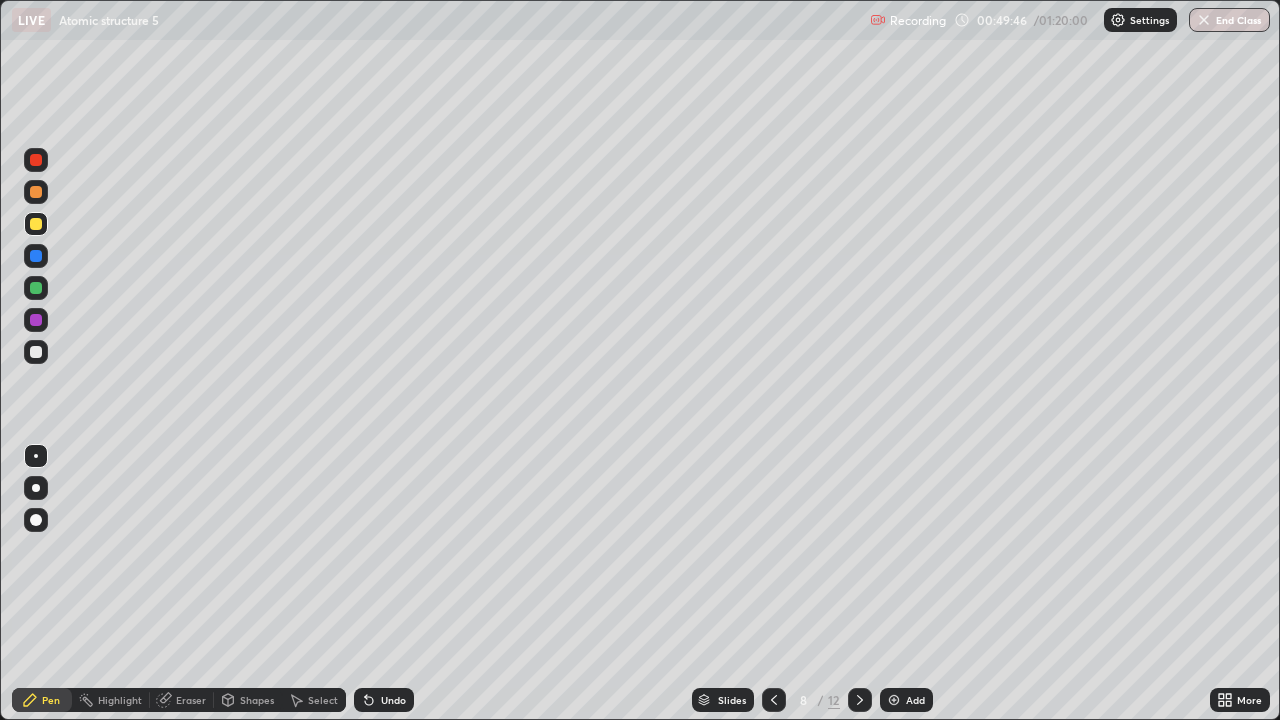 click at bounding box center [36, 288] 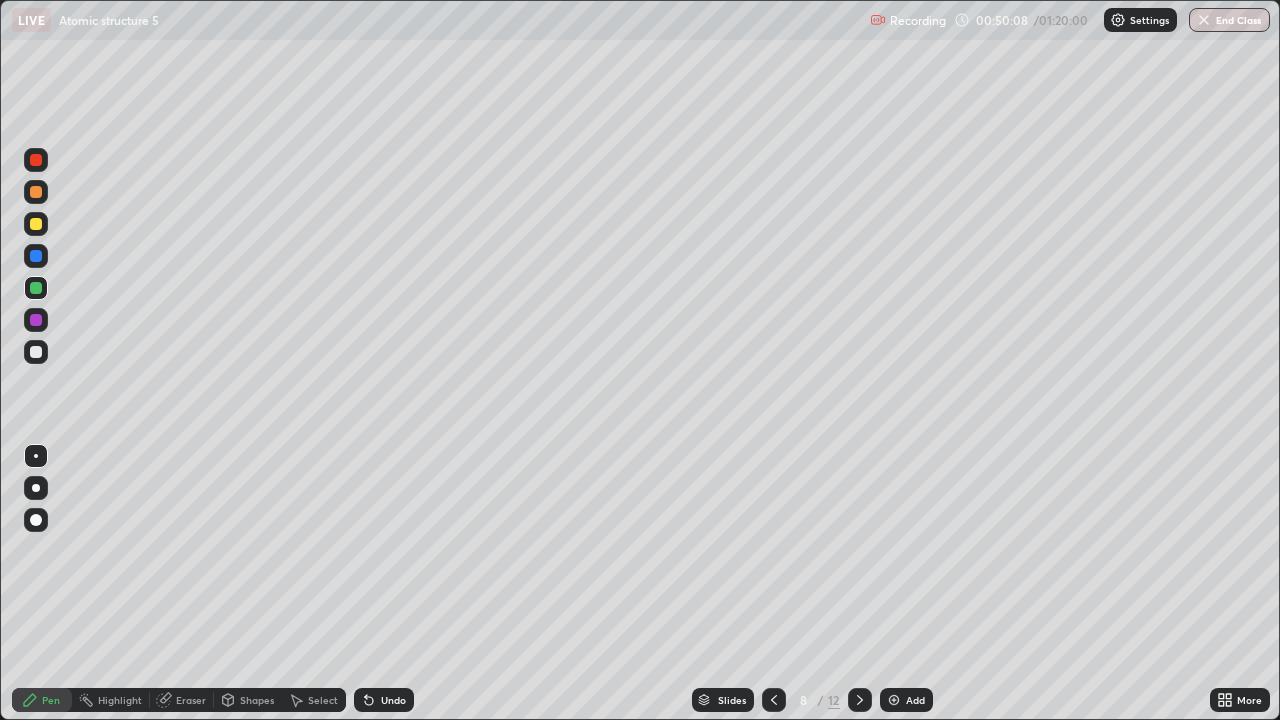 click on "Undo" at bounding box center (393, 700) 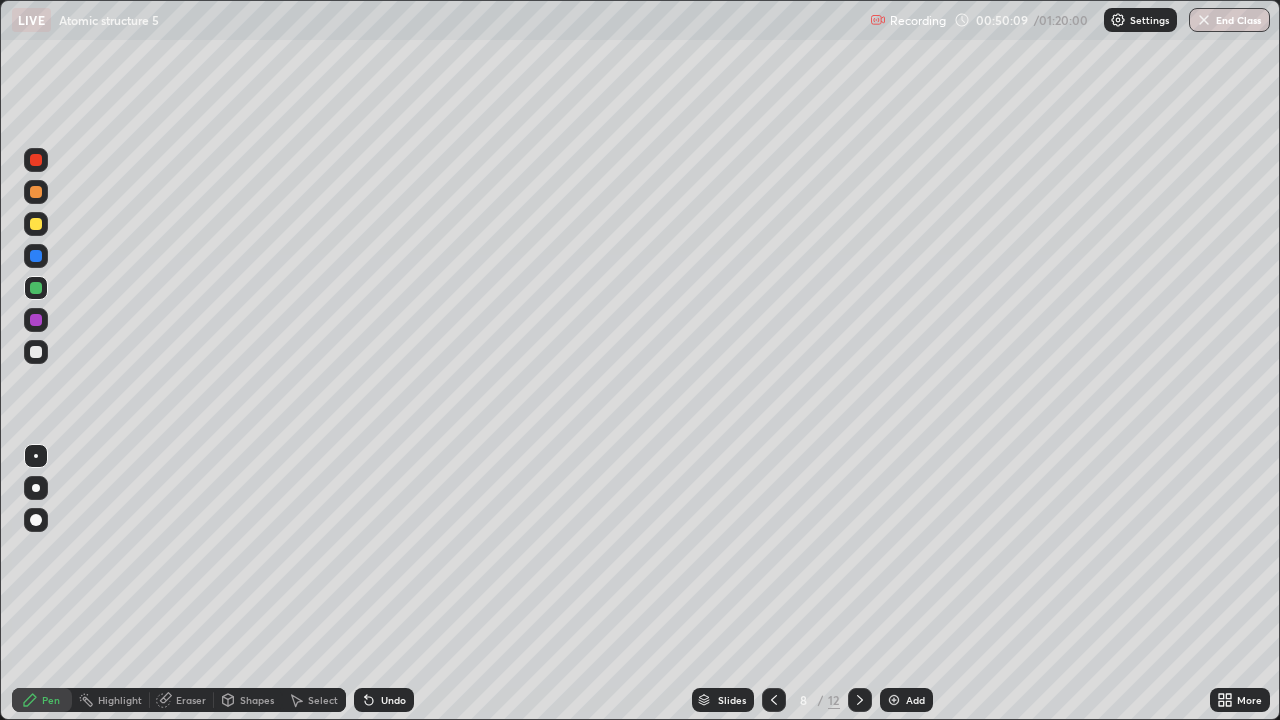 click on "Undo" at bounding box center (393, 700) 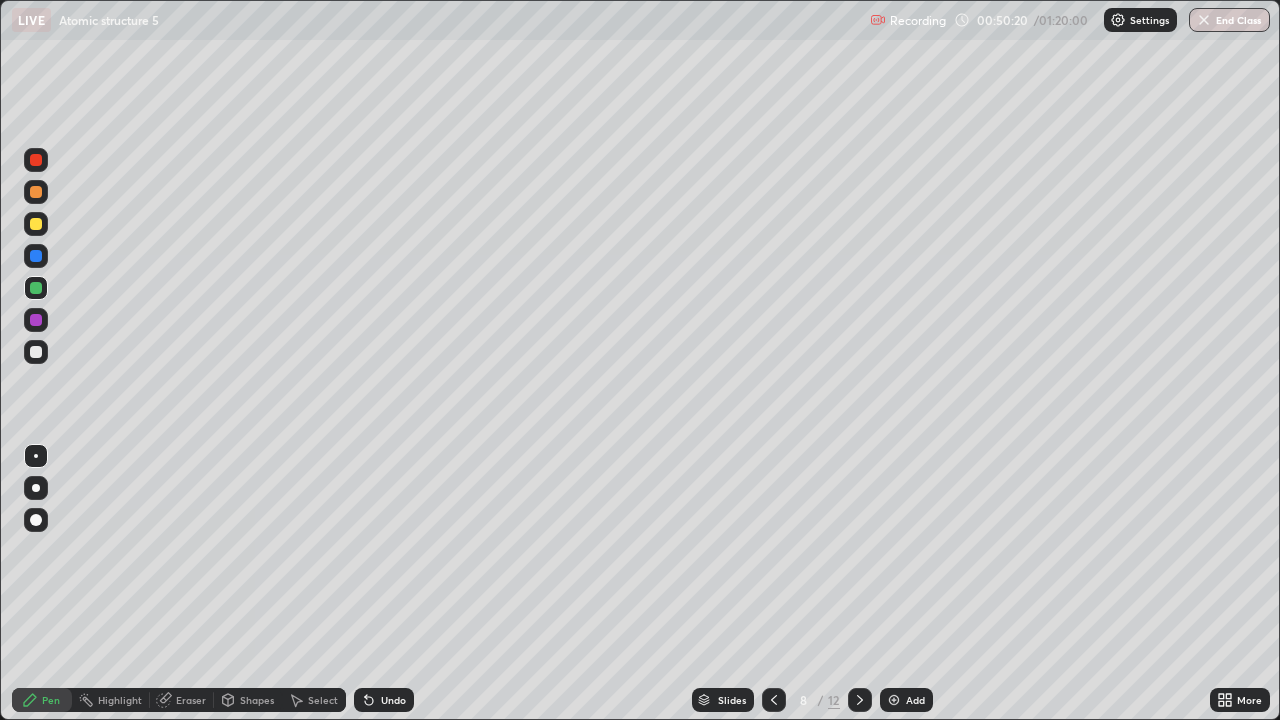 click on "Undo" at bounding box center (393, 700) 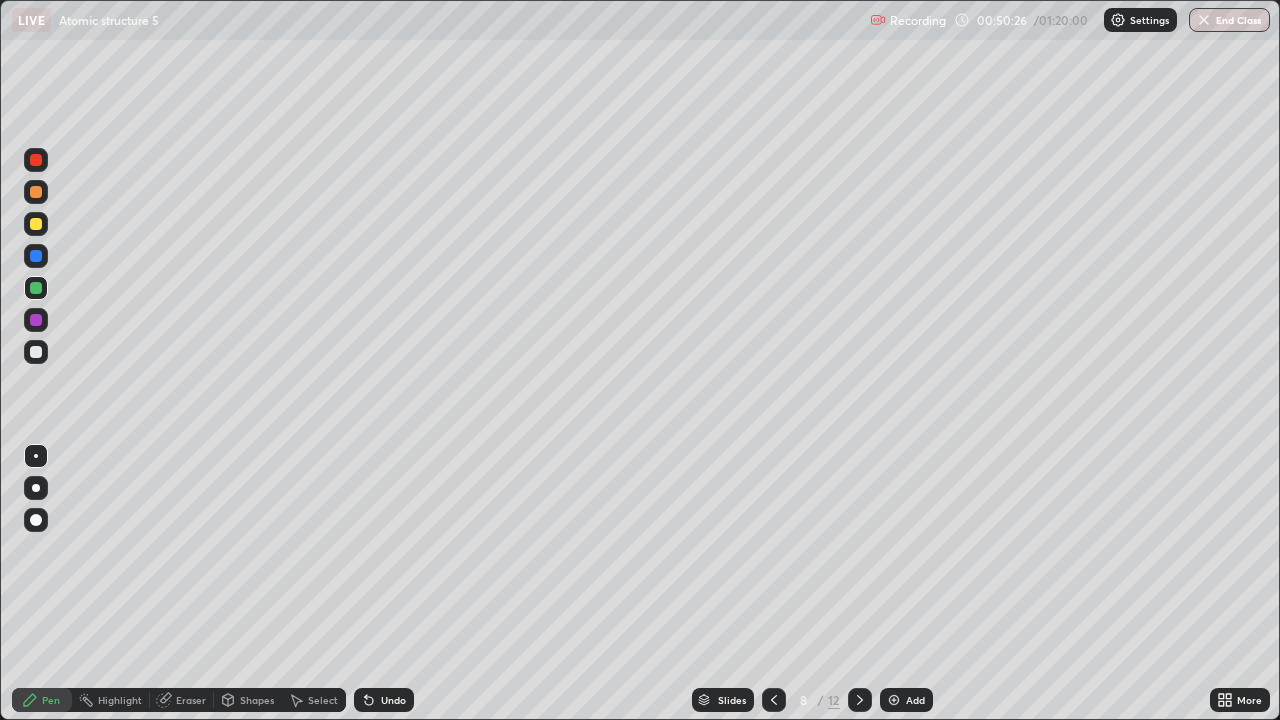 click on "Shapes" at bounding box center (257, 700) 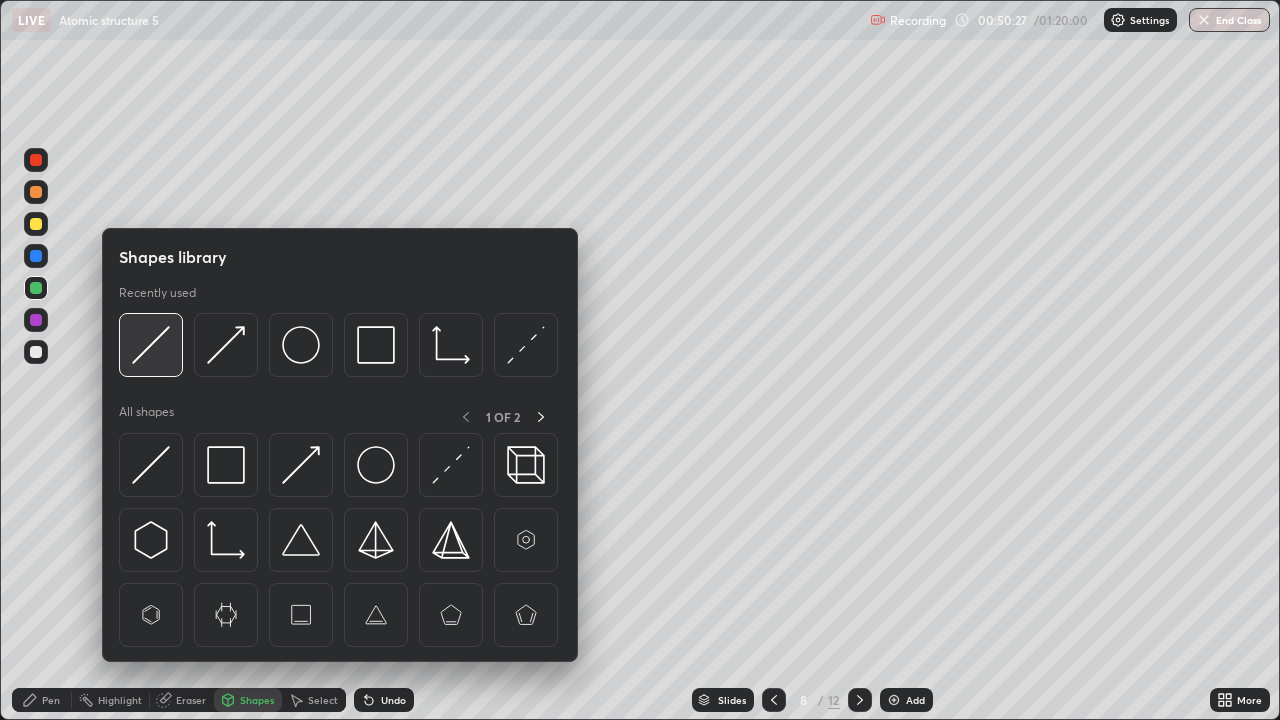 click at bounding box center [151, 345] 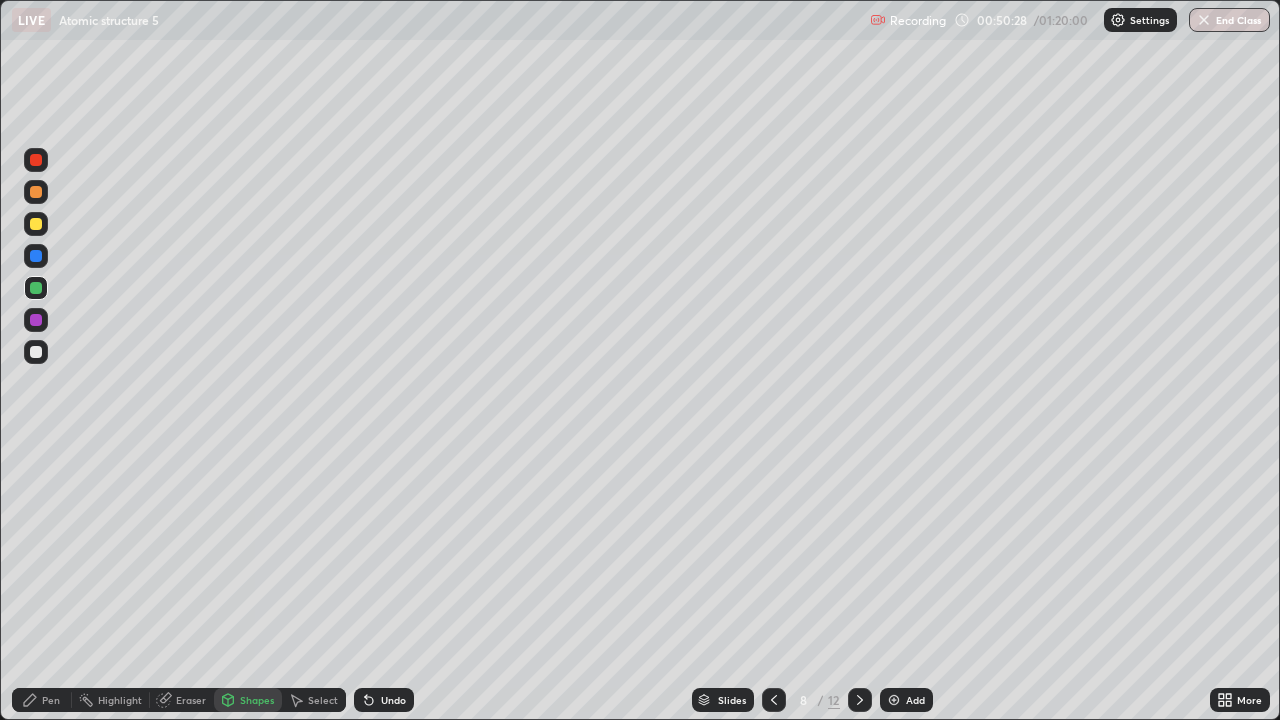 click at bounding box center (36, 224) 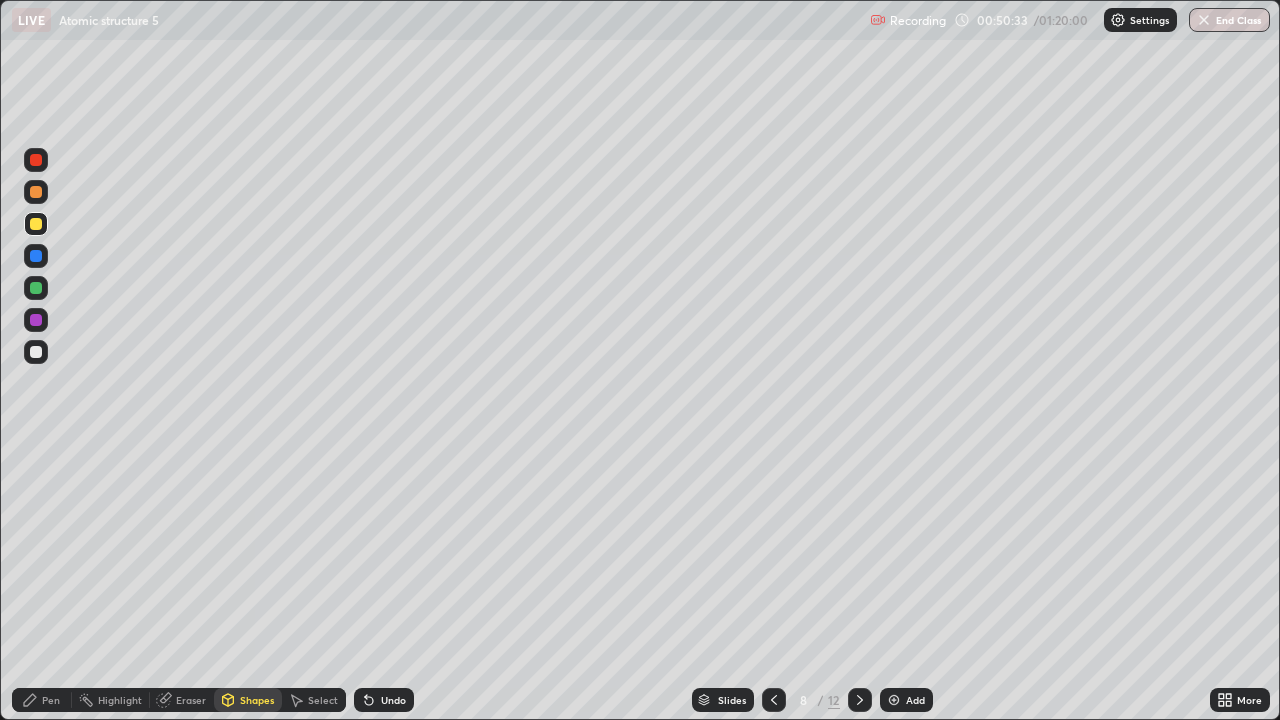 click on "Eraser" at bounding box center [191, 700] 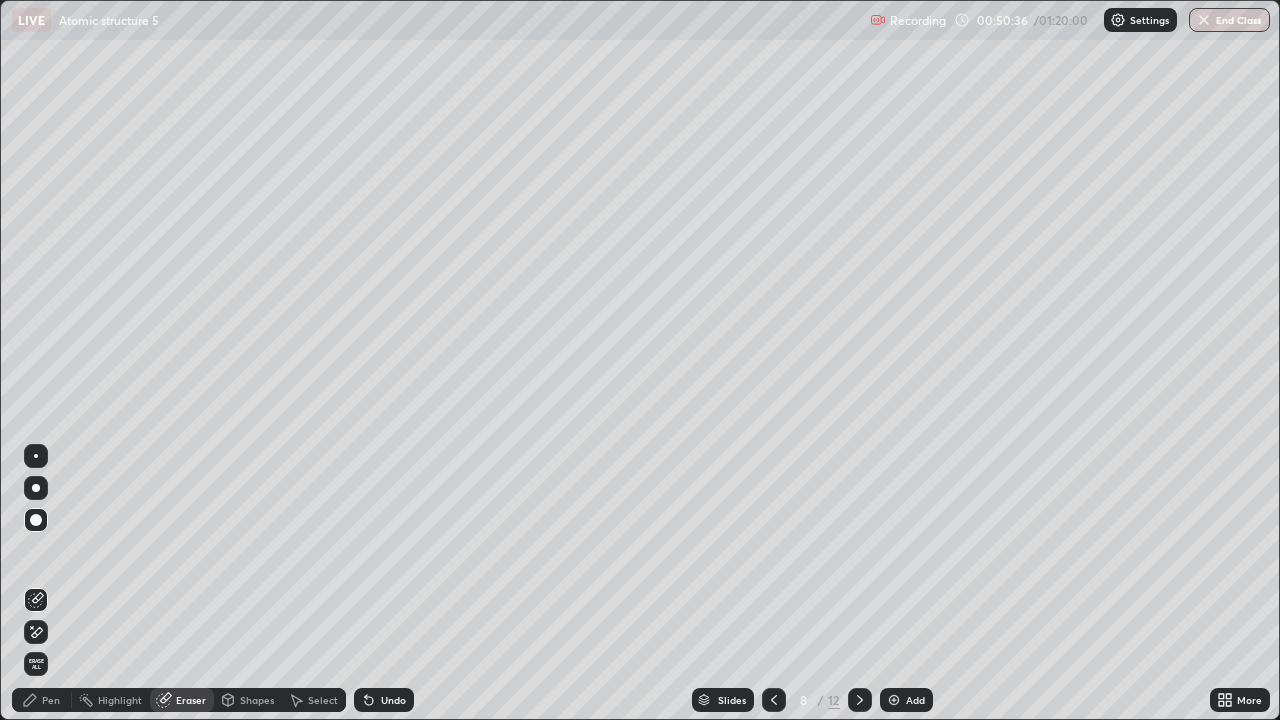 click 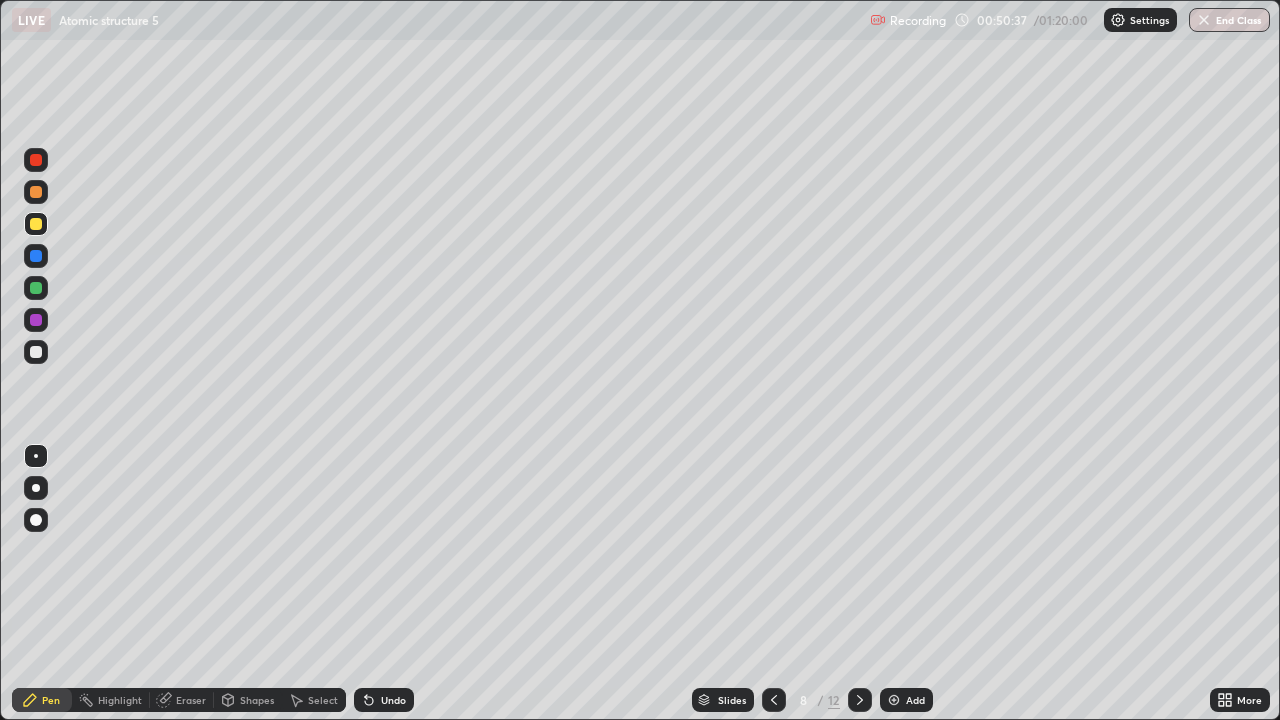 click at bounding box center [36, 352] 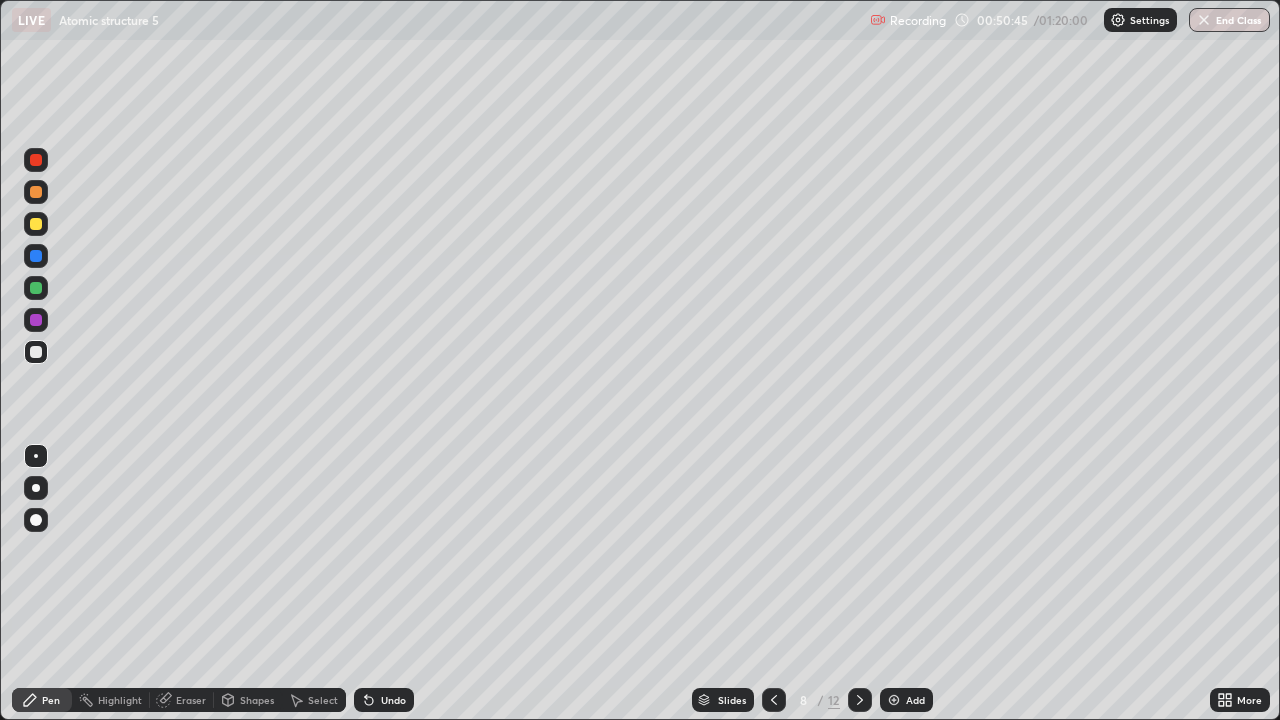 click at bounding box center (36, 192) 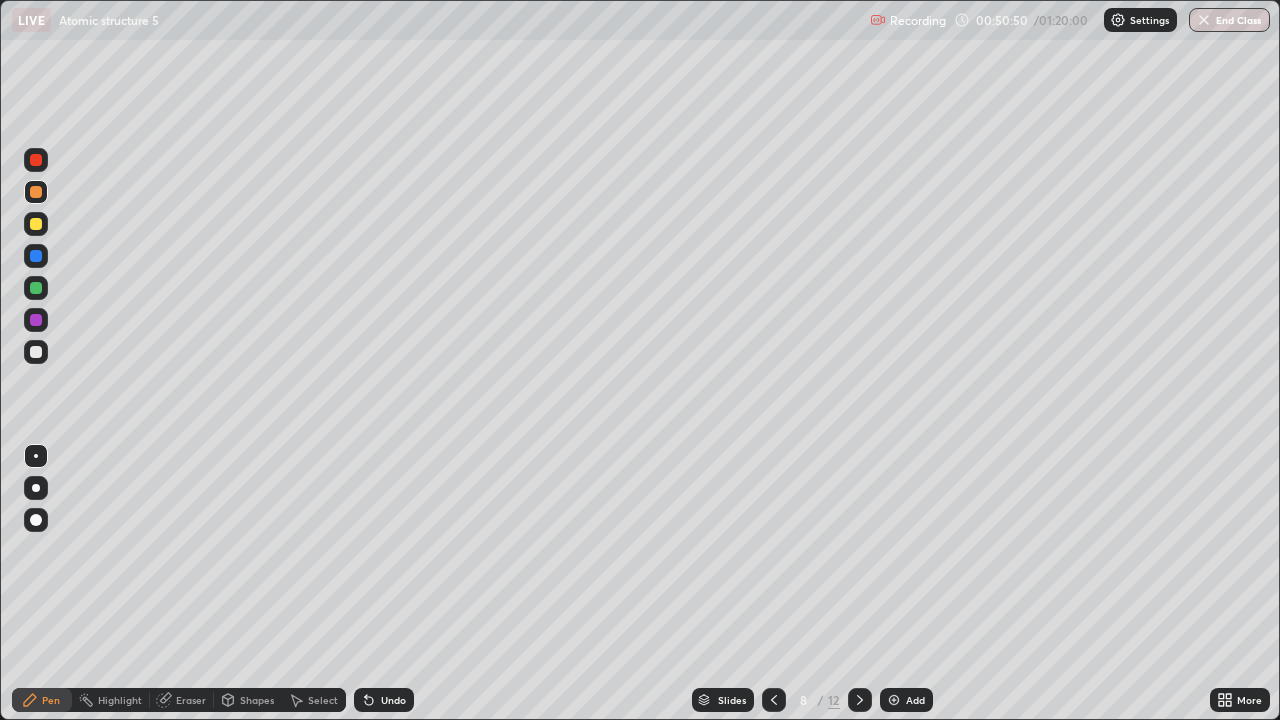 click at bounding box center [36, 288] 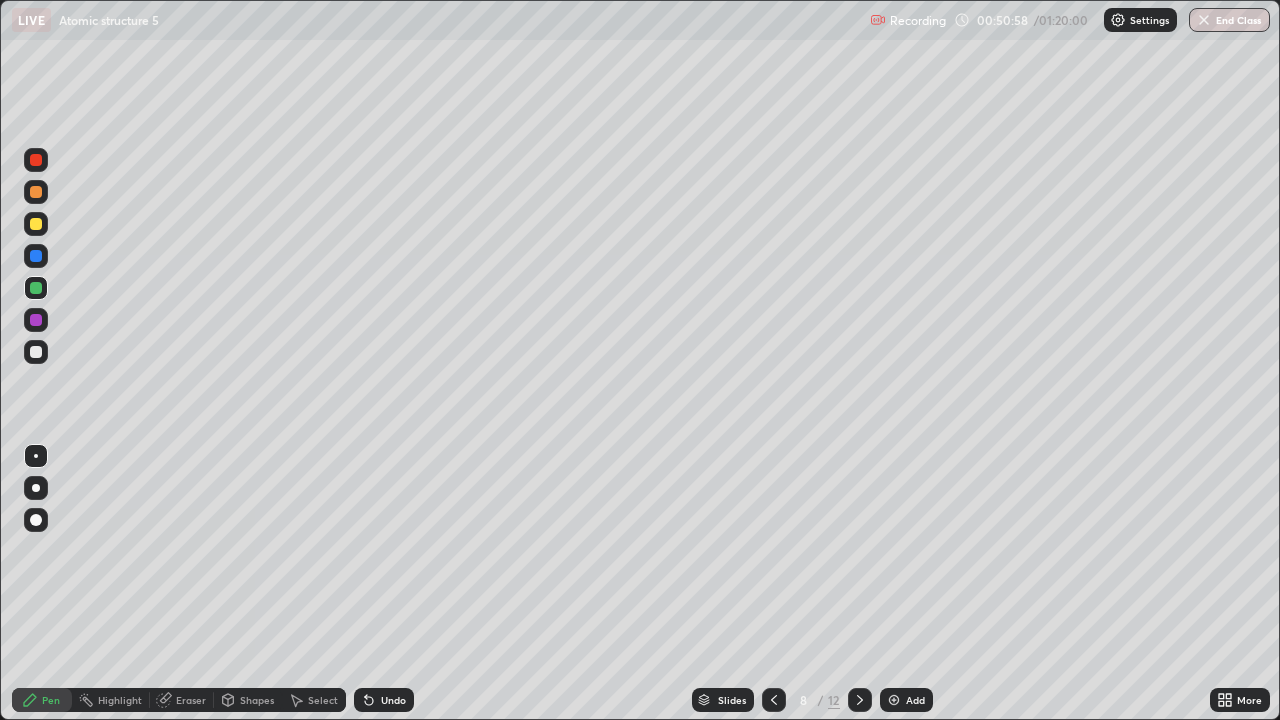 click at bounding box center [36, 352] 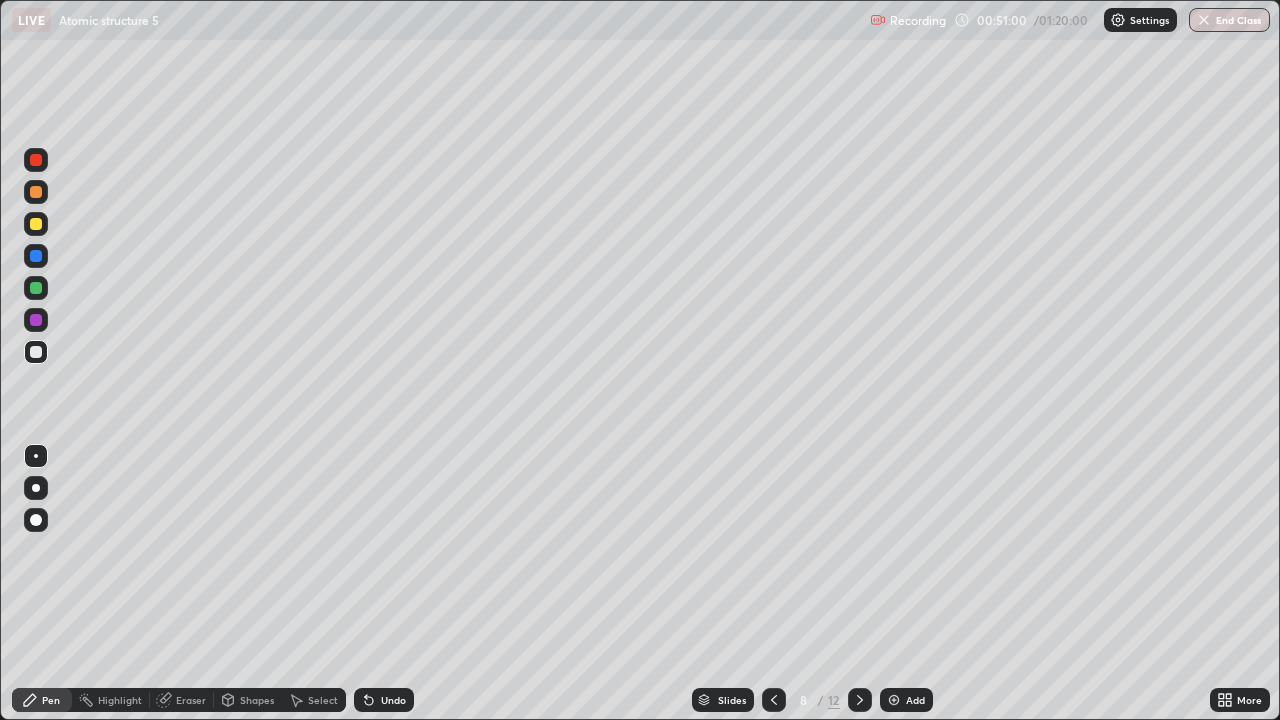 click at bounding box center (36, 256) 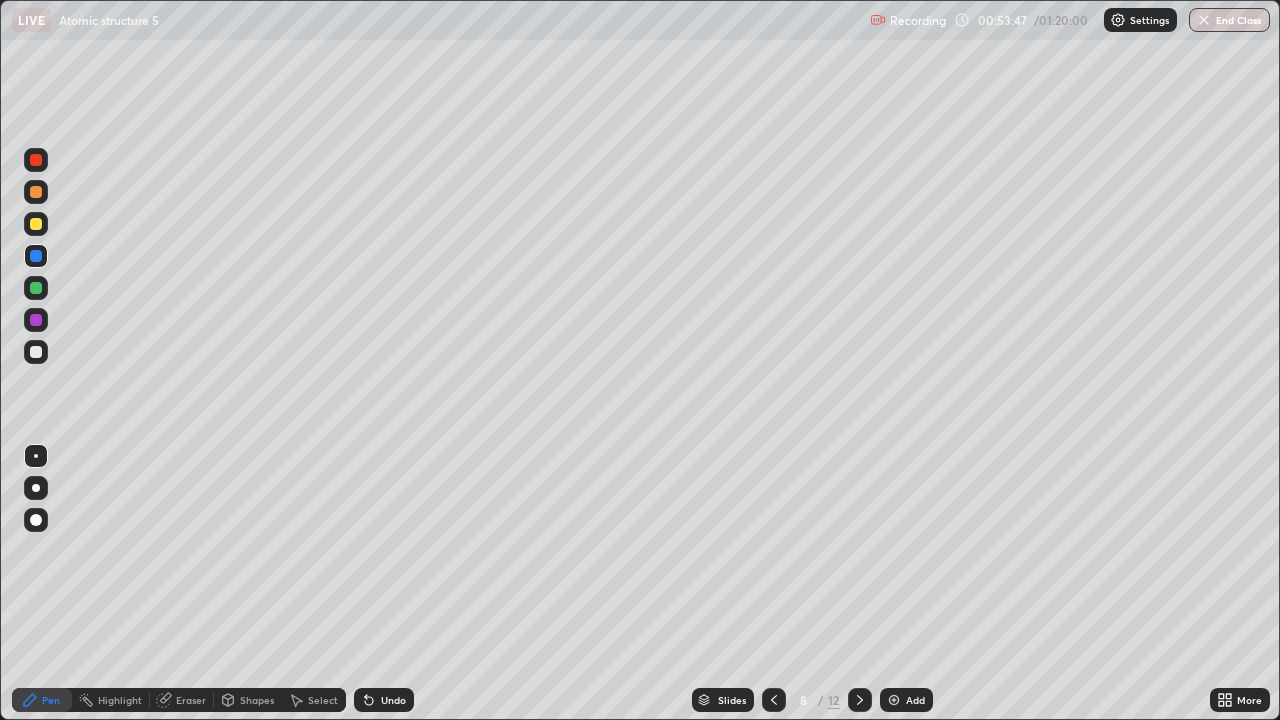 click at bounding box center [36, 352] 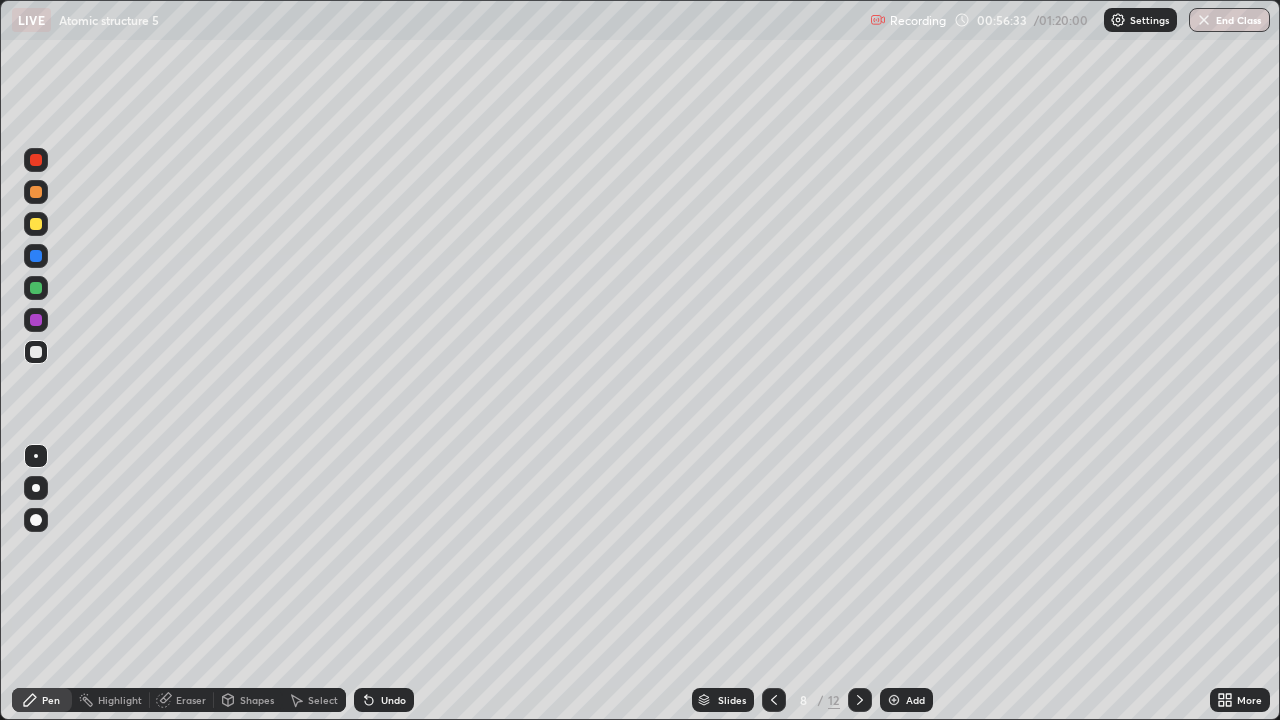 click at bounding box center [894, 700] 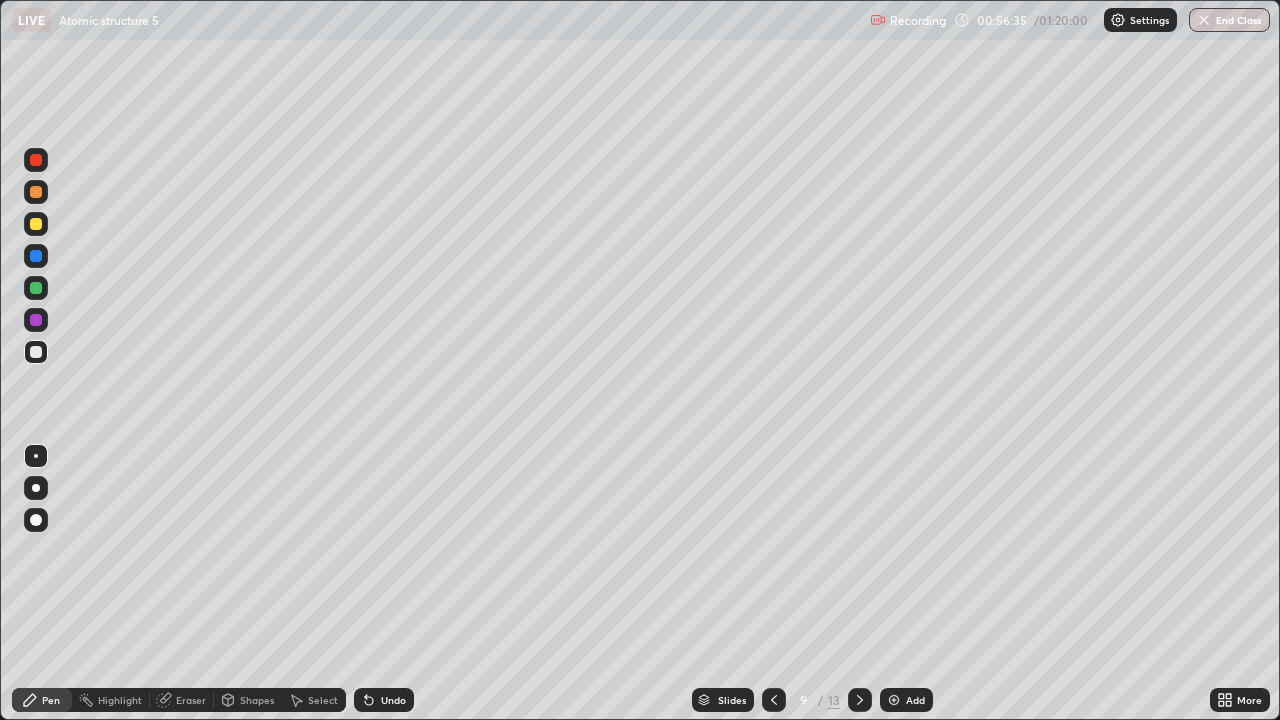click at bounding box center [36, 224] 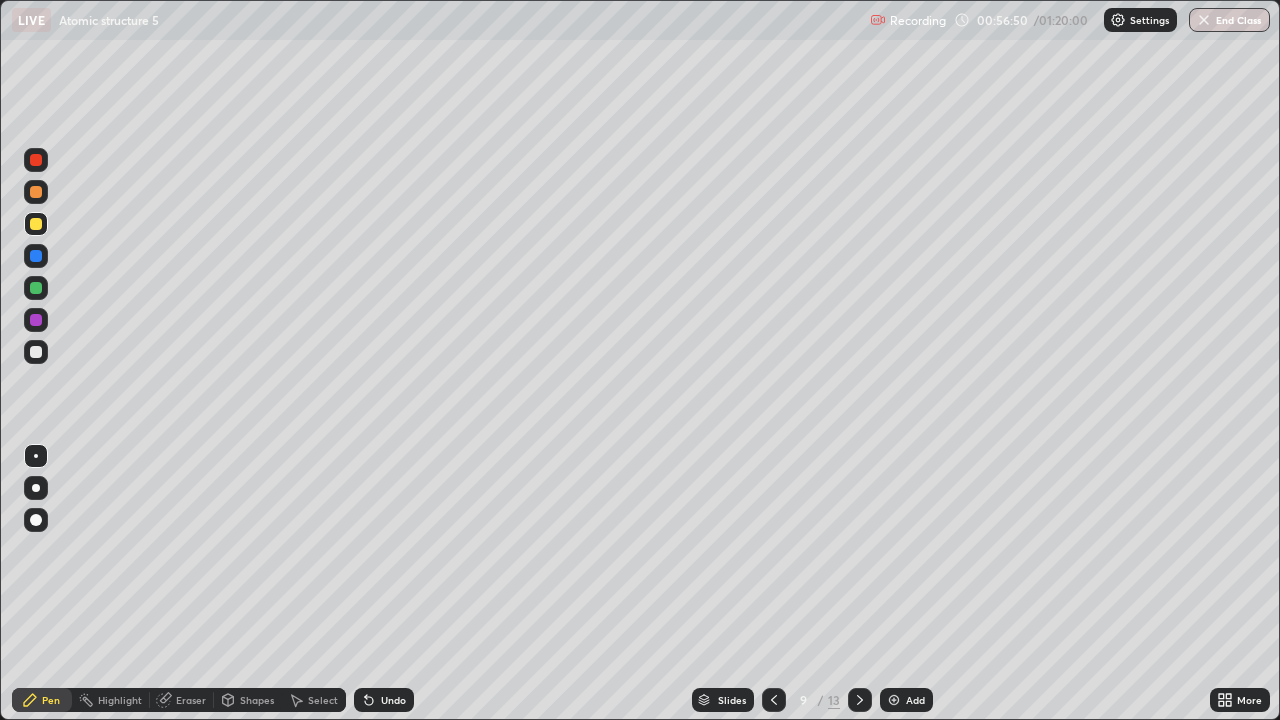 click at bounding box center [36, 192] 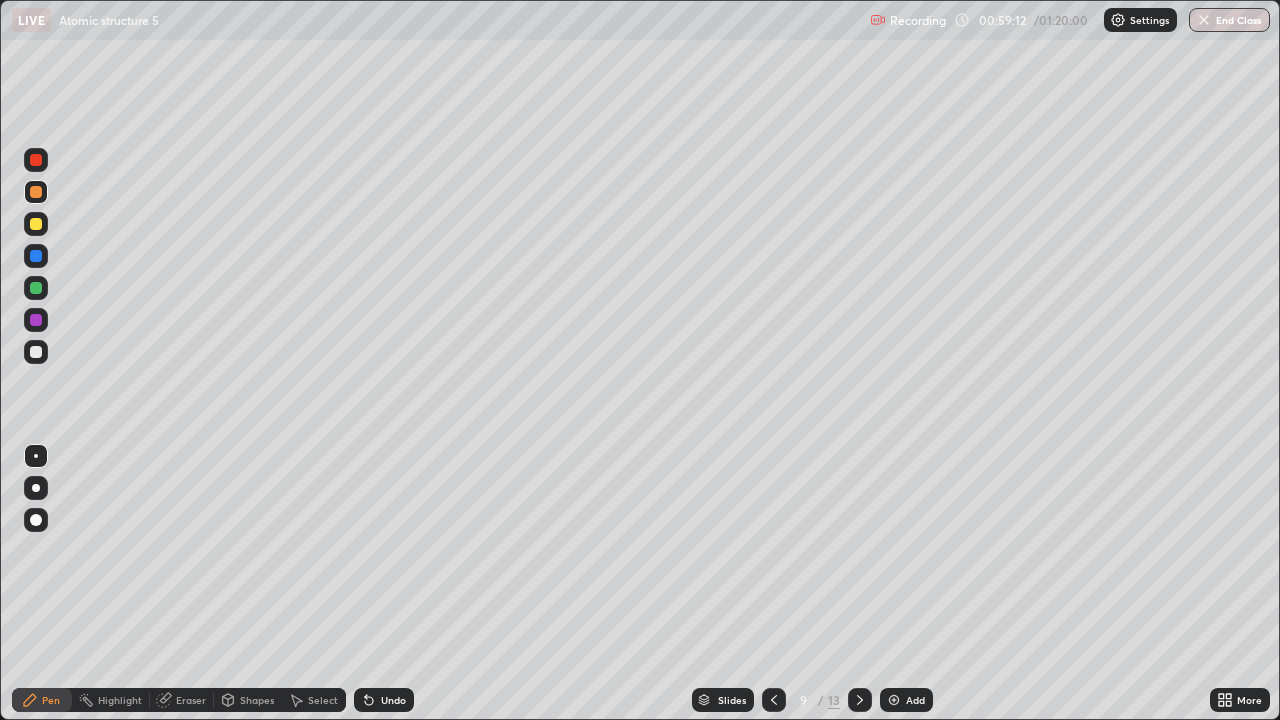 click at bounding box center [36, 288] 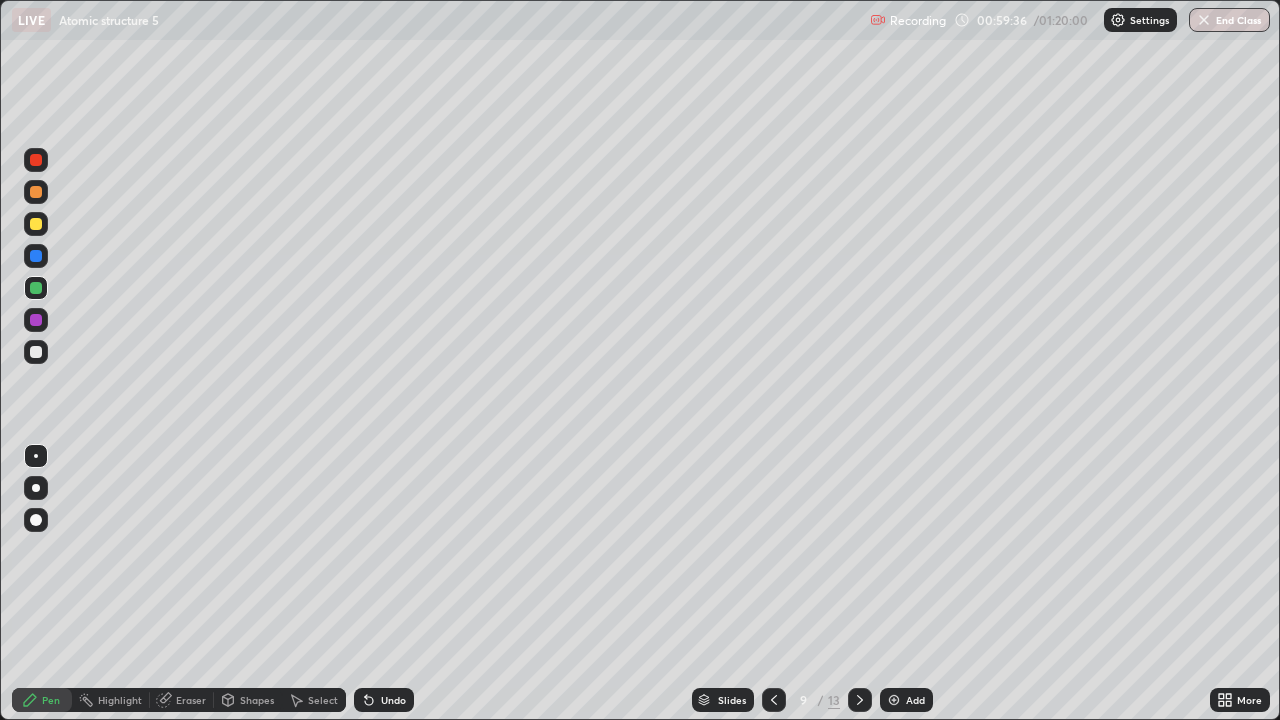 click at bounding box center (36, 224) 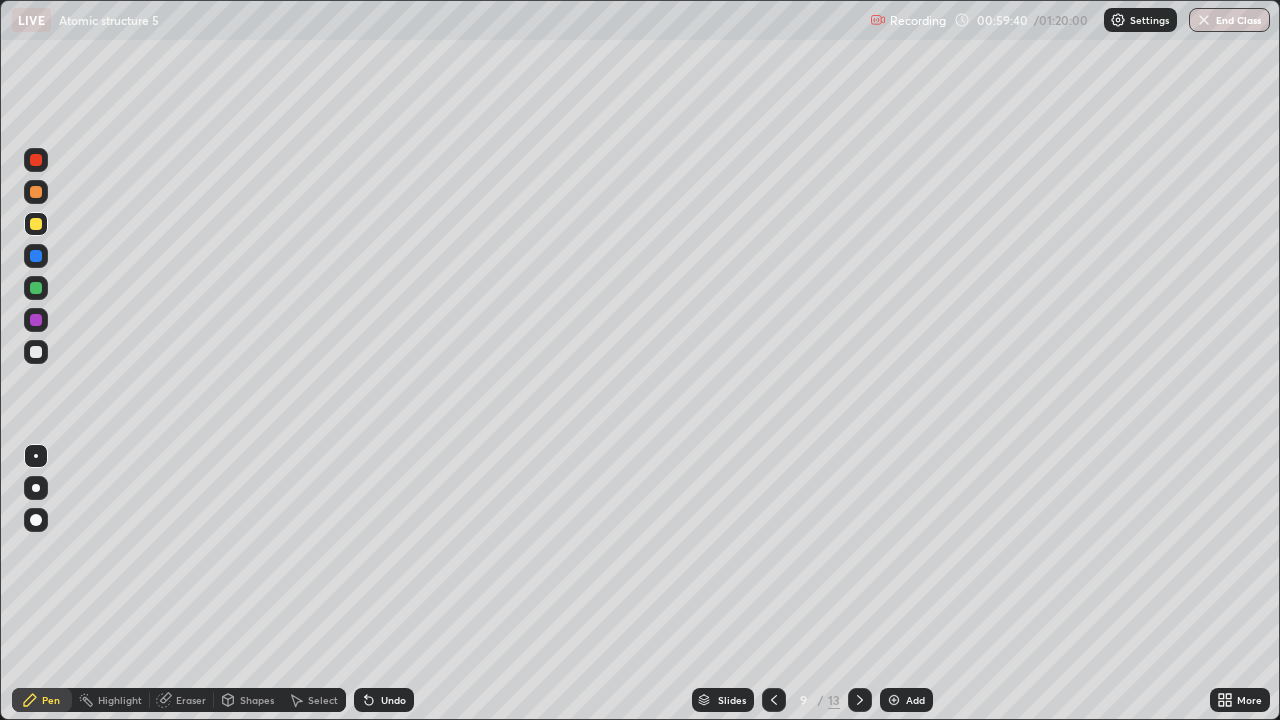 click at bounding box center [36, 288] 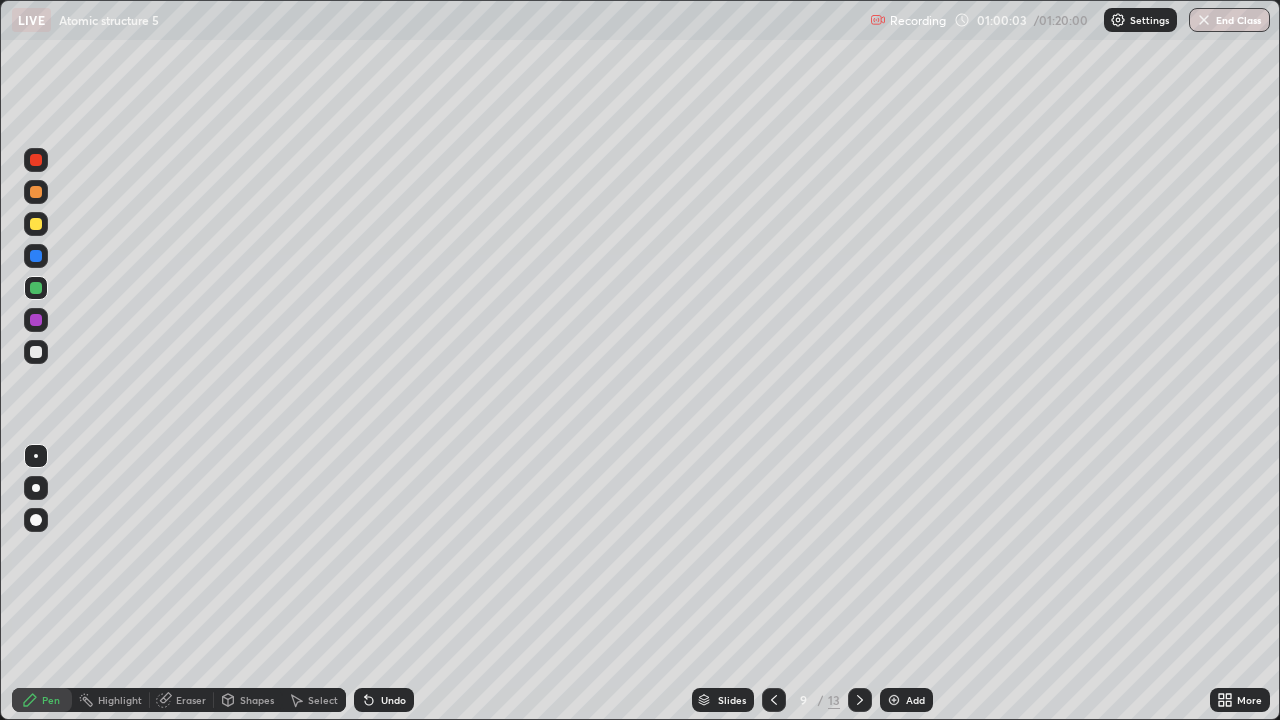 click on "Undo" at bounding box center [393, 700] 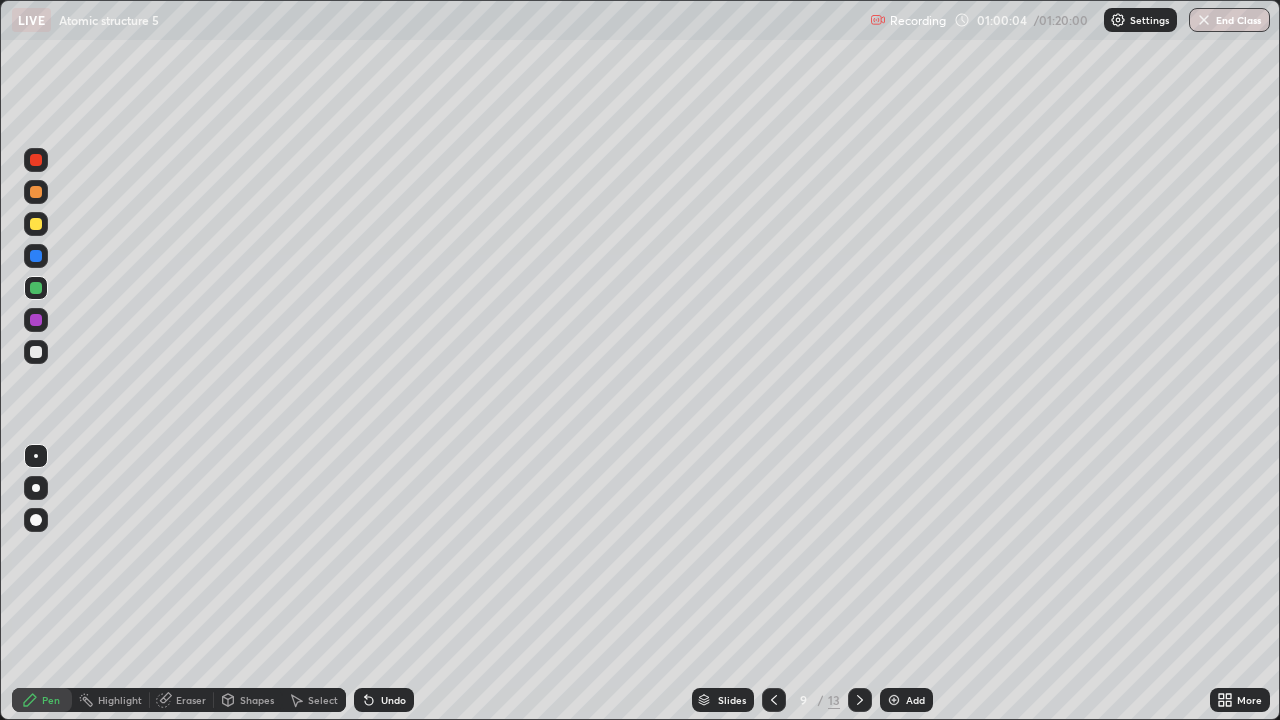 click on "Undo" at bounding box center (393, 700) 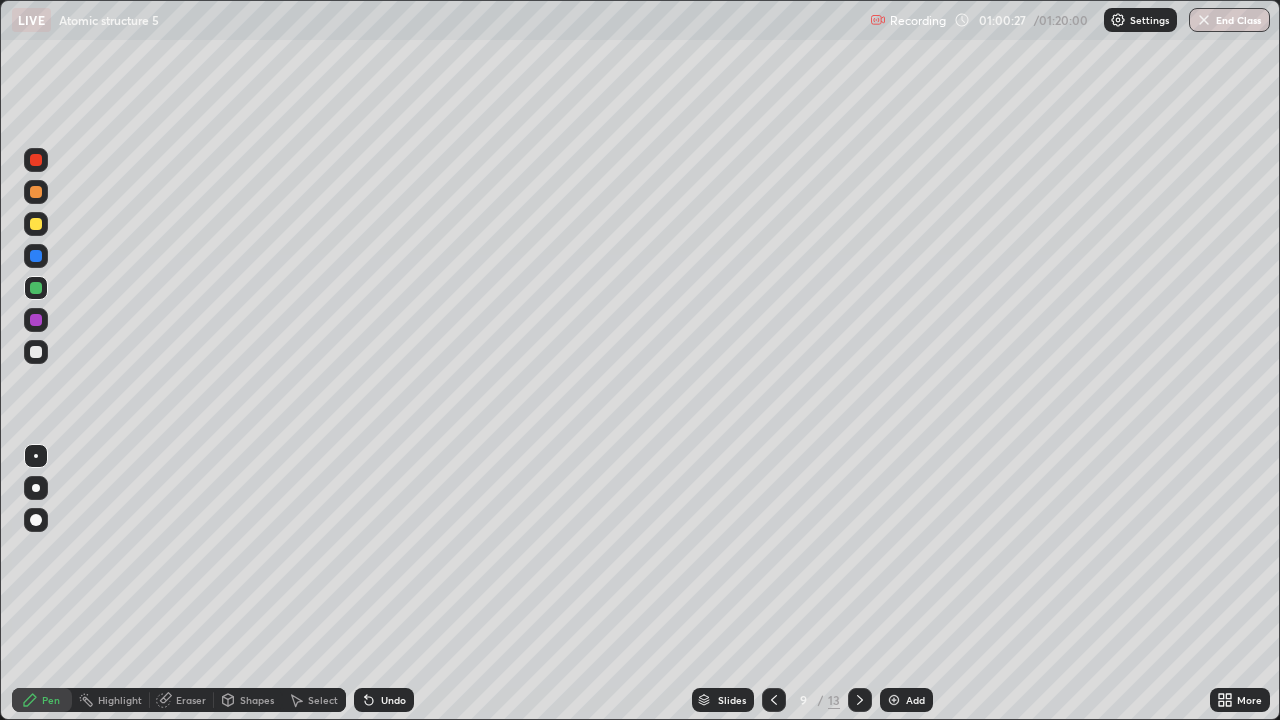 click at bounding box center [36, 352] 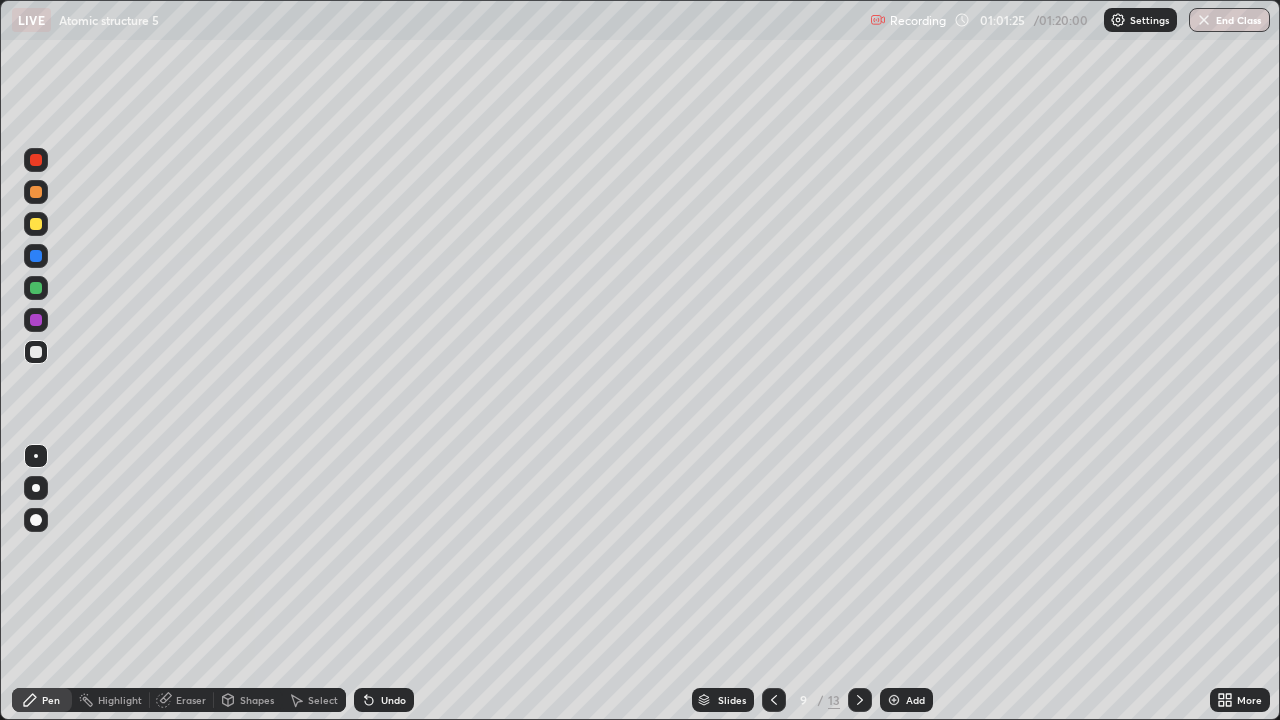 click on "Add" at bounding box center (906, 700) 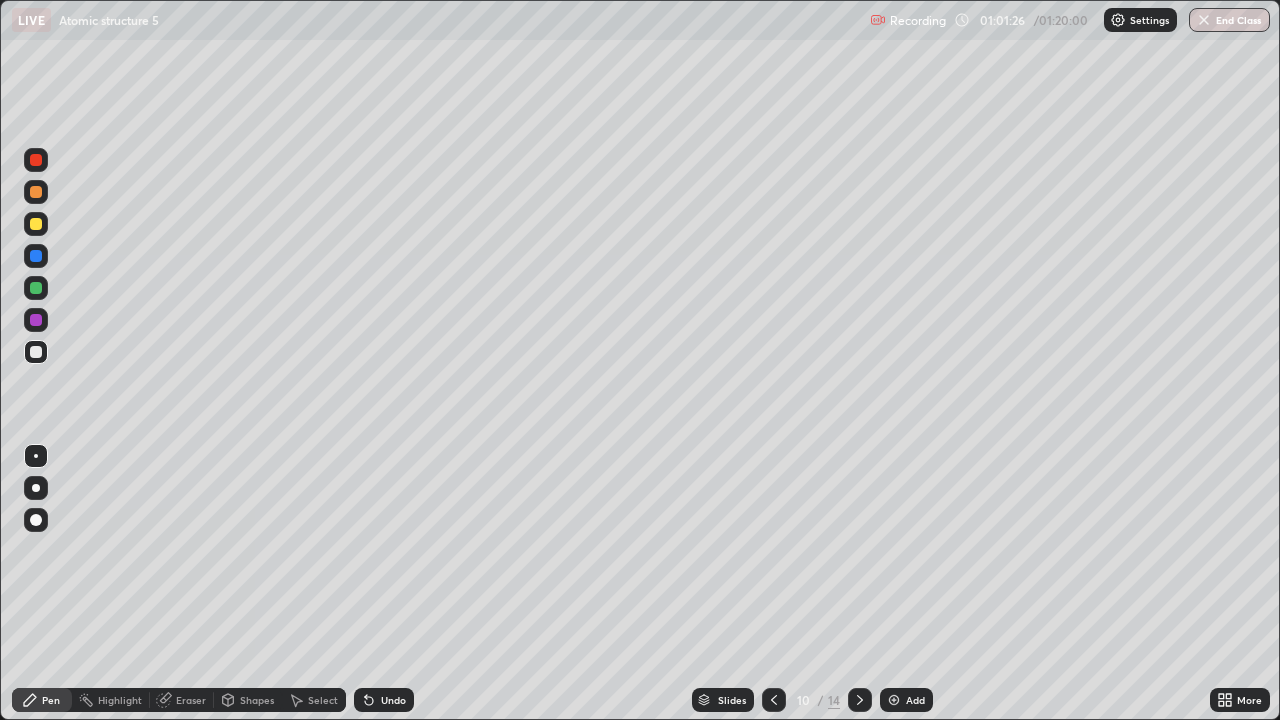 click on "Shapes" at bounding box center (248, 700) 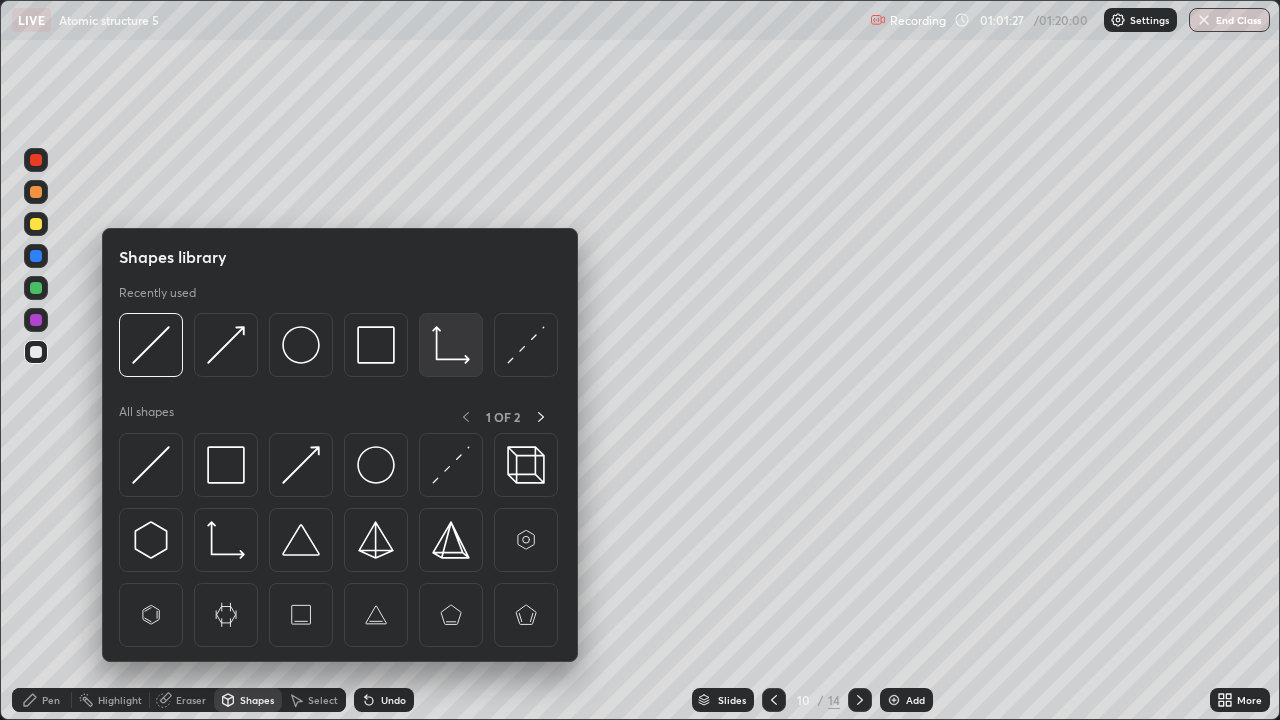 click at bounding box center [451, 345] 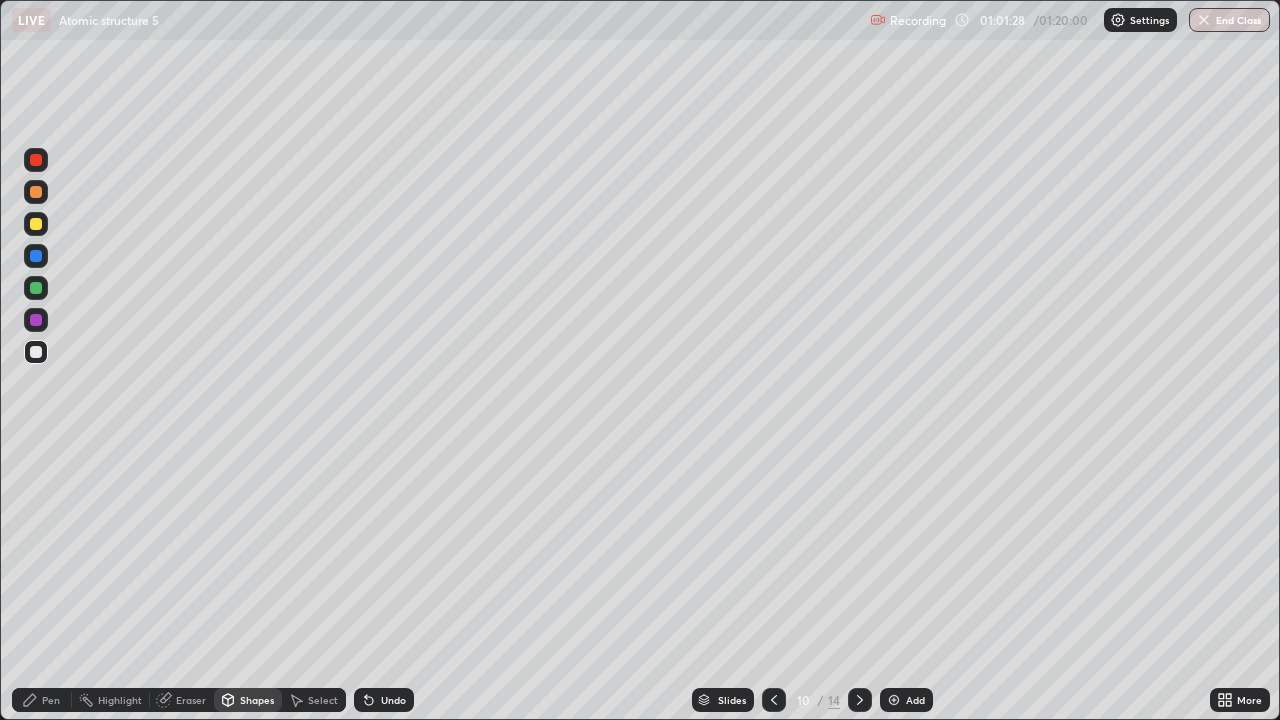 click at bounding box center (36, 224) 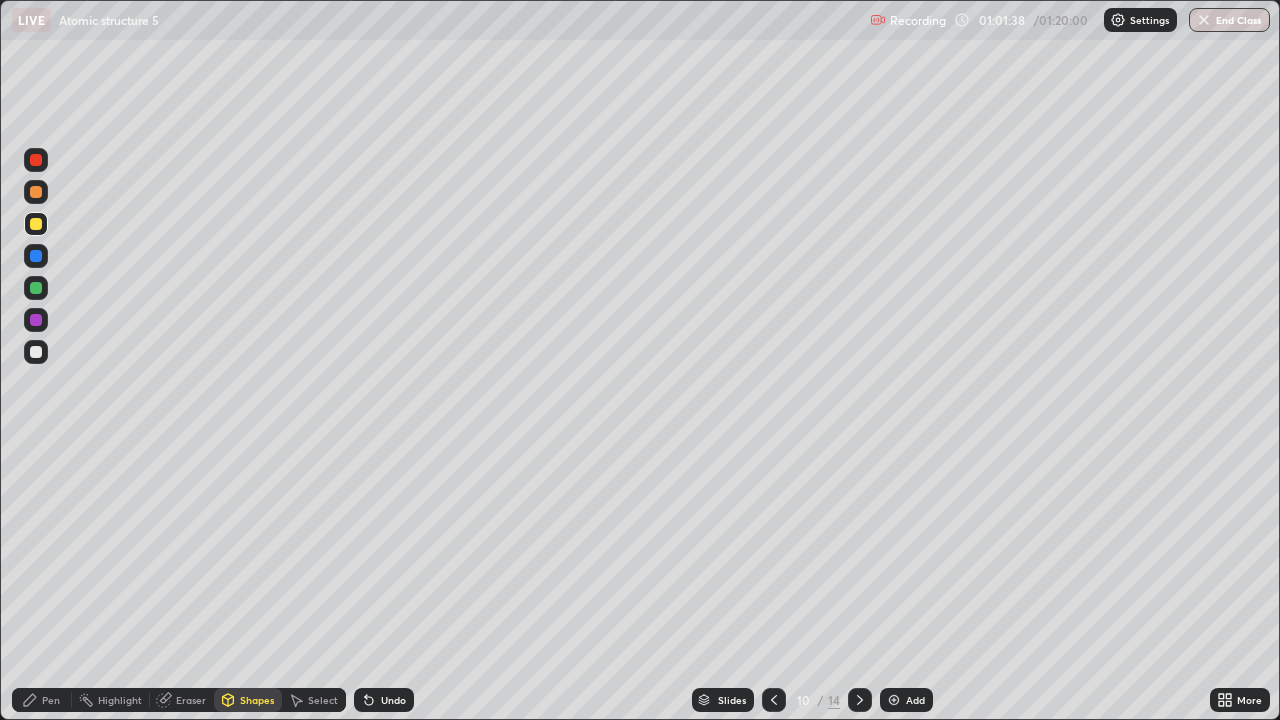 click on "Pen" at bounding box center [51, 700] 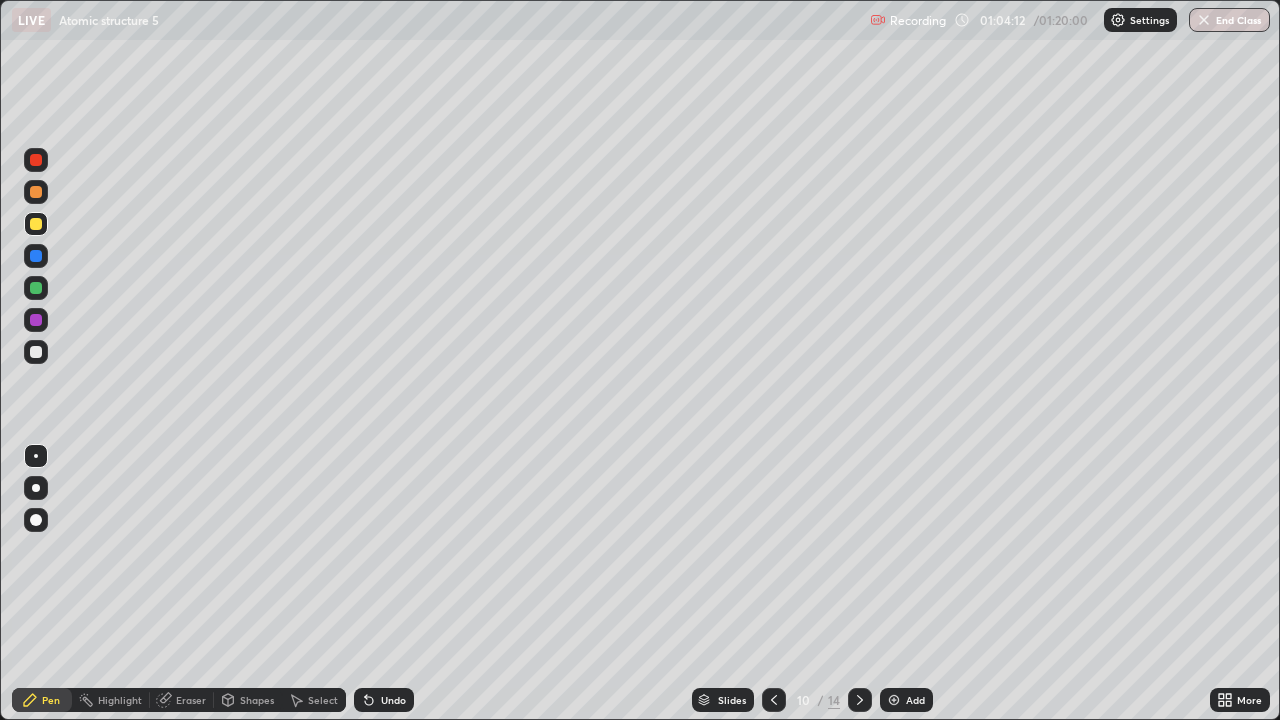 click at bounding box center [36, 288] 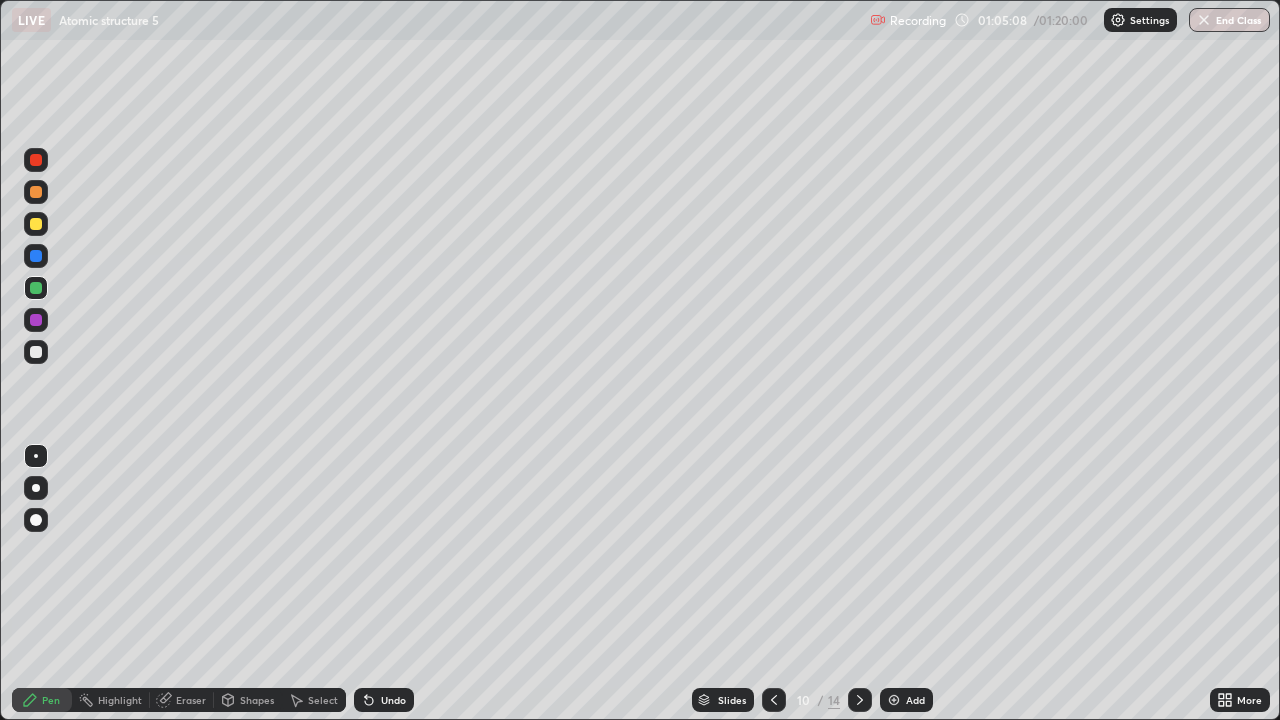 click at bounding box center [36, 320] 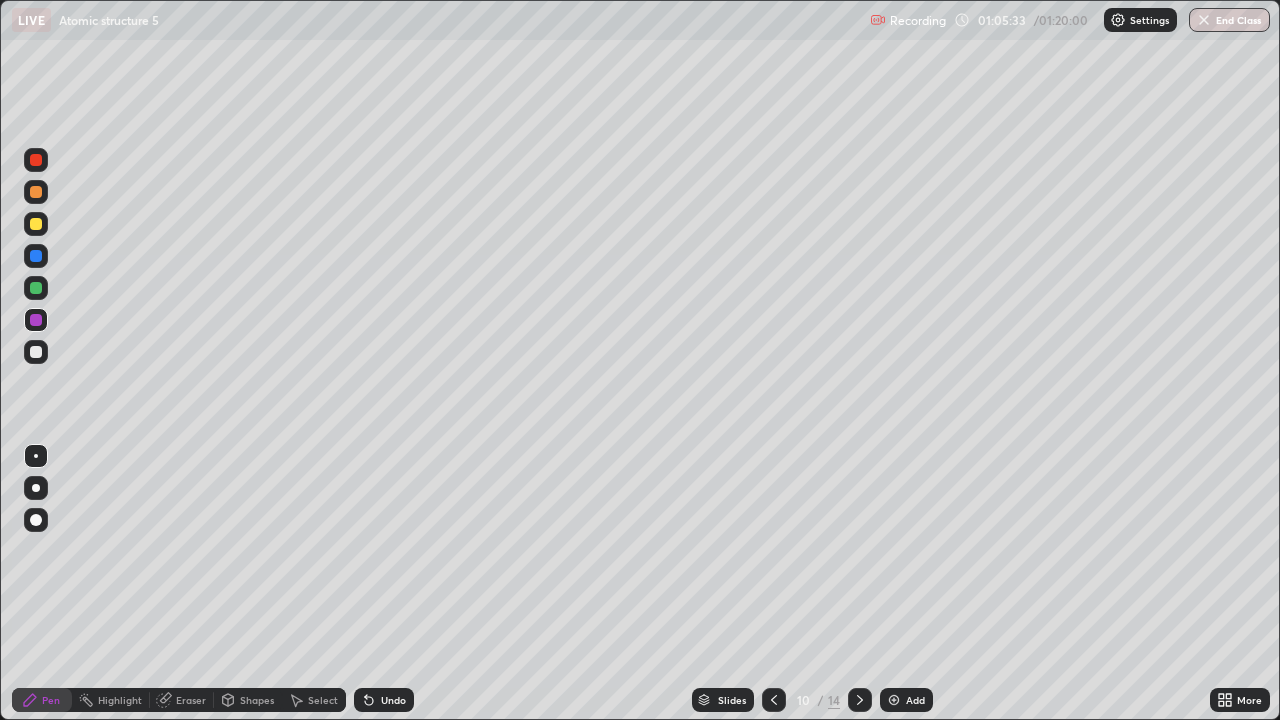 click on "Shapes" at bounding box center (248, 700) 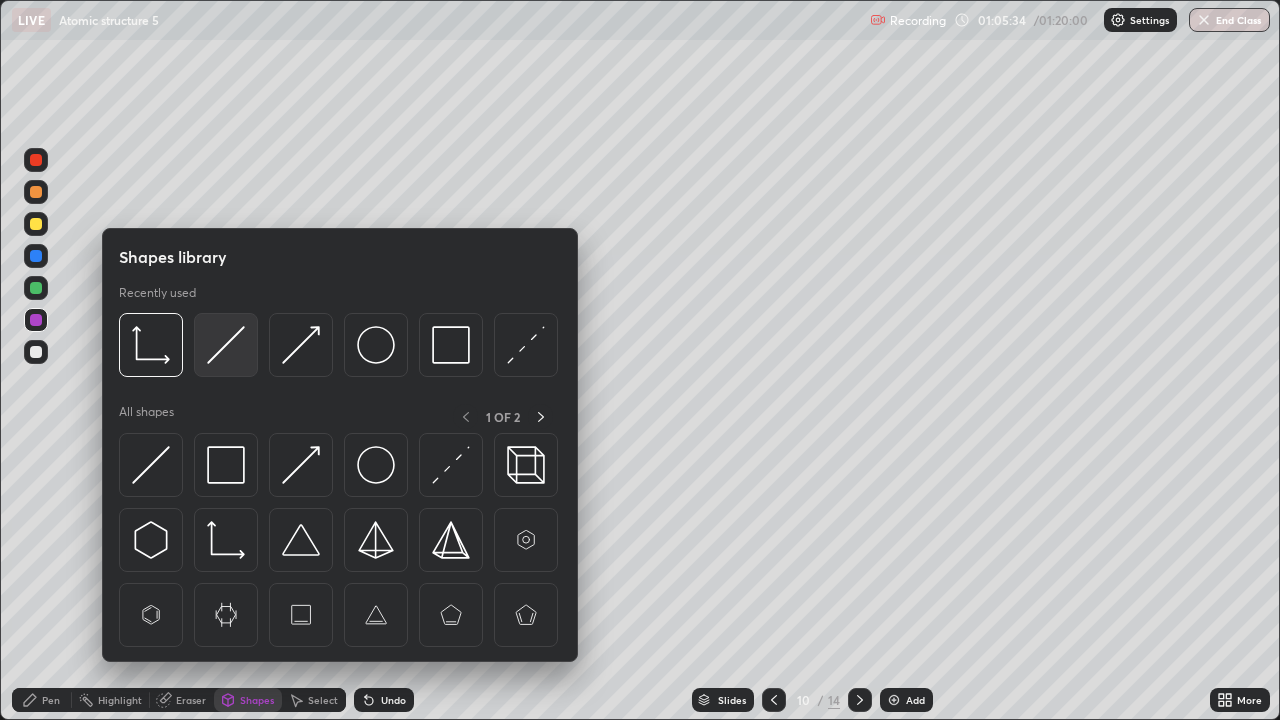 click at bounding box center [226, 345] 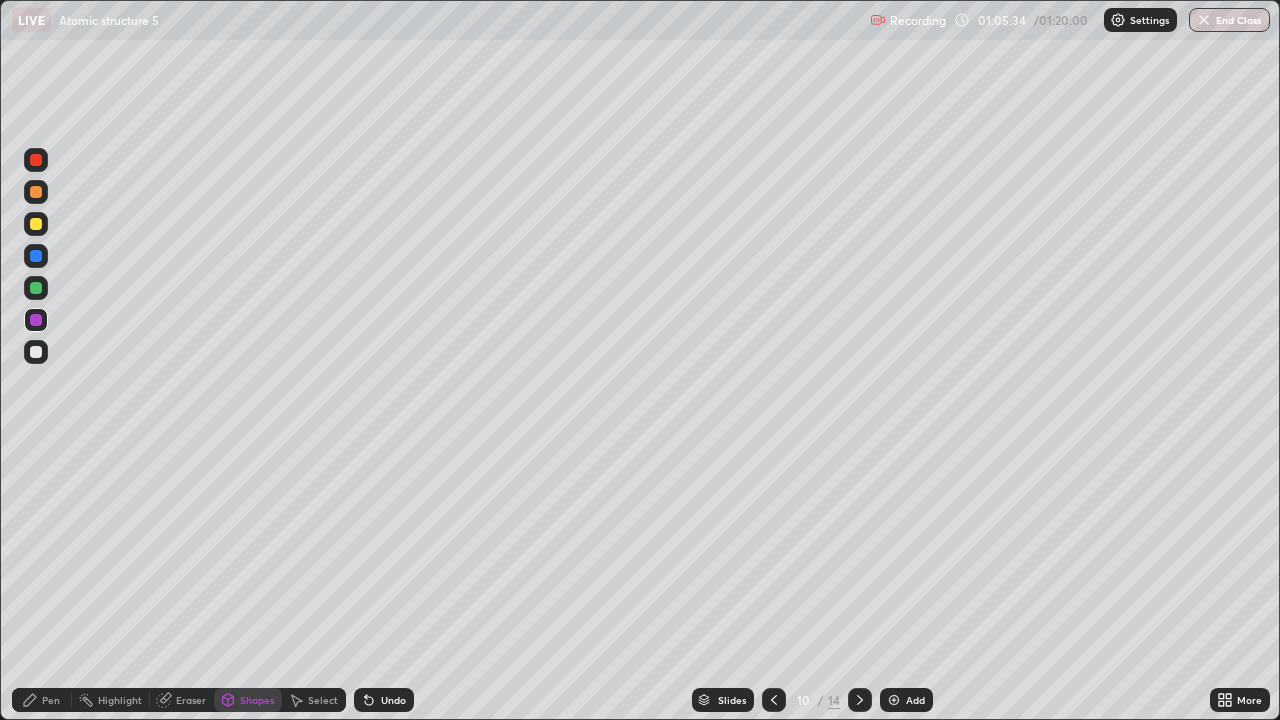 click at bounding box center [36, 288] 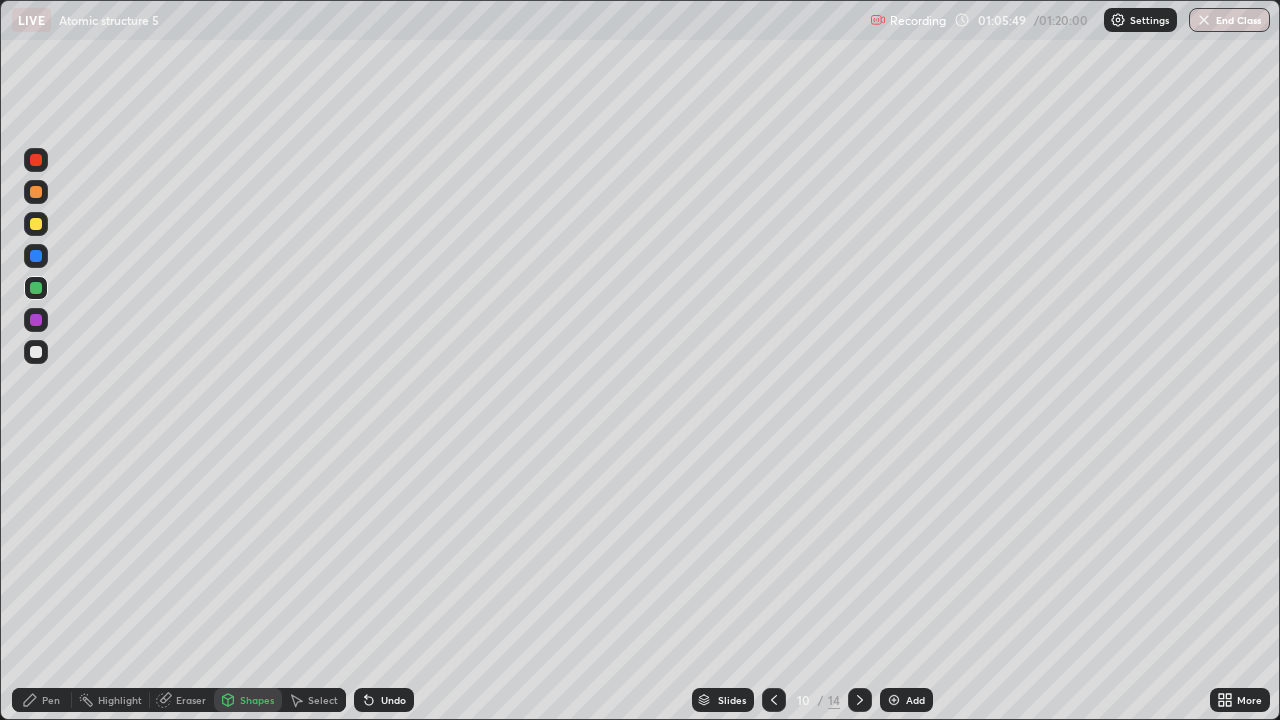 click on "Eraser" at bounding box center [182, 700] 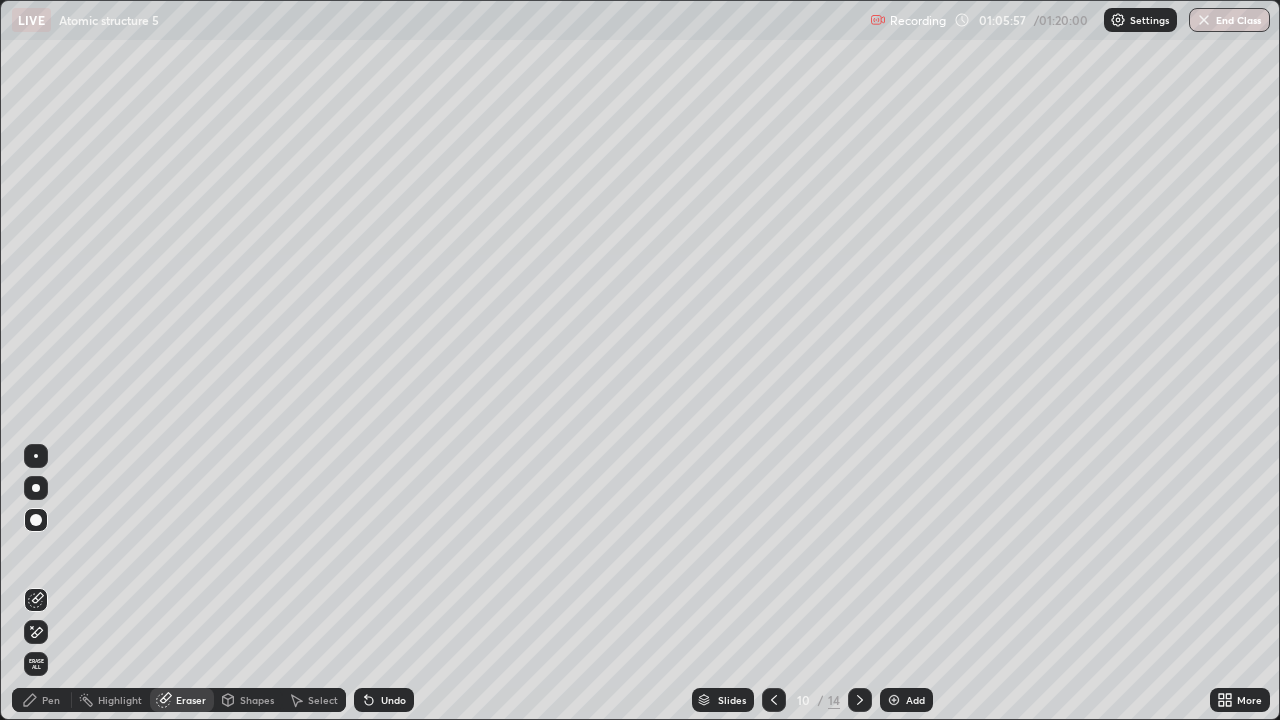 click on "Pen" at bounding box center [42, 700] 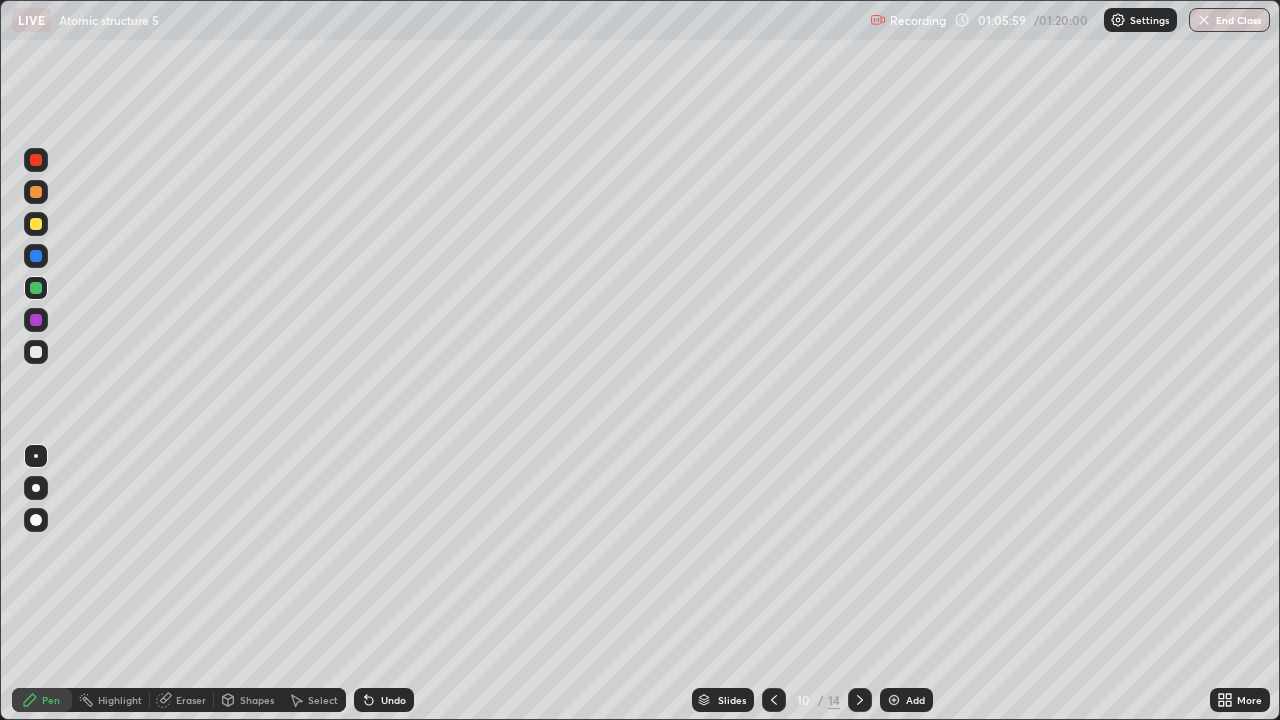 click on "Erase all" at bounding box center (36, 360) 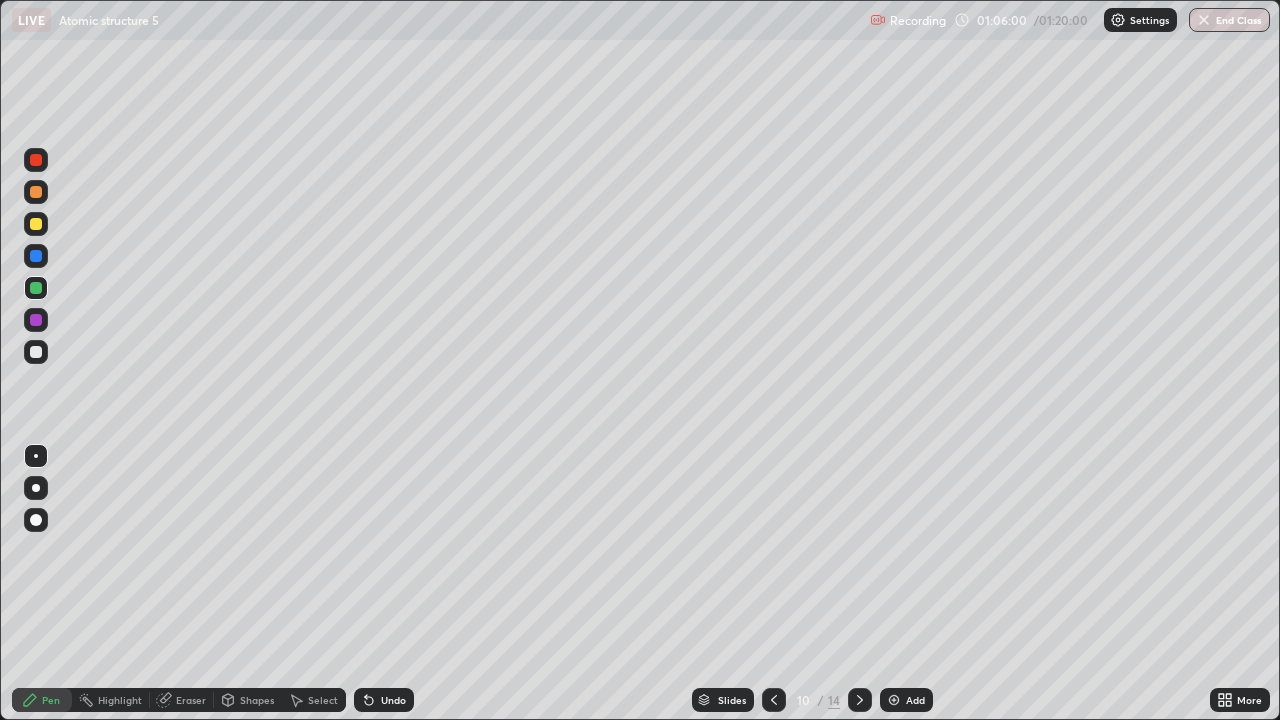 click at bounding box center [36, 256] 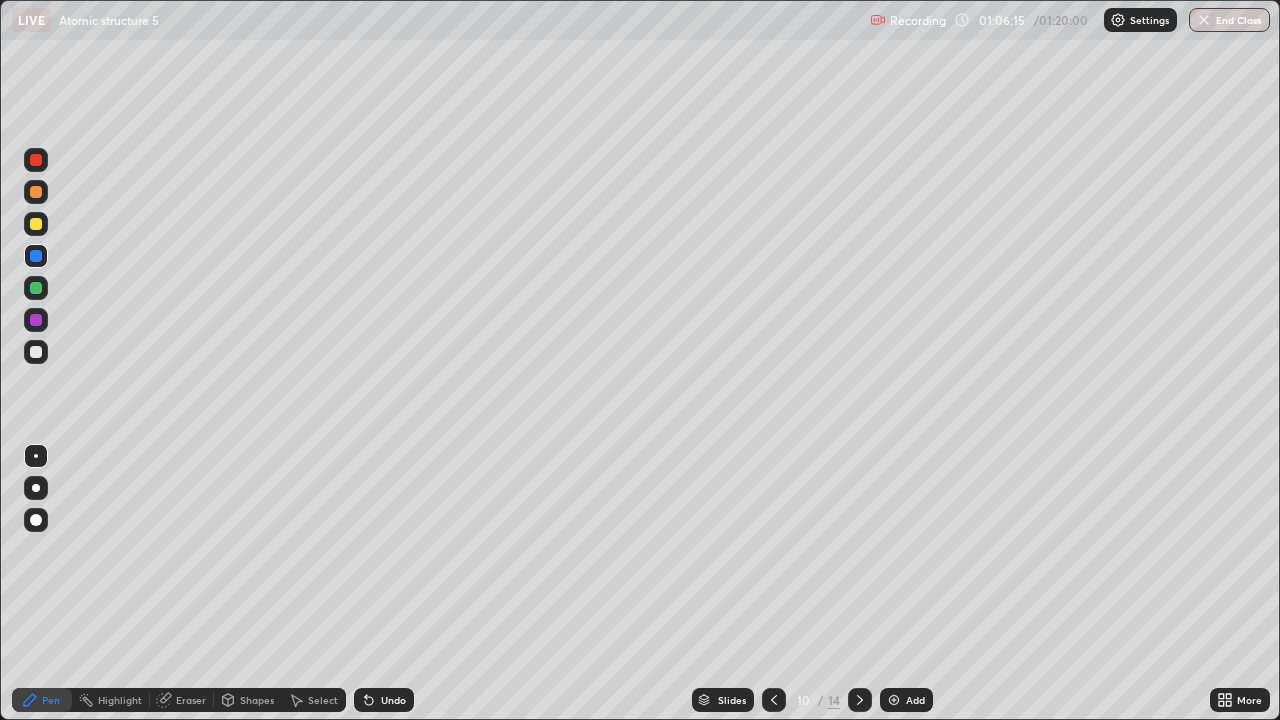 click at bounding box center (36, 352) 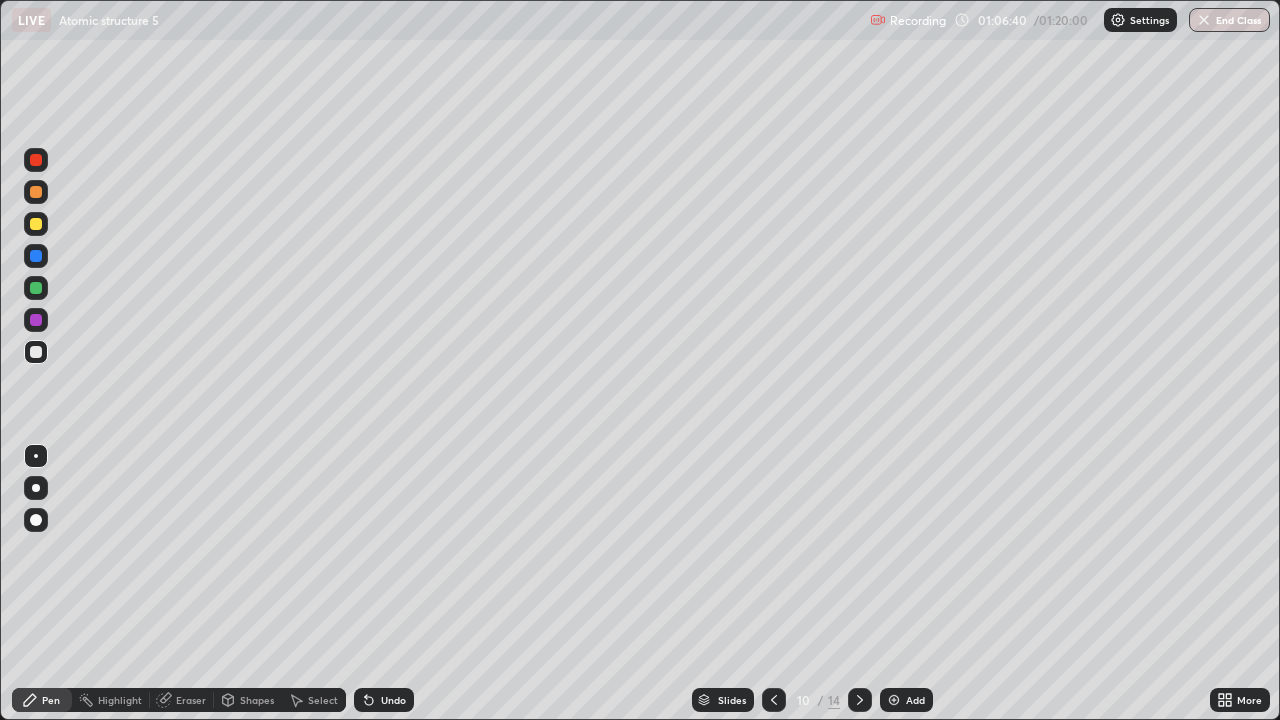 click on "Shapes" at bounding box center [257, 700] 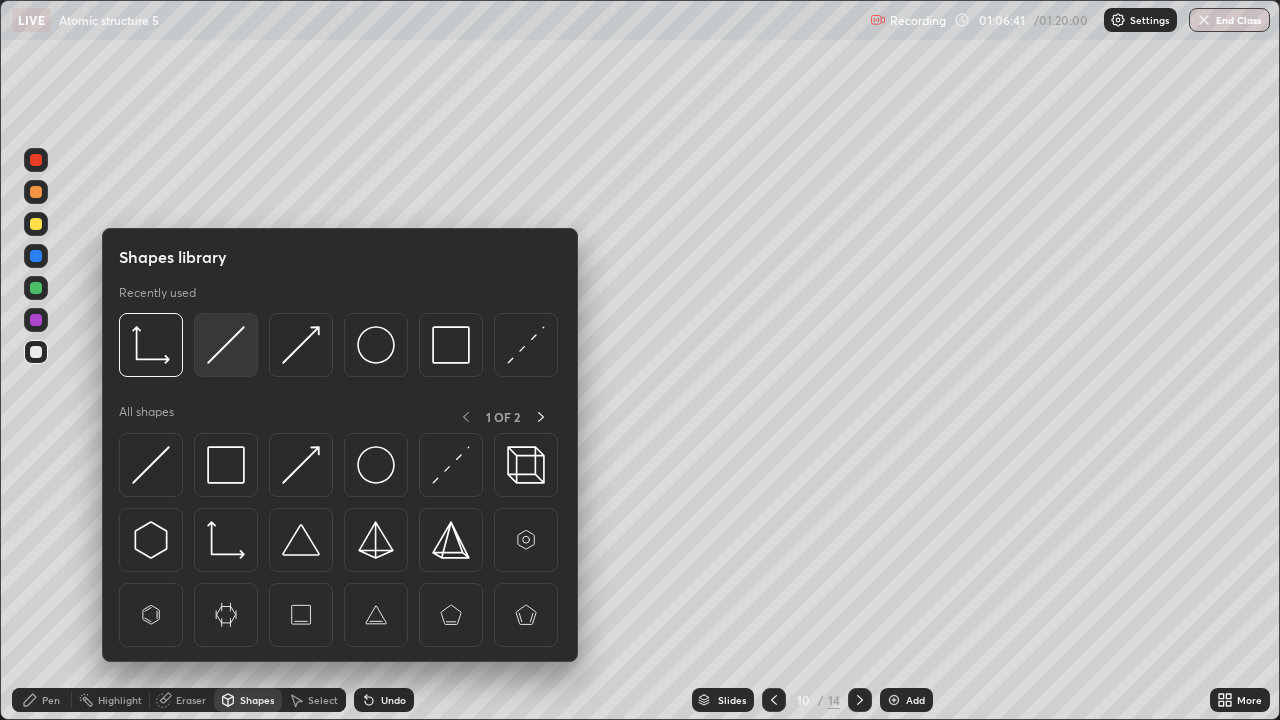 click at bounding box center [226, 345] 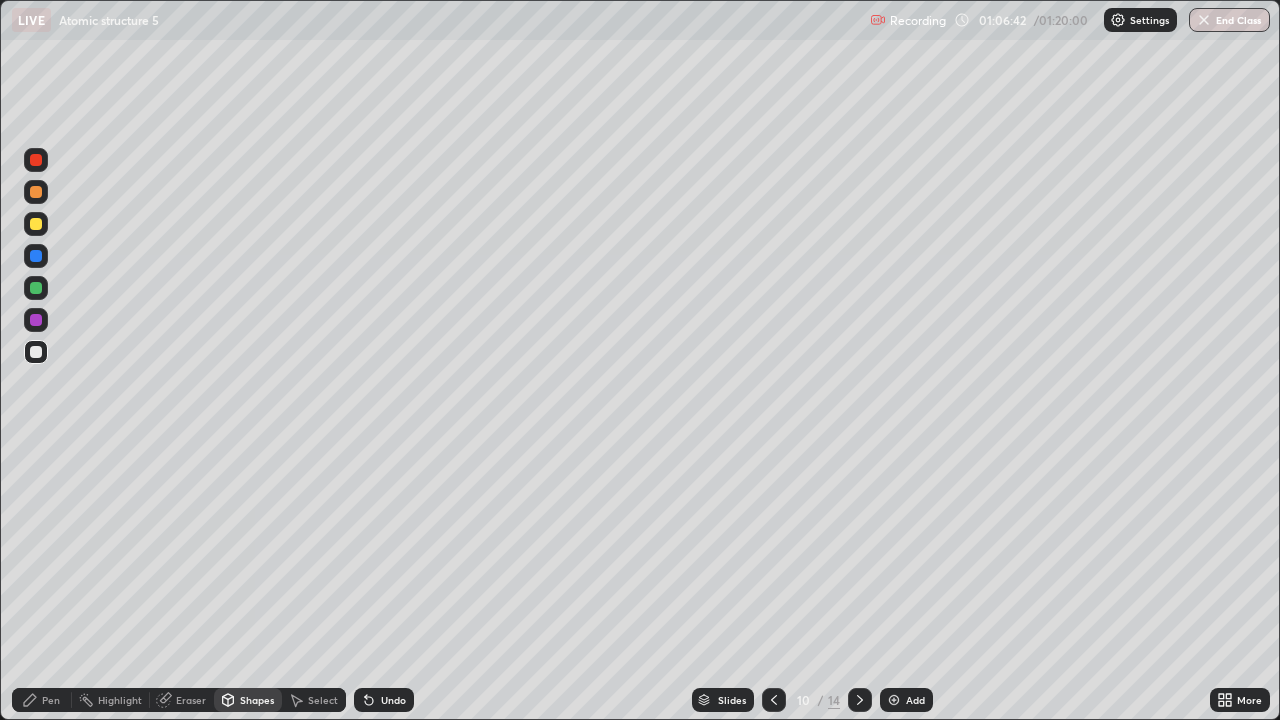 click at bounding box center (36, 288) 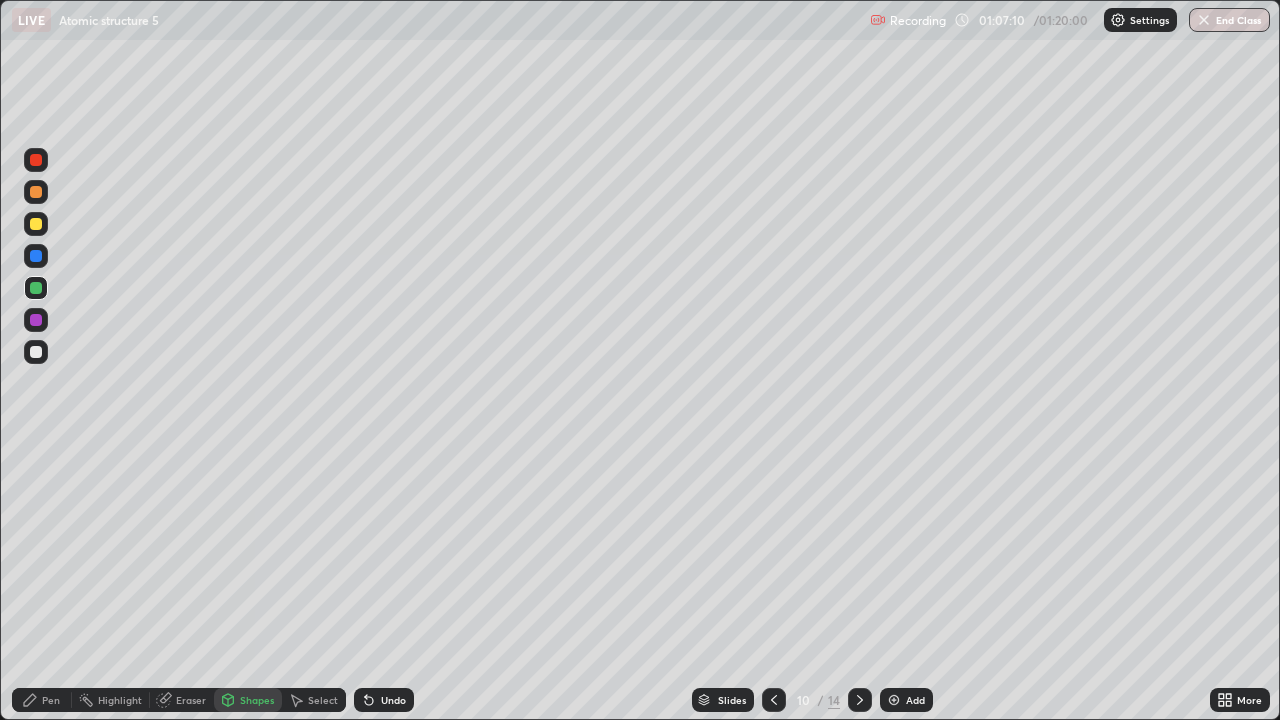 click at bounding box center [36, 352] 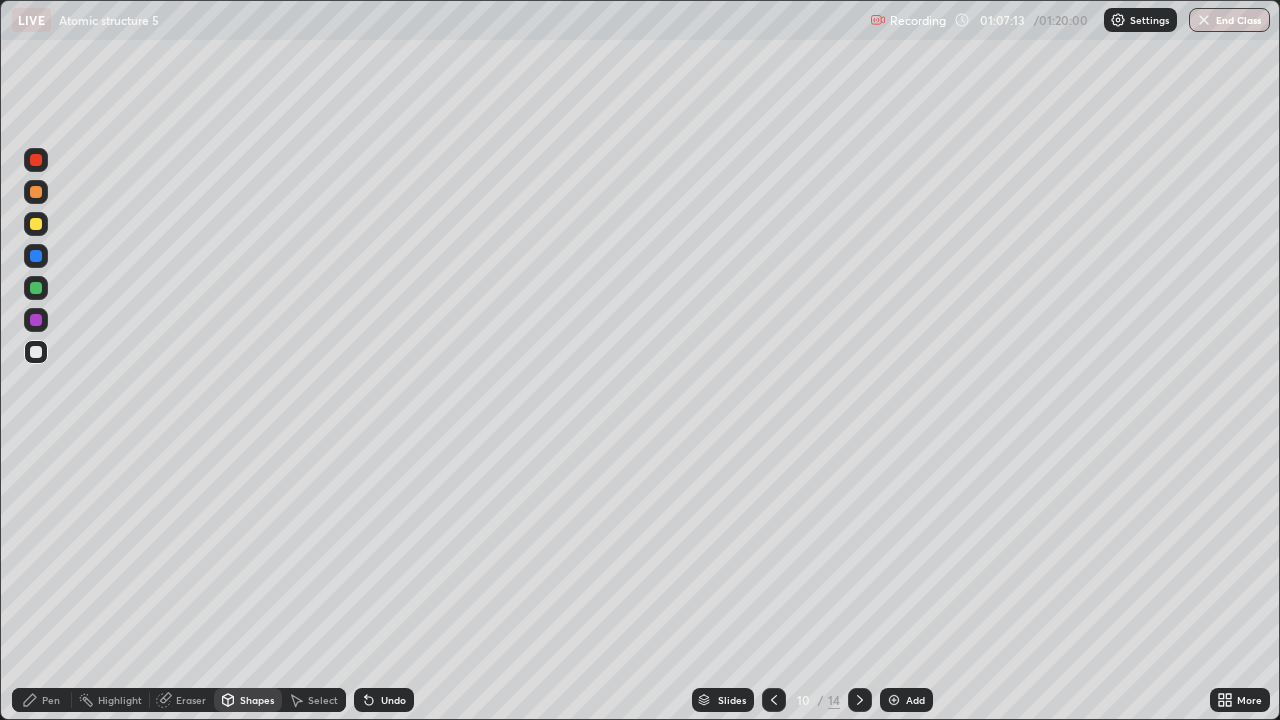 click 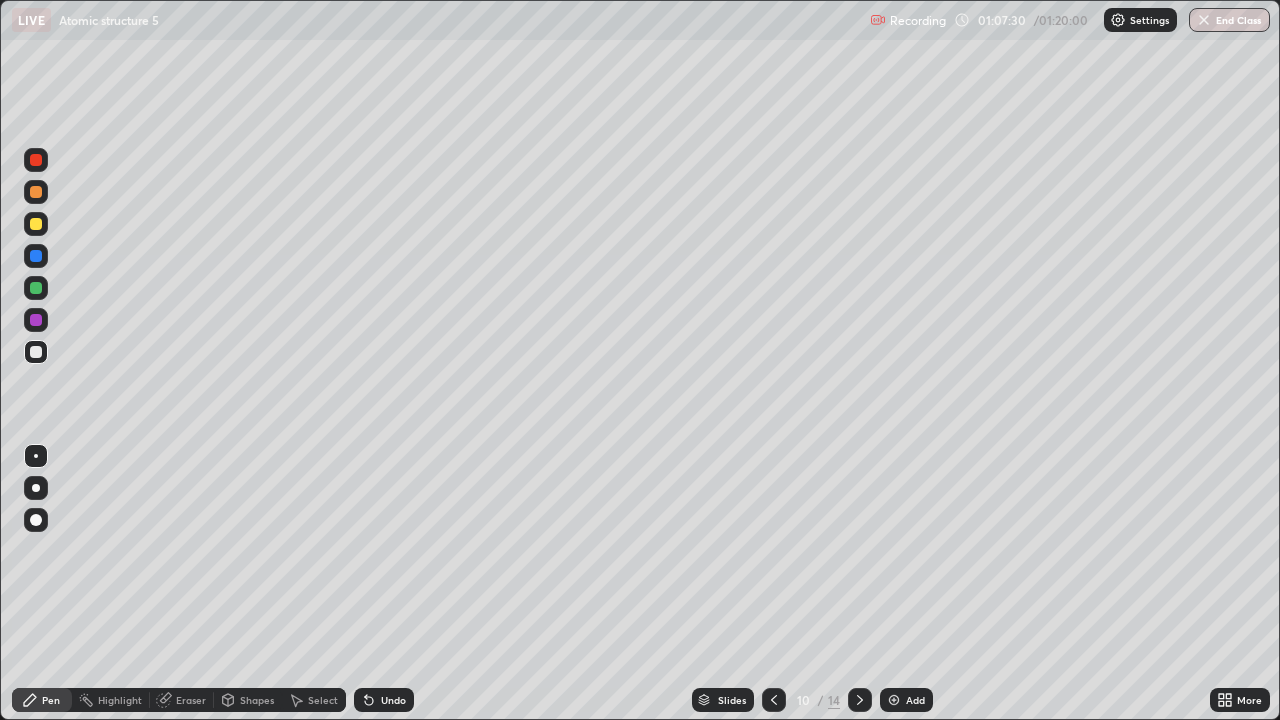 click on "Shapes" at bounding box center (257, 700) 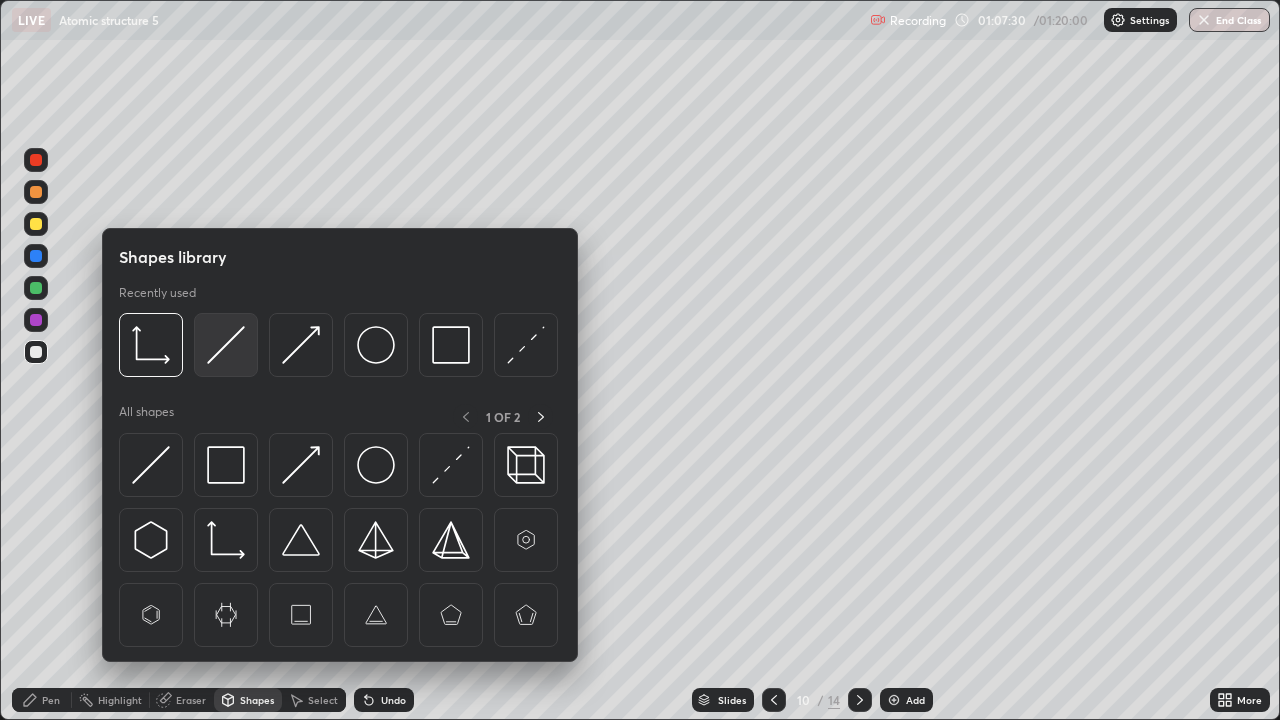 click at bounding box center [226, 345] 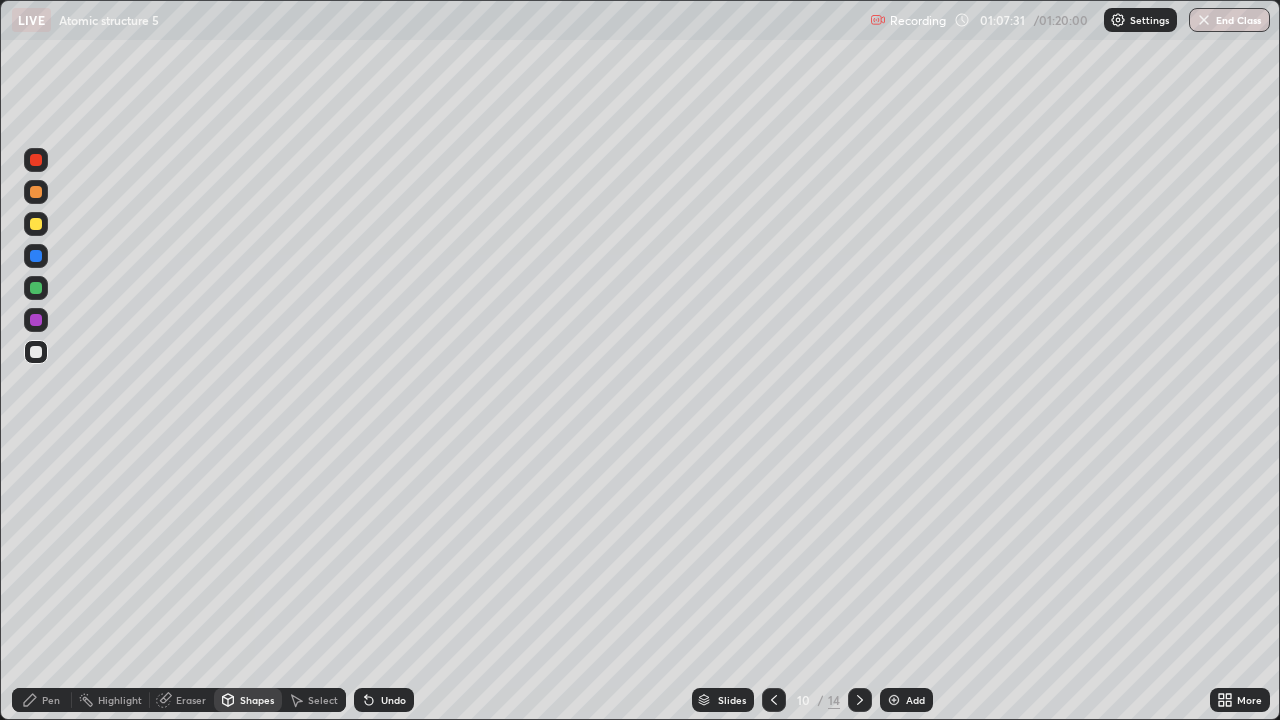 click at bounding box center (36, 288) 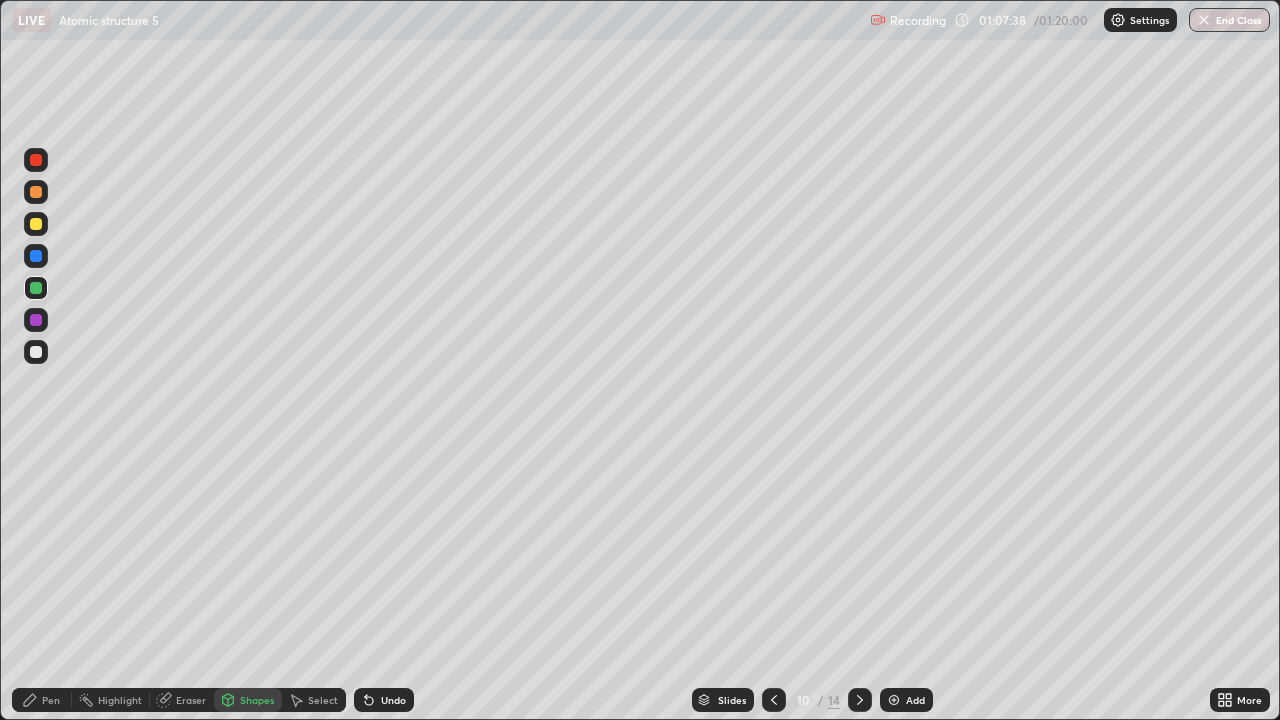click on "Pen" at bounding box center [51, 700] 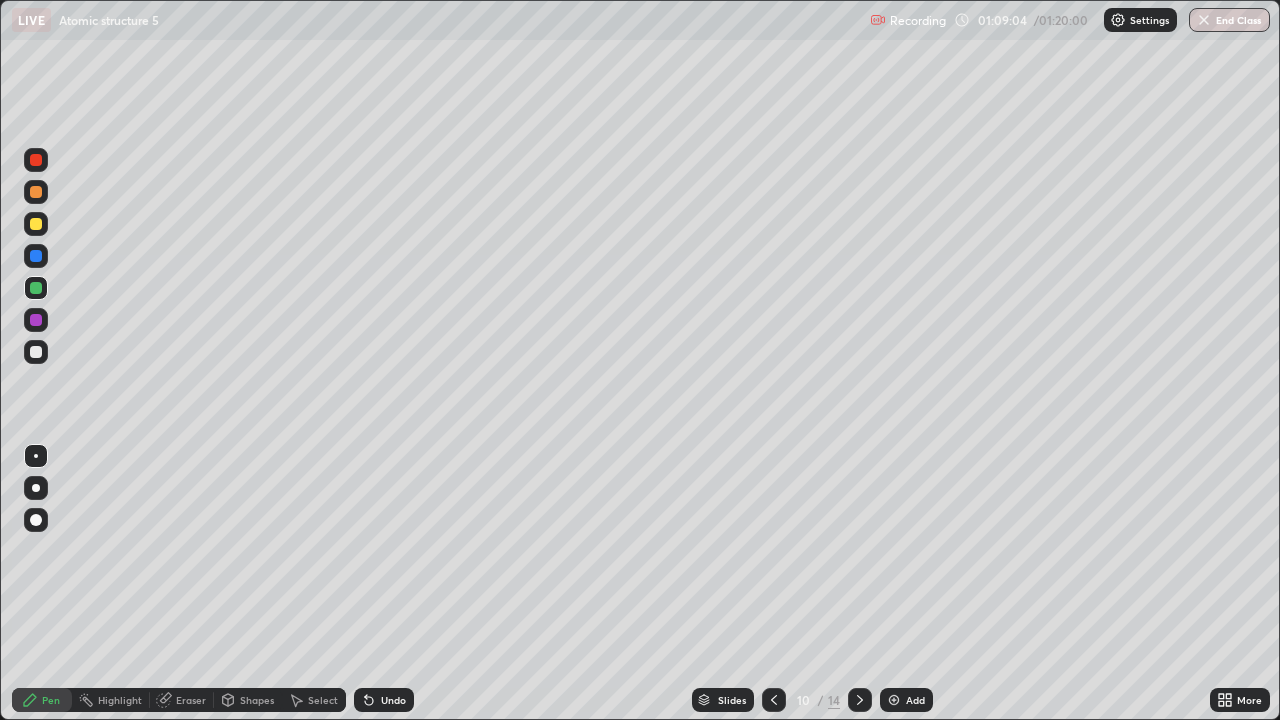 click on "Add" at bounding box center [906, 700] 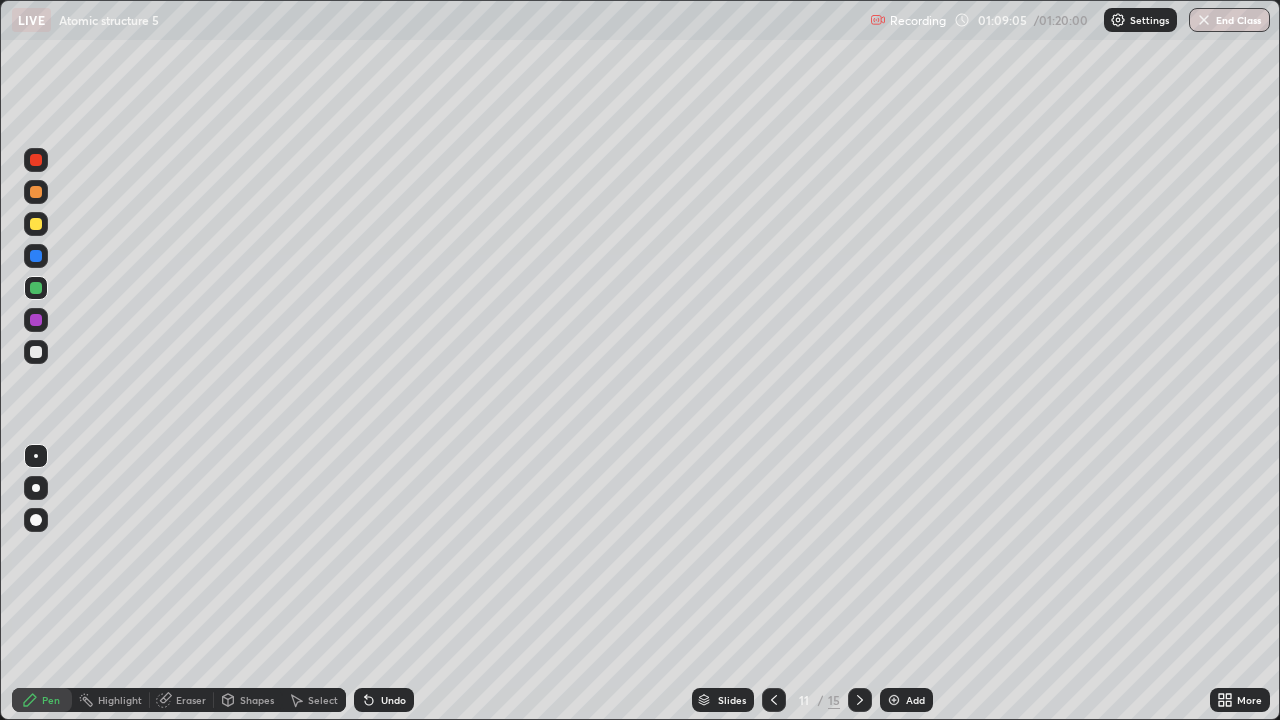 click at bounding box center (36, 224) 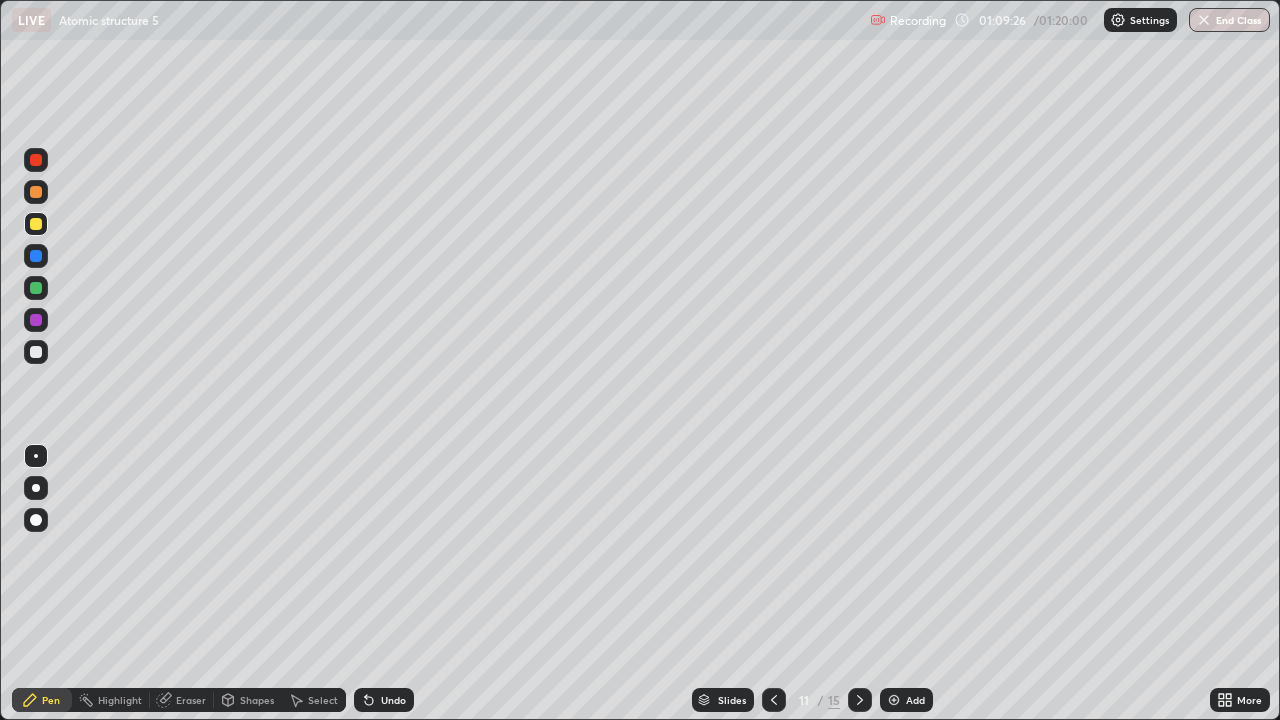 click on "Shapes" at bounding box center [248, 700] 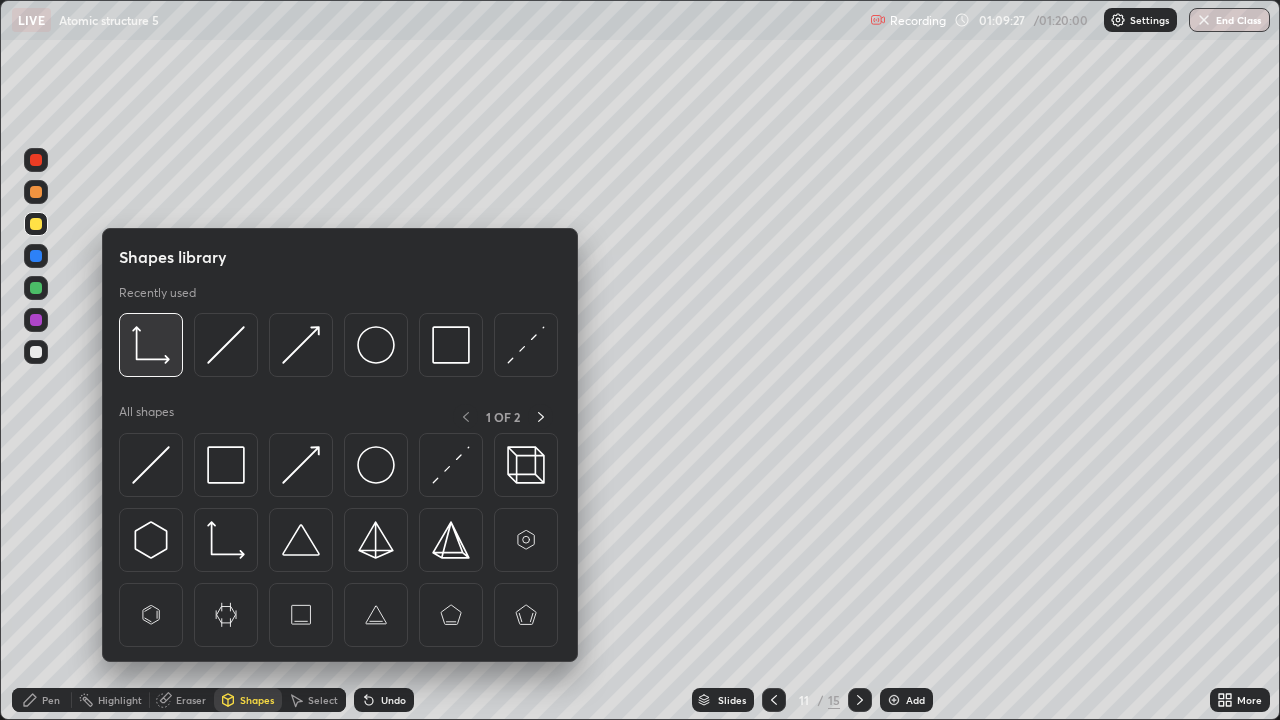click at bounding box center (151, 345) 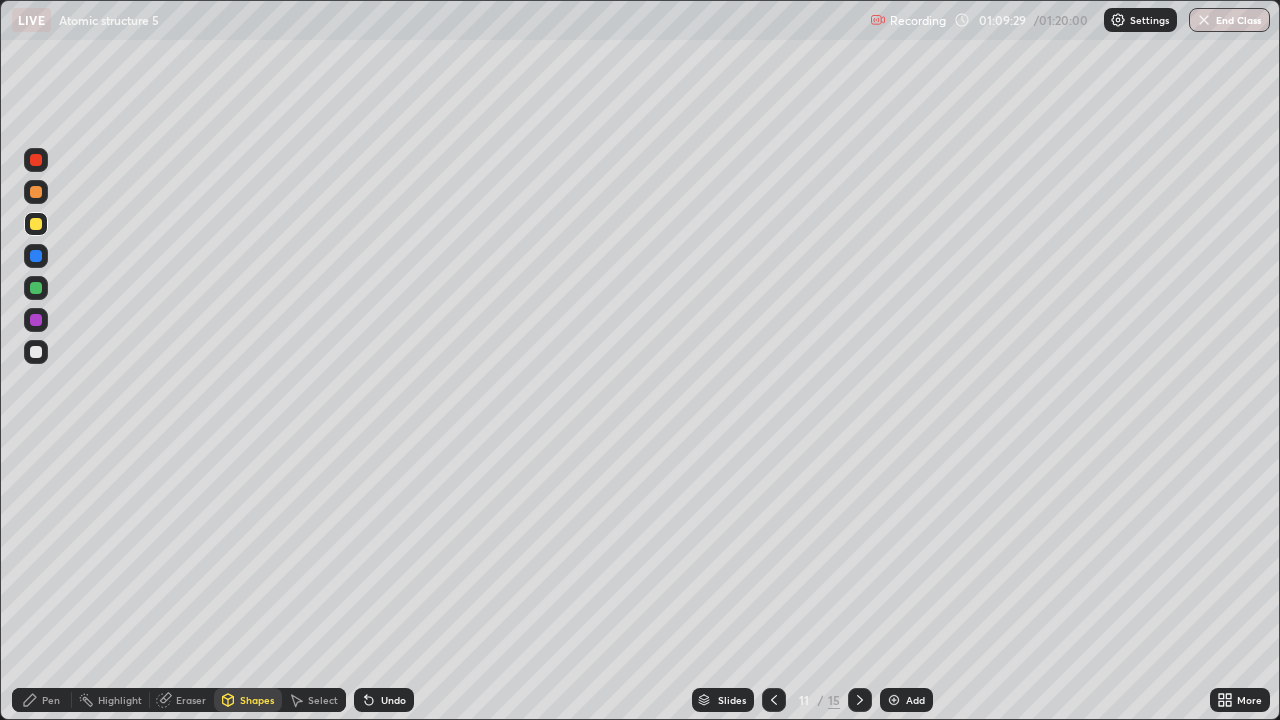 click on "Pen" at bounding box center [51, 700] 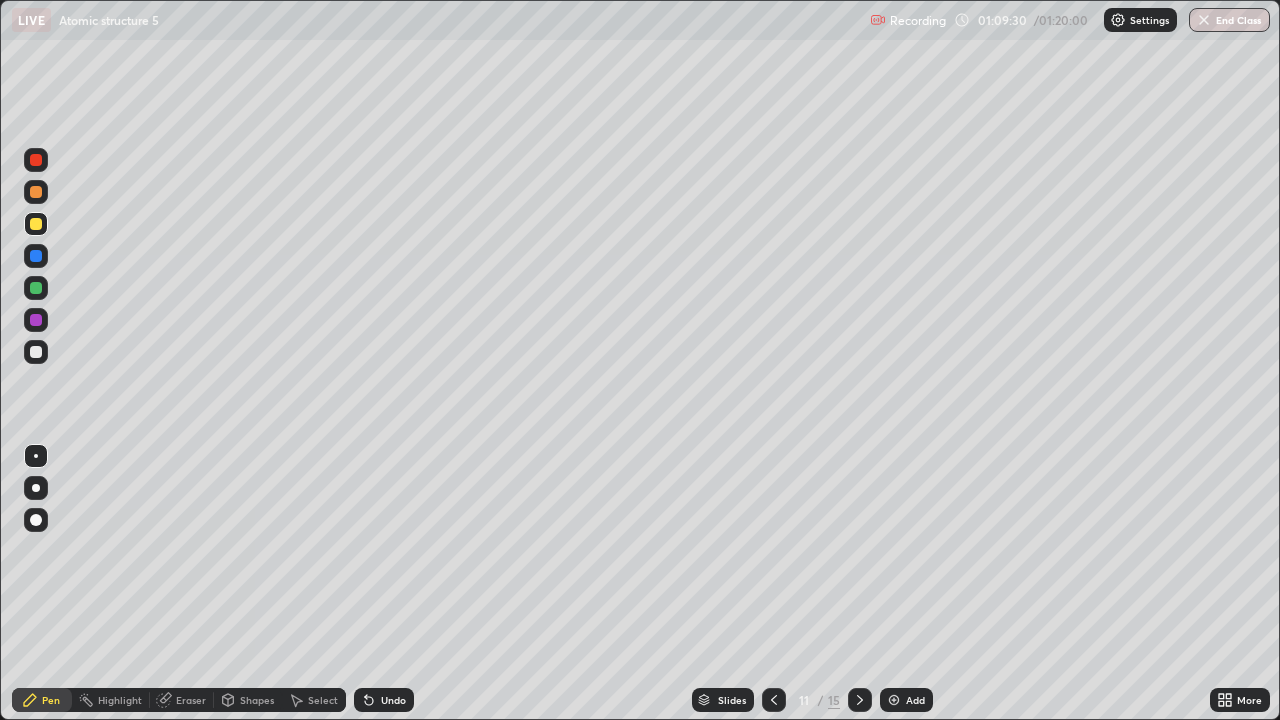 click at bounding box center (36, 288) 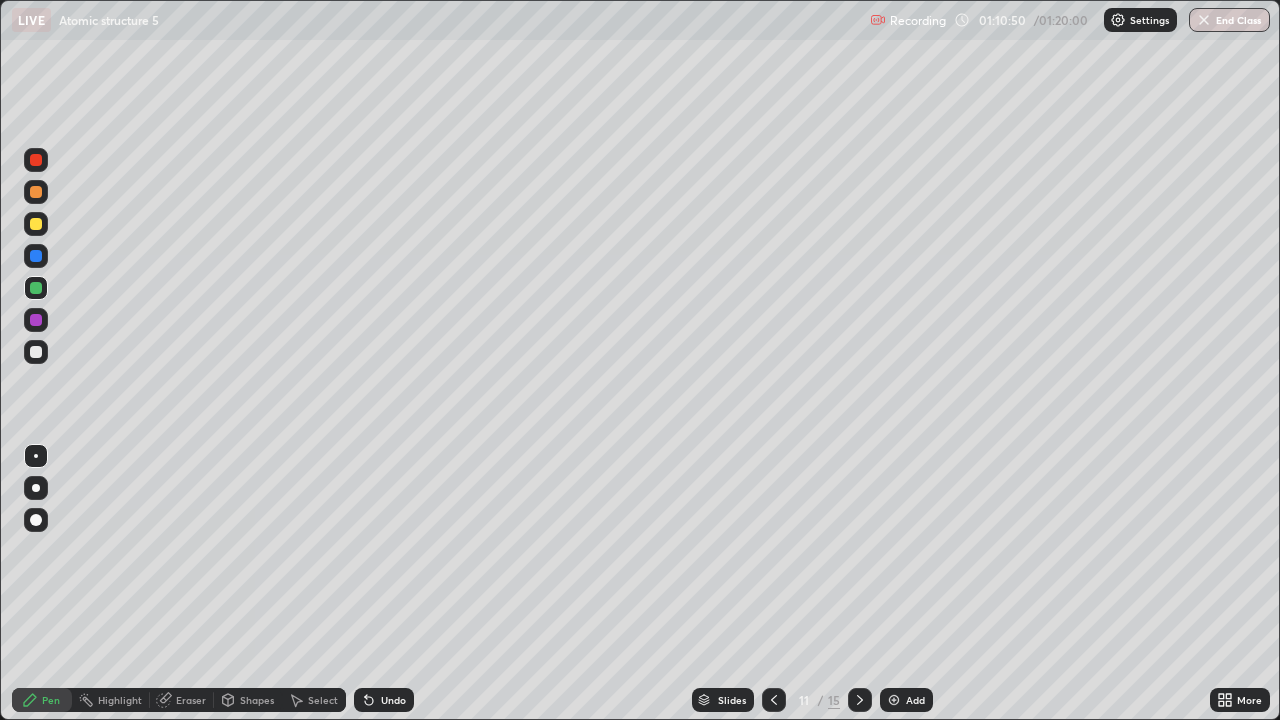 click on "Eraser" at bounding box center [191, 700] 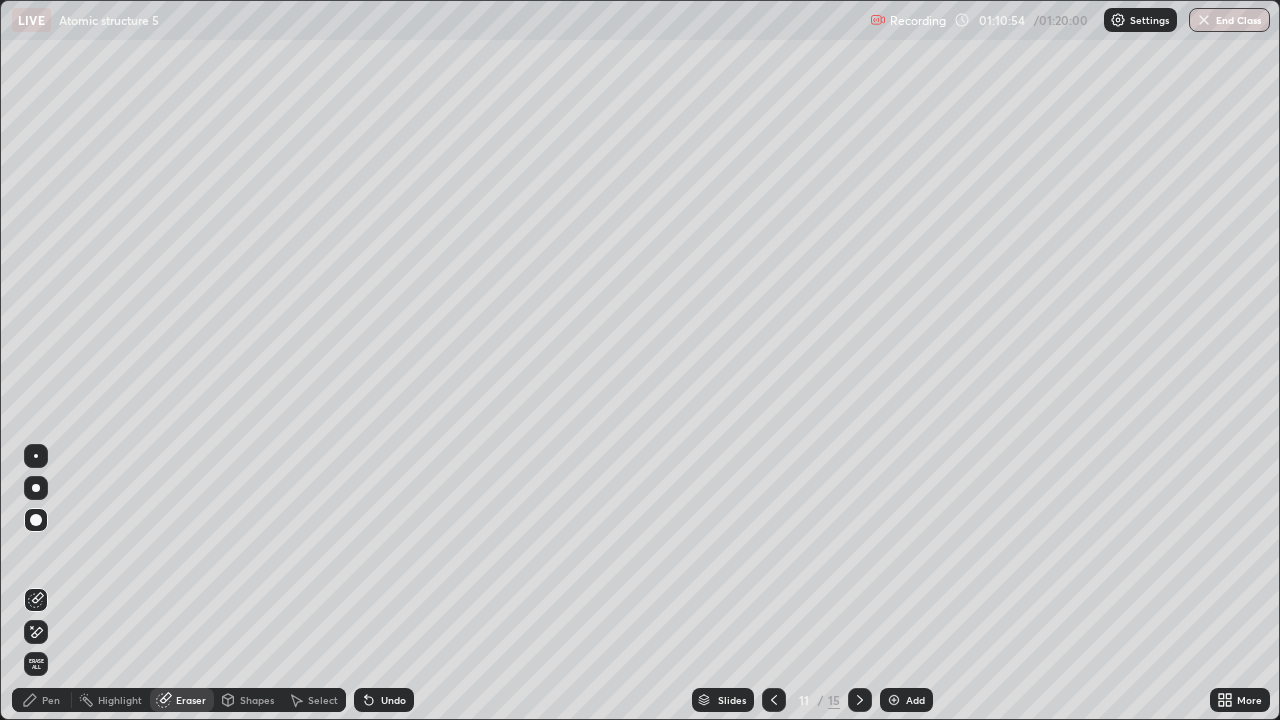 click 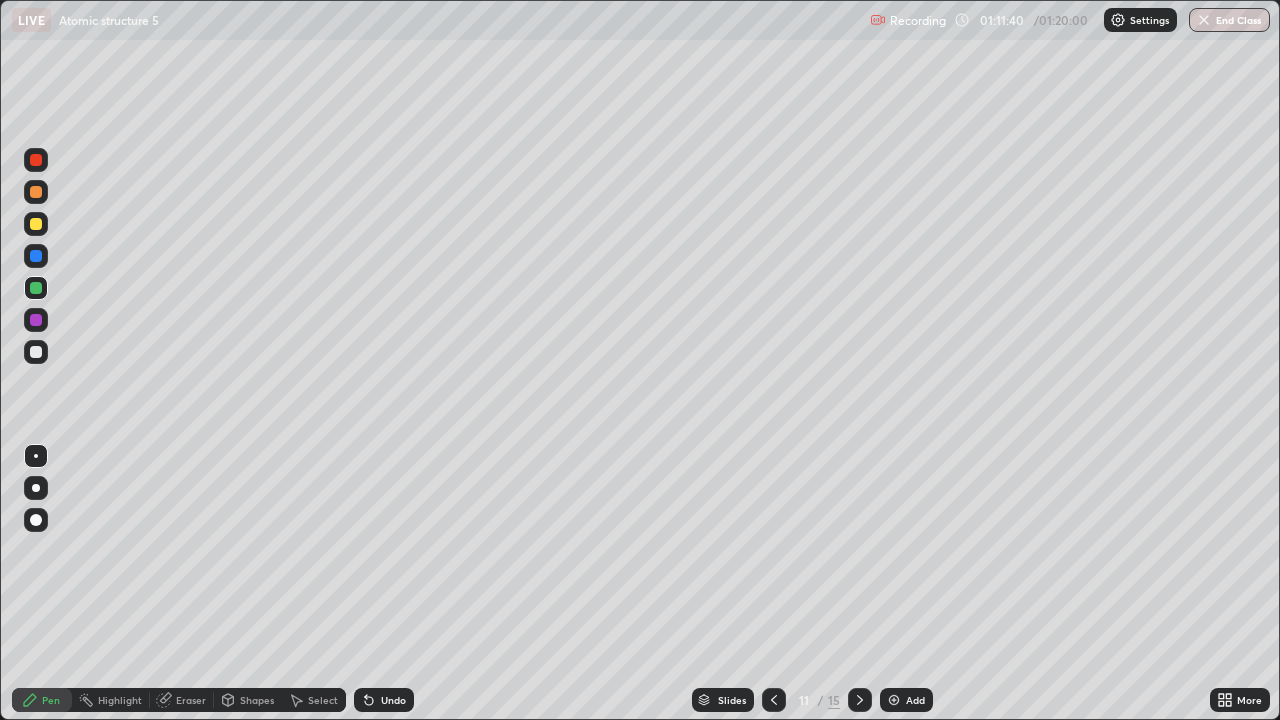 click at bounding box center (36, 320) 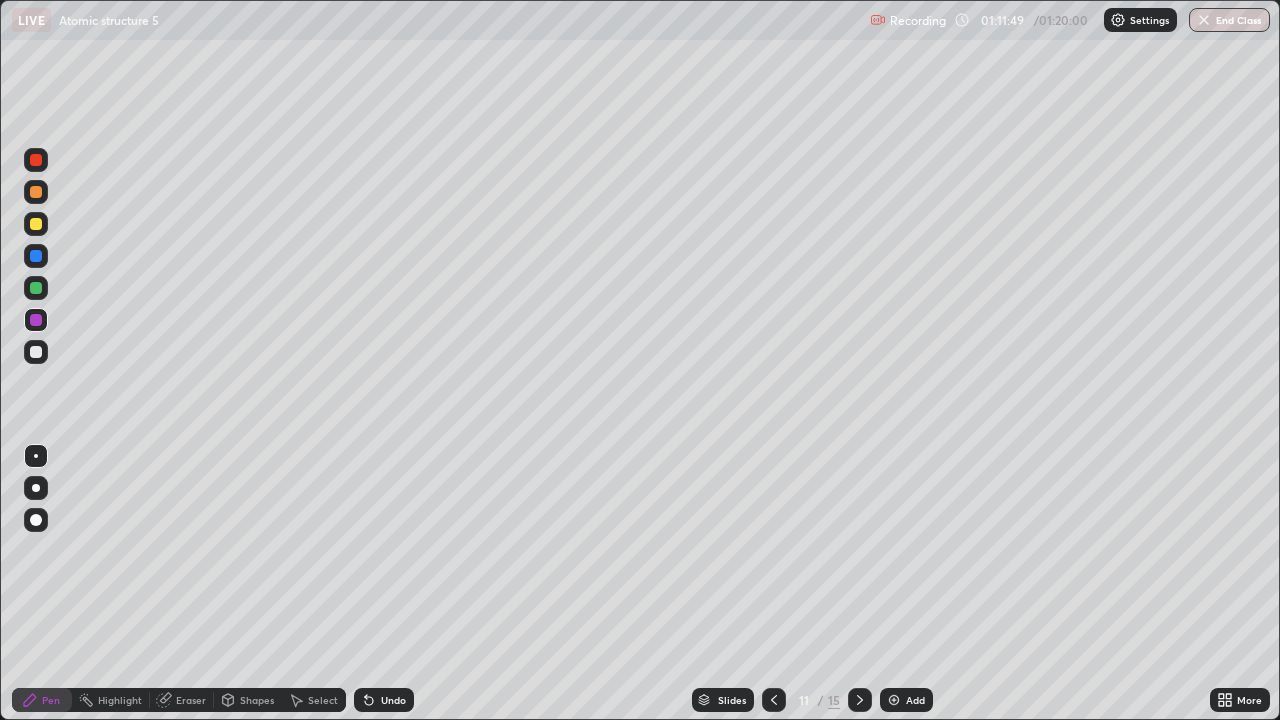 click at bounding box center [36, 352] 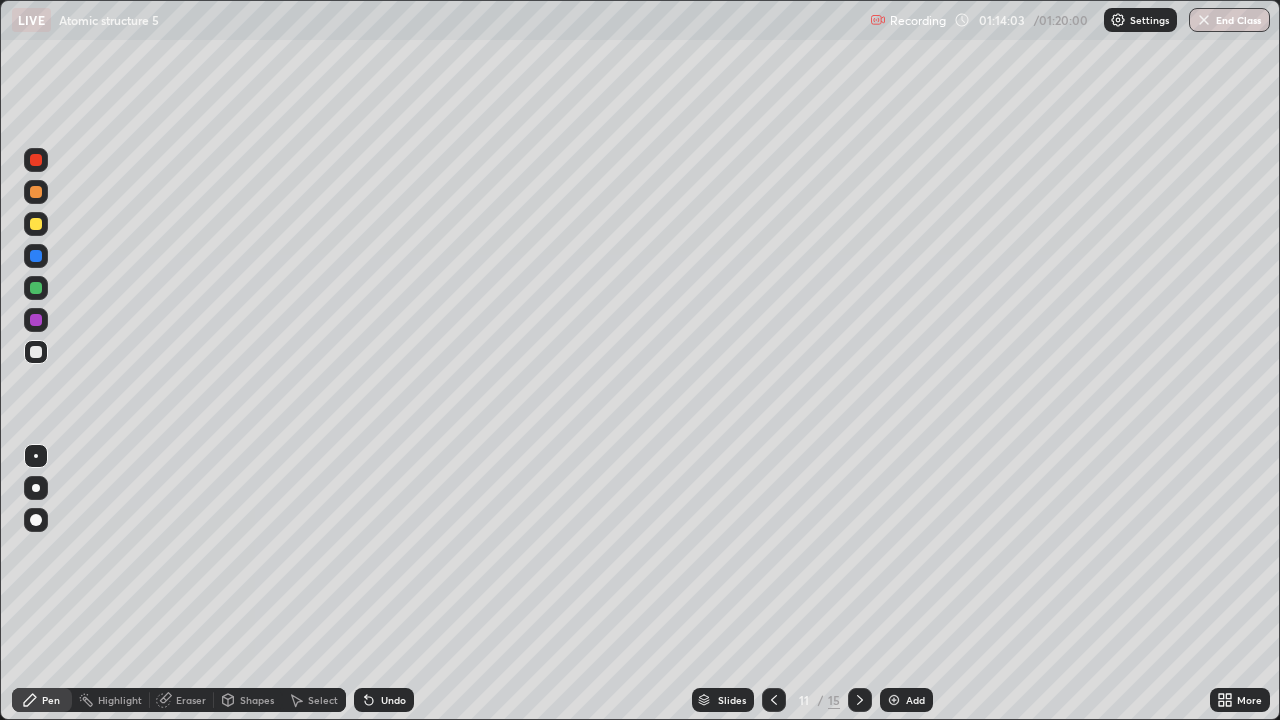 click at bounding box center [894, 700] 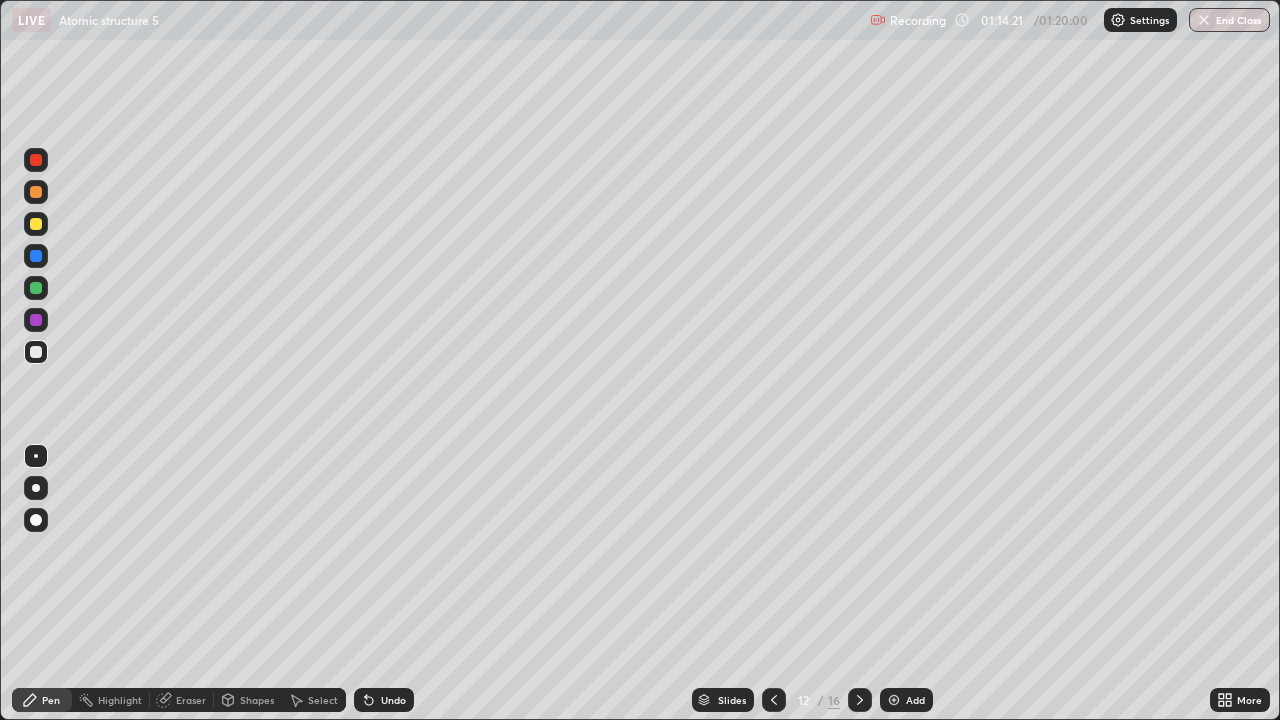 click at bounding box center [36, 224] 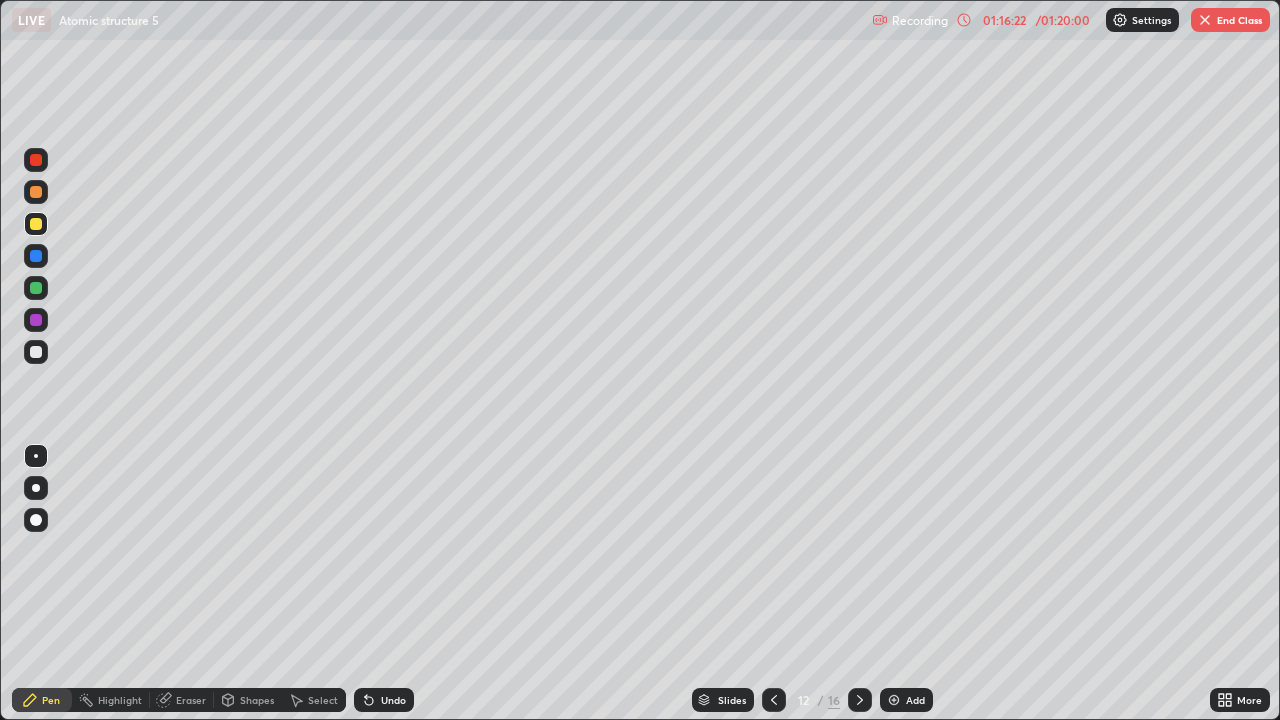 click on "End Class" at bounding box center (1230, 20) 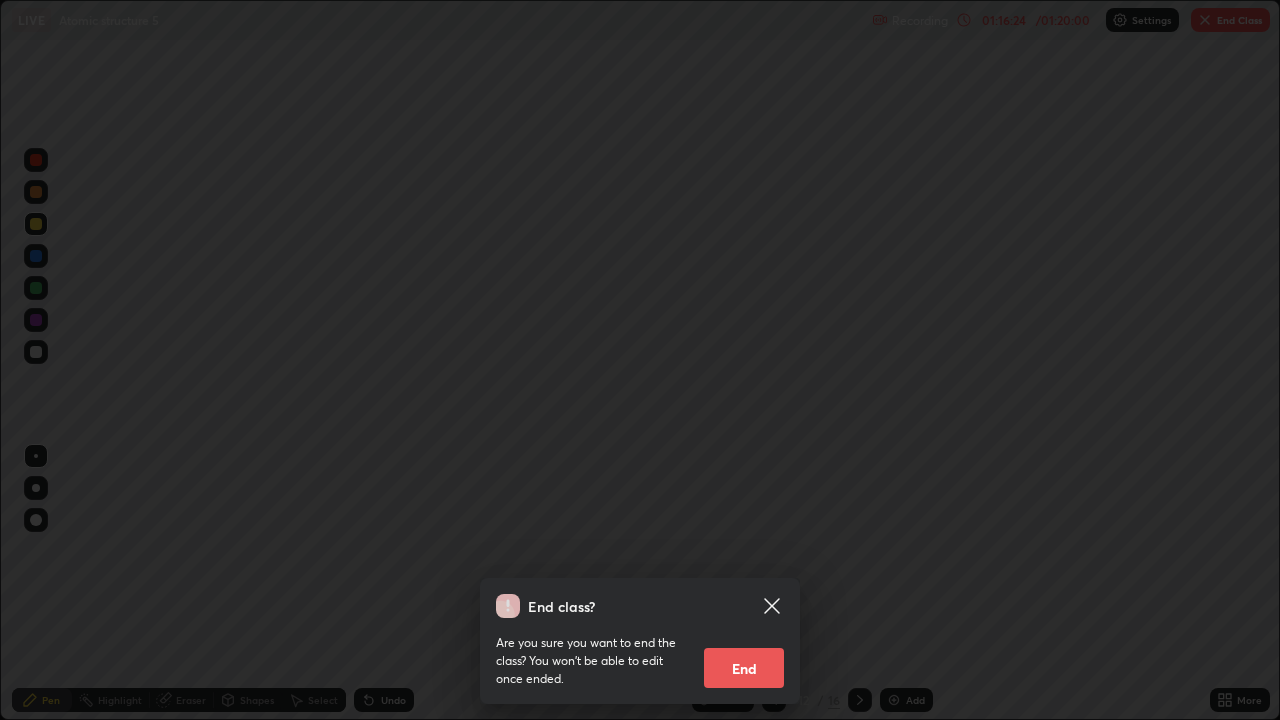 click on "End" at bounding box center (744, 668) 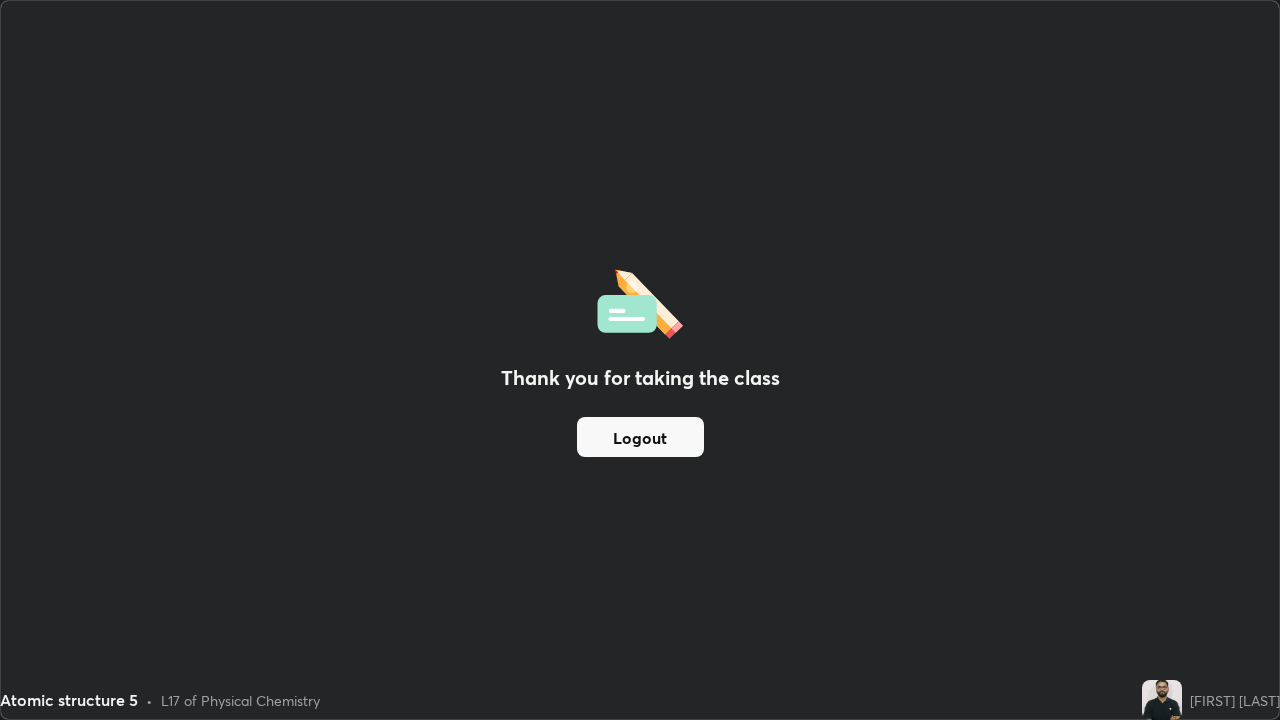 click on "Logout" at bounding box center (640, 437) 